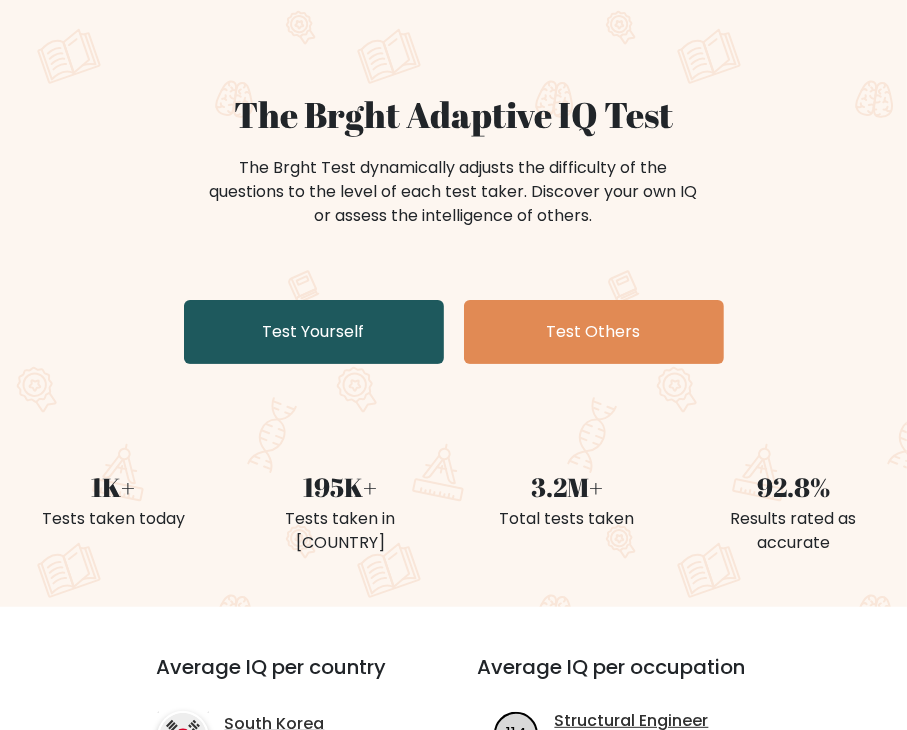 scroll, scrollTop: 200, scrollLeft: 0, axis: vertical 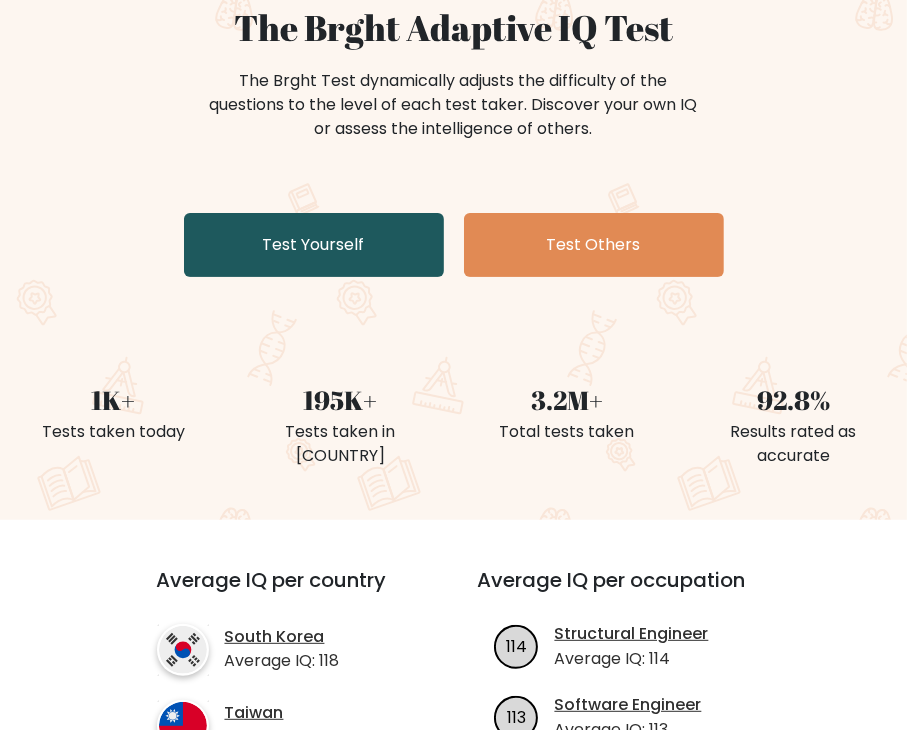 click on "Test Yourself" at bounding box center (314, 245) 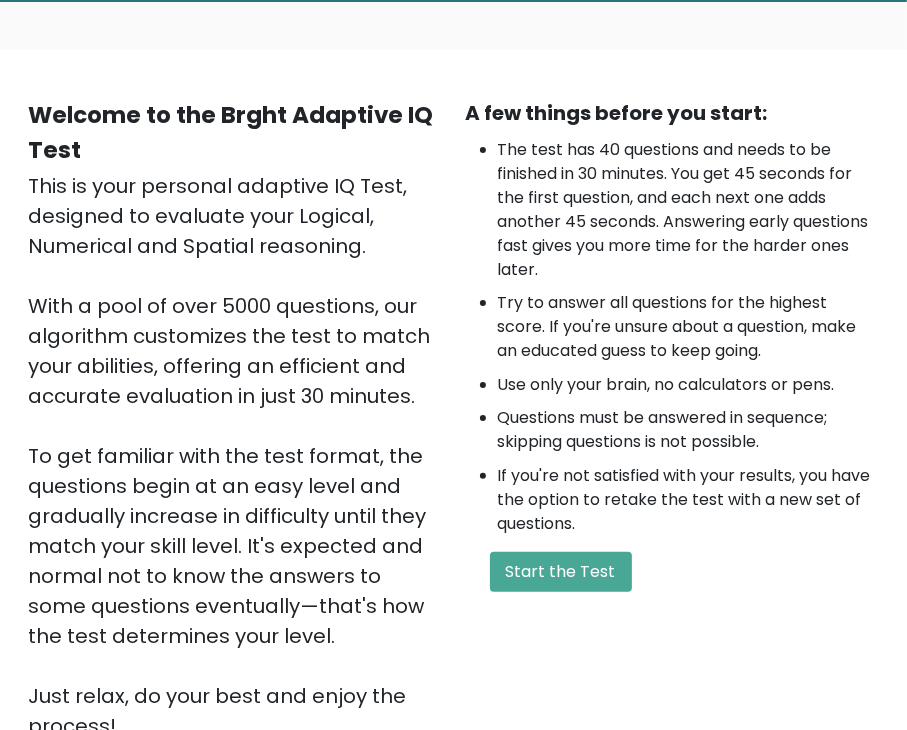 scroll, scrollTop: 300, scrollLeft: 0, axis: vertical 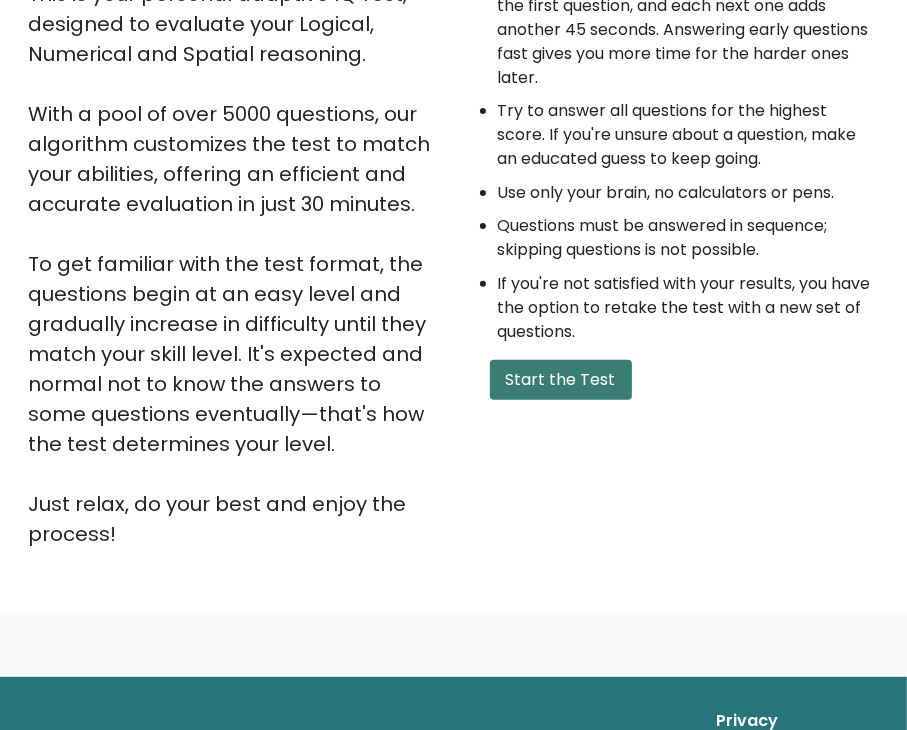 click on "Start the Test" at bounding box center [561, 380] 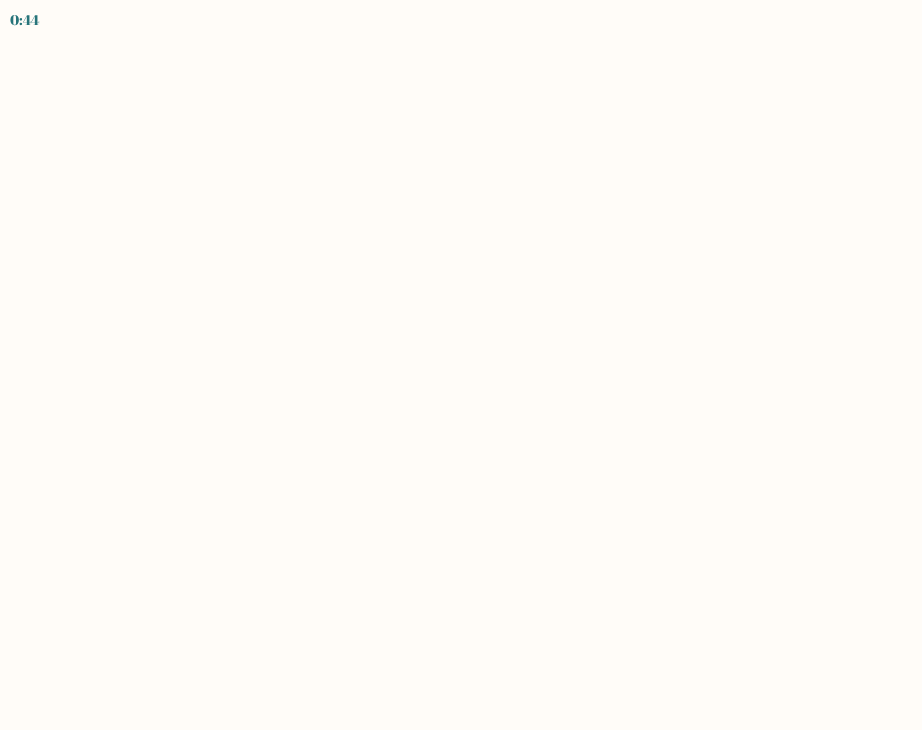scroll, scrollTop: 0, scrollLeft: 0, axis: both 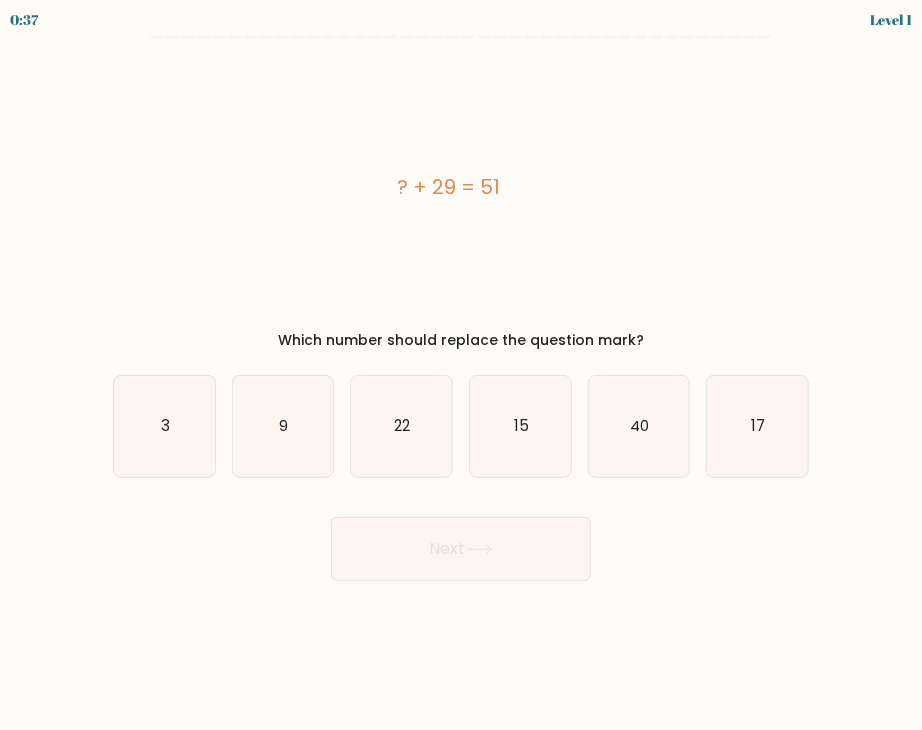 drag, startPoint x: 388, startPoint y: 183, endPoint x: 546, endPoint y: 188, distance: 158.0791 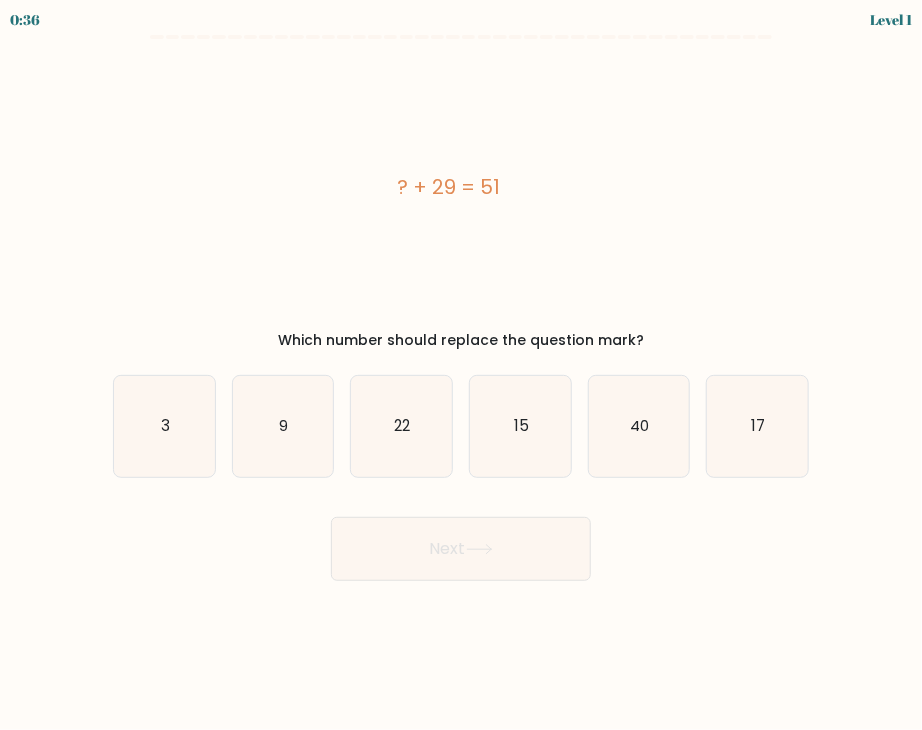 copy on "? + 29 = 51" 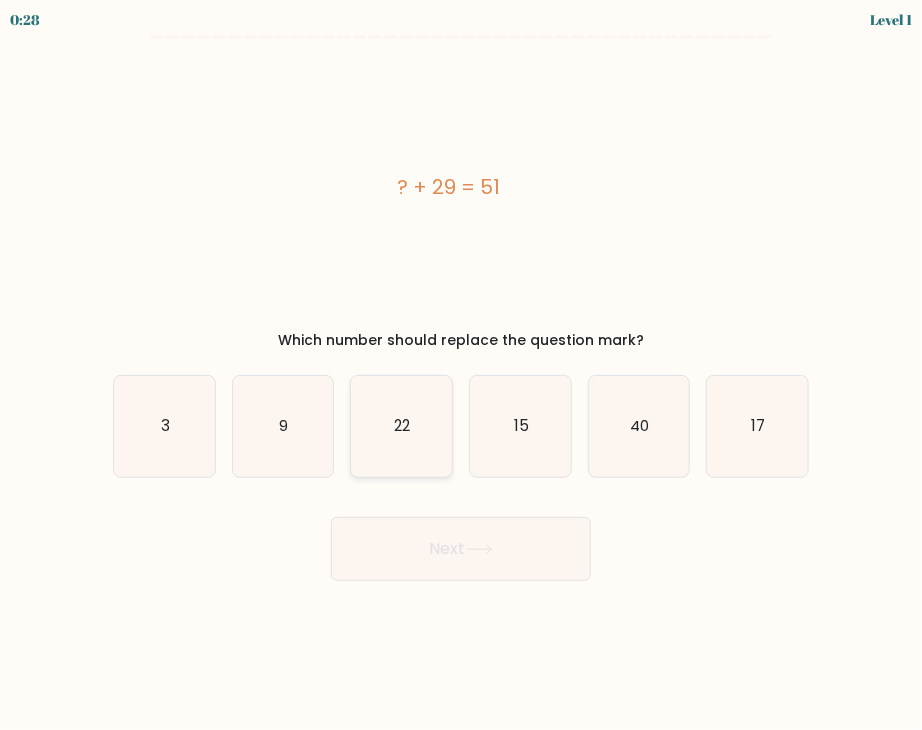 click on "22" 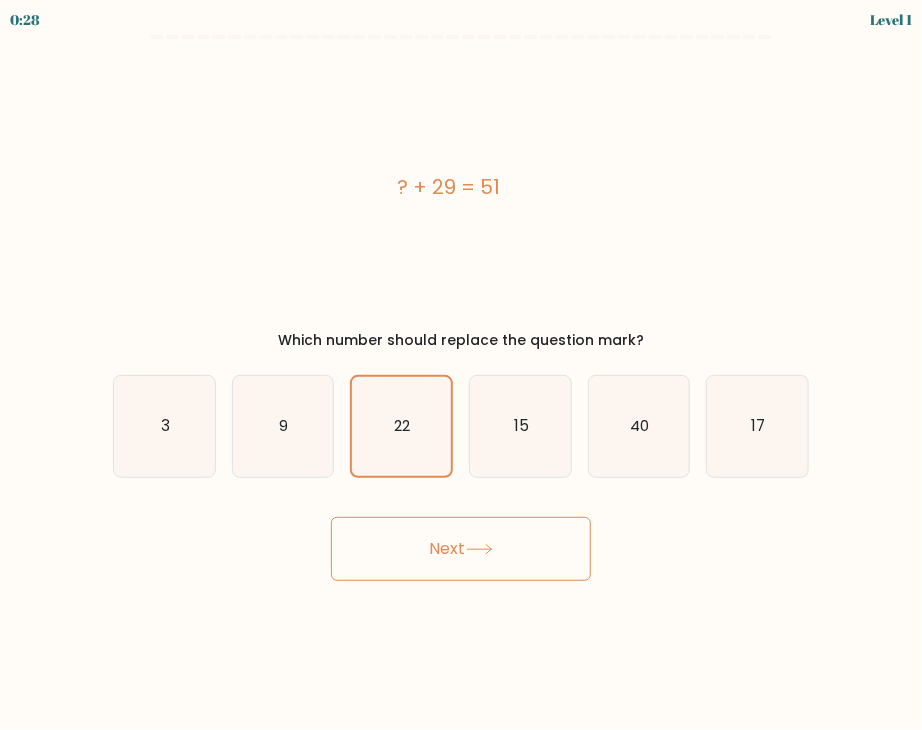 click on "Next" at bounding box center (461, 549) 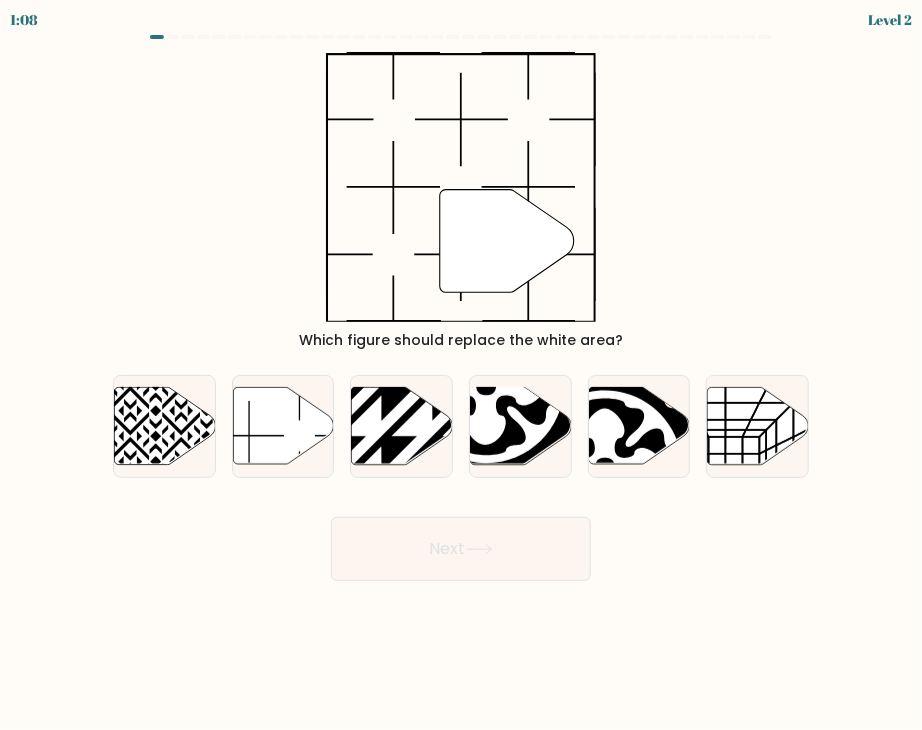 drag, startPoint x: 232, startPoint y: 40, endPoint x: 673, endPoint y: 213, distance: 473.71933 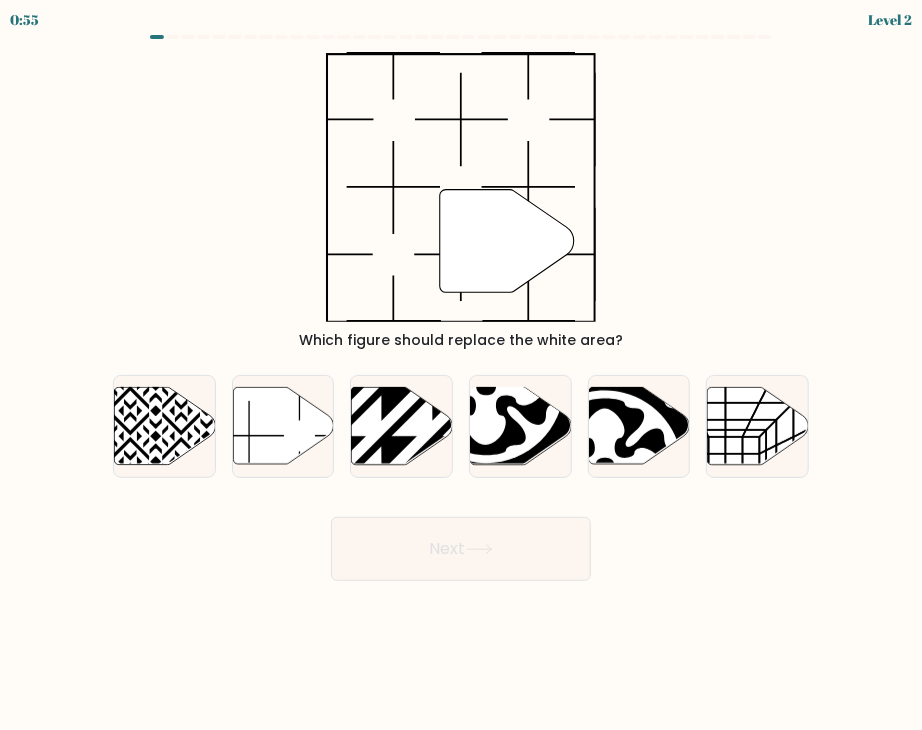 click on "0:55
Level 2" at bounding box center (461, 365) 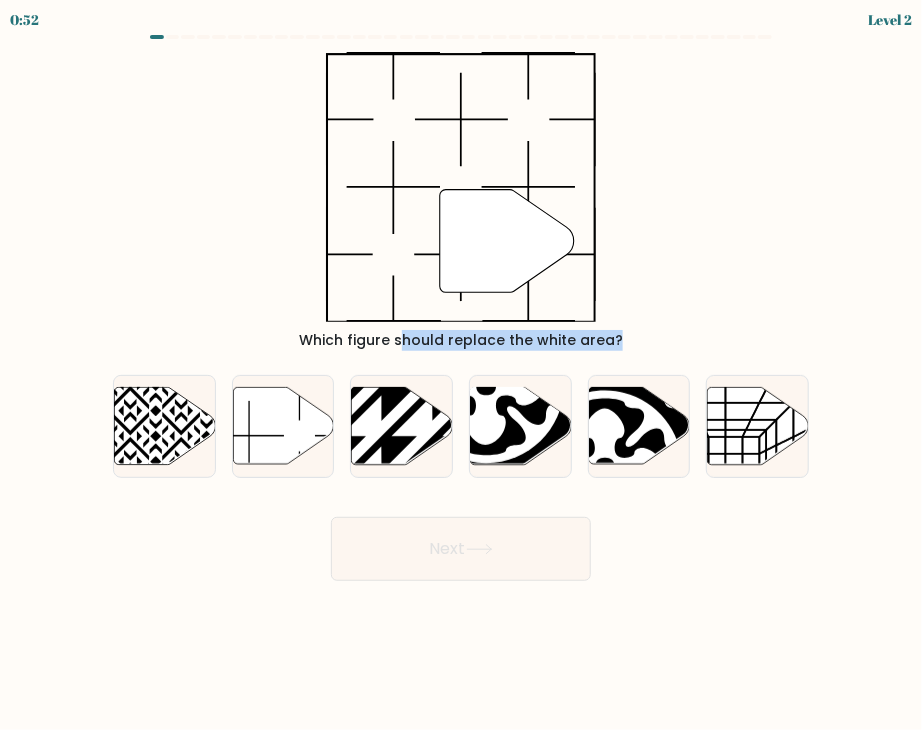 drag, startPoint x: 296, startPoint y: 356, endPoint x: 258, endPoint y: 344, distance: 39.849716 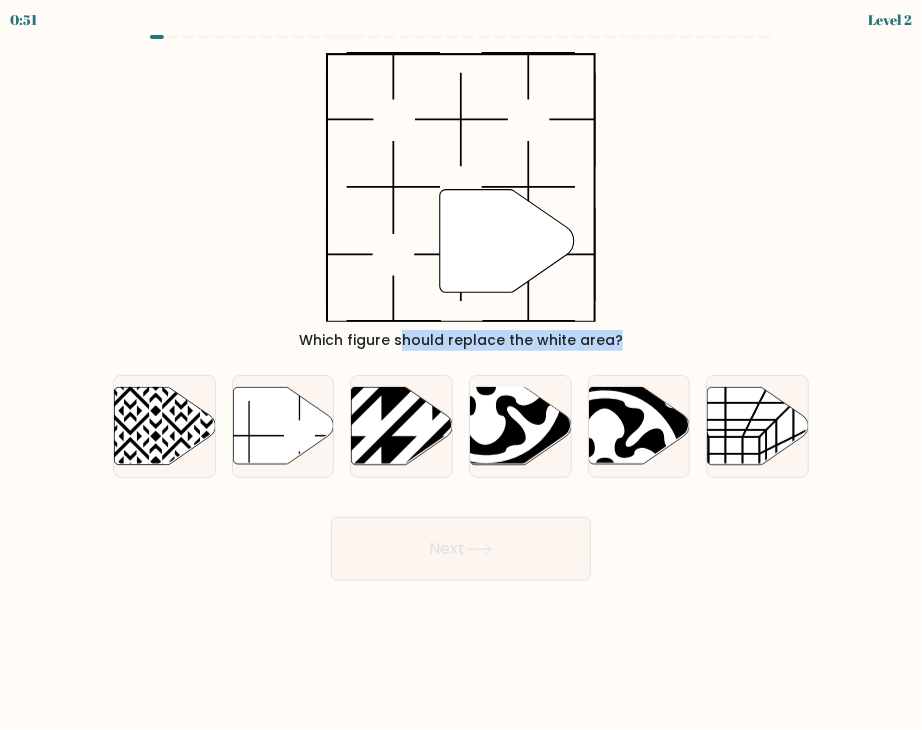 copy on "Which figure should replace the white area?
a.
b." 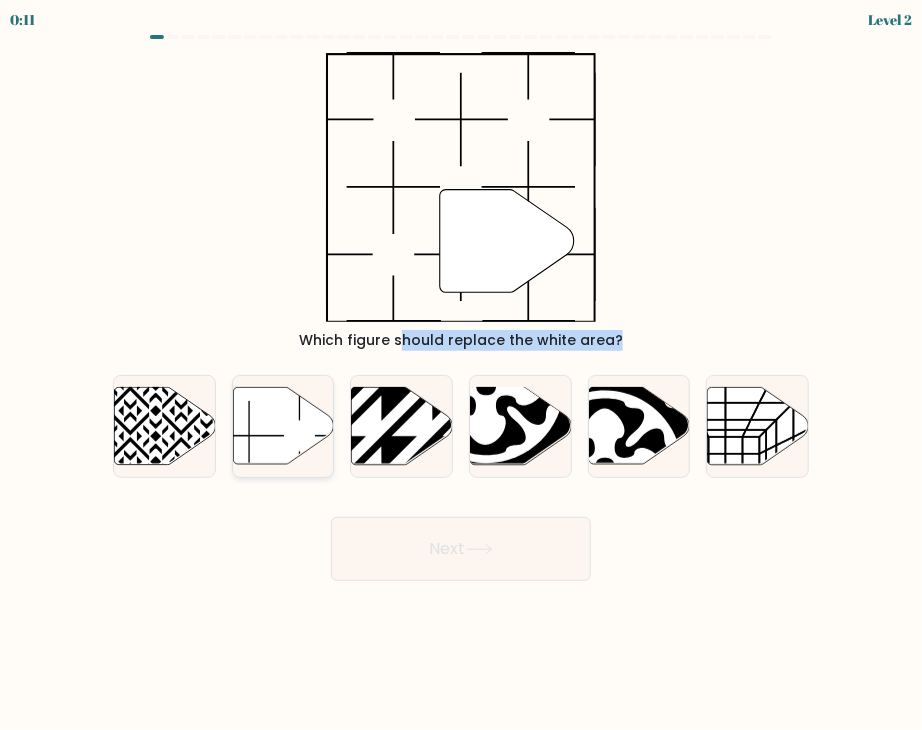 click 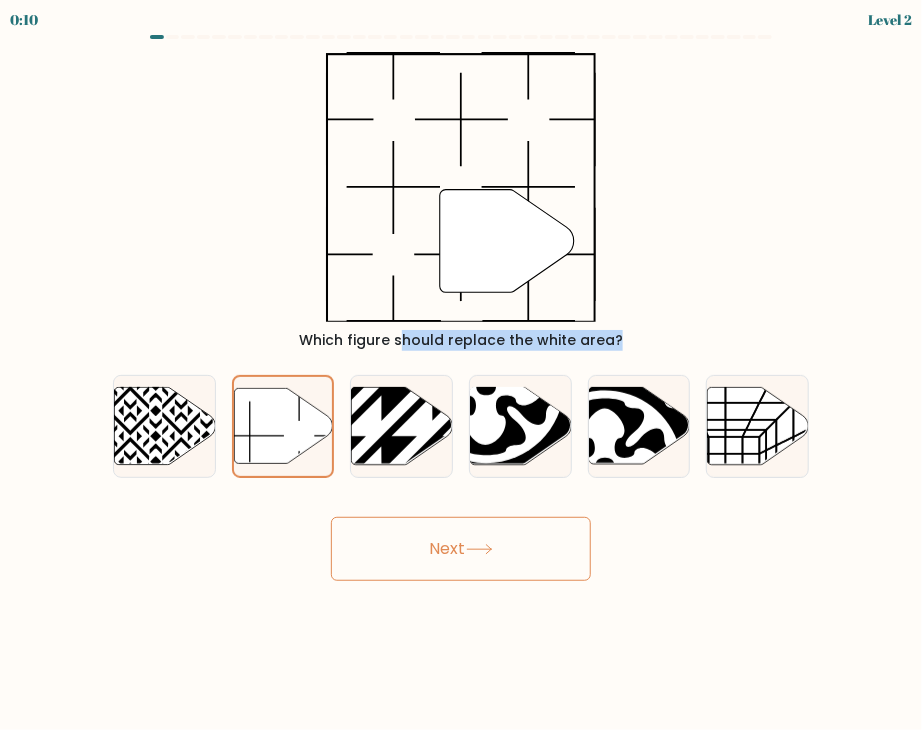 click on "Next" at bounding box center [461, 549] 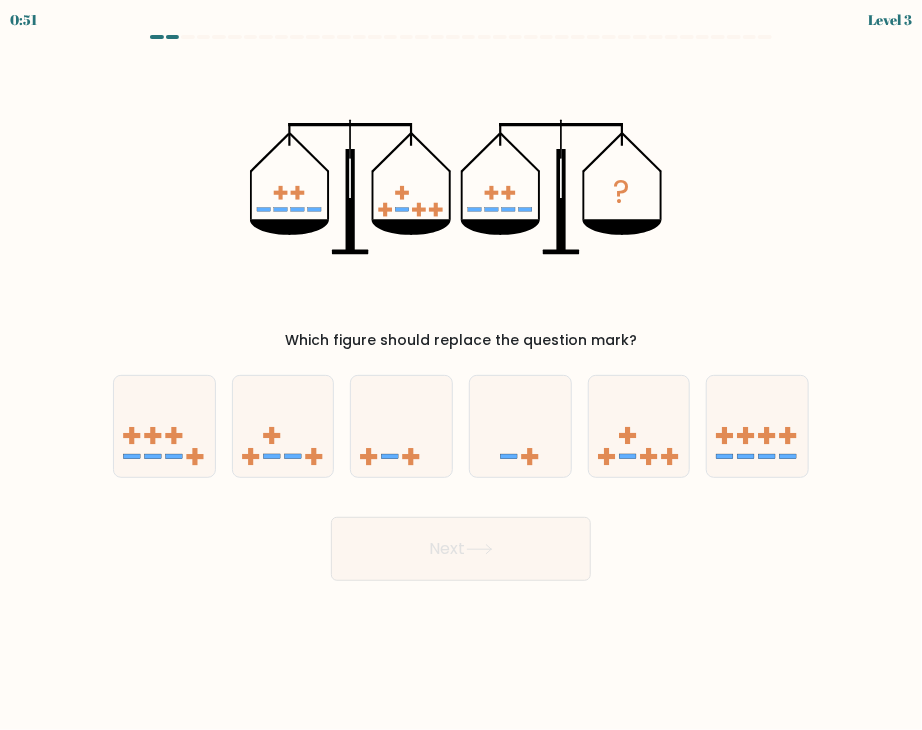 type 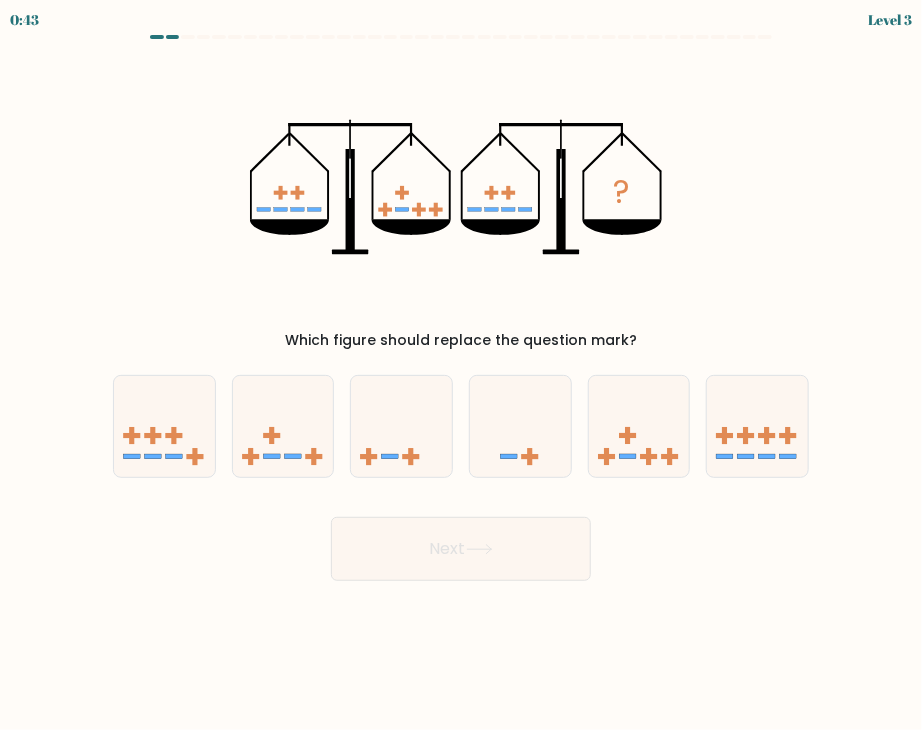 click on "?
Which figure should replace the question mark?" at bounding box center (461, 201) 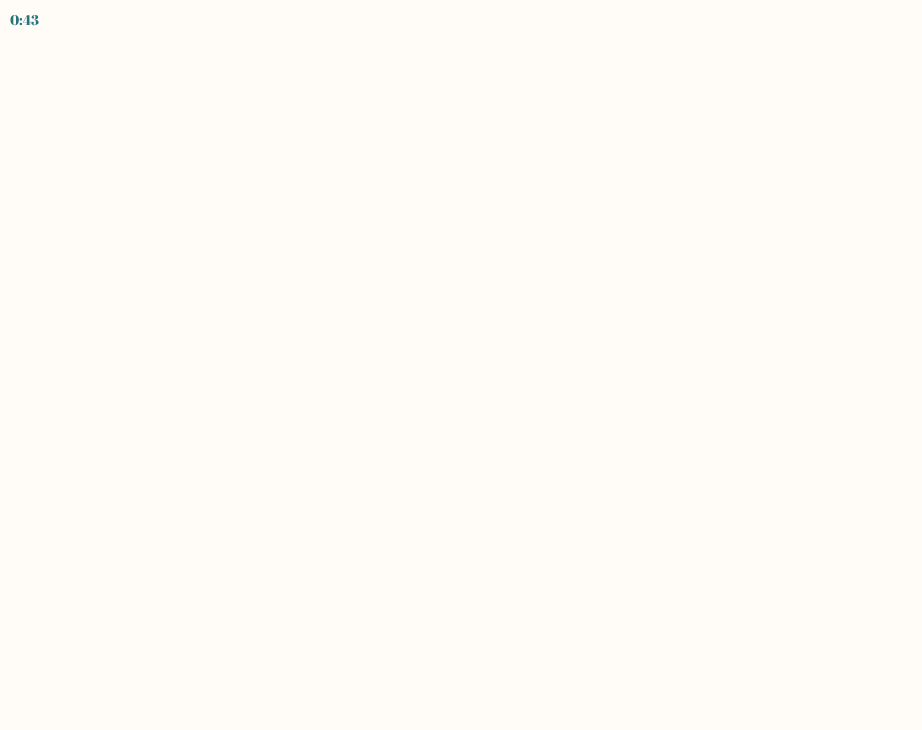 scroll, scrollTop: 0, scrollLeft: 0, axis: both 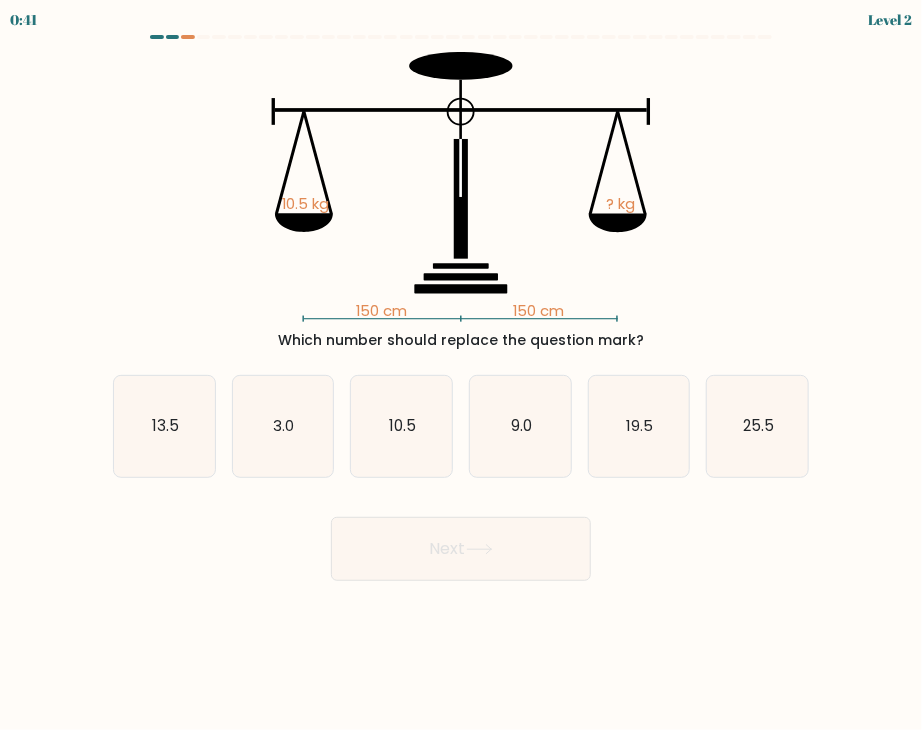 click on "150 cm   150 cm   10.5 kg   ? kg" 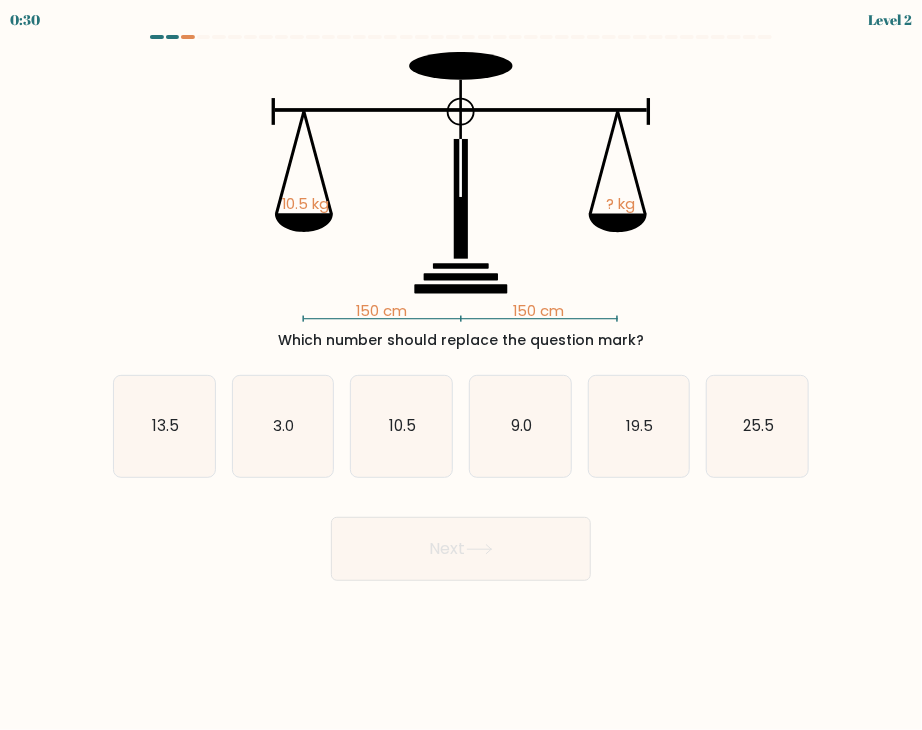 click on "150 cm   150 cm   10.5 kg   ? kg" 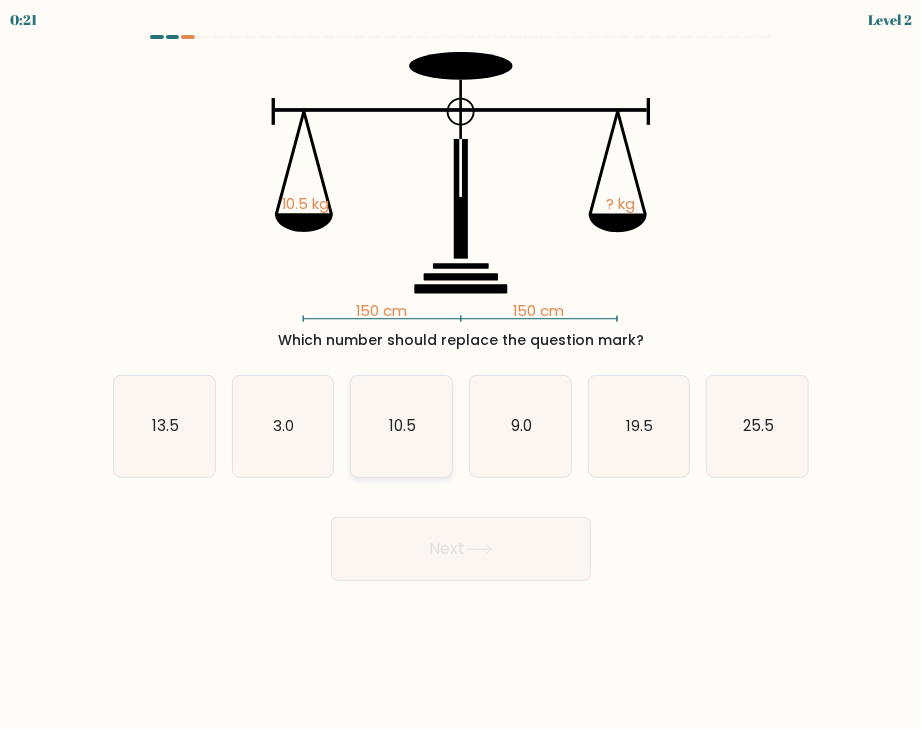 click on "10.5" 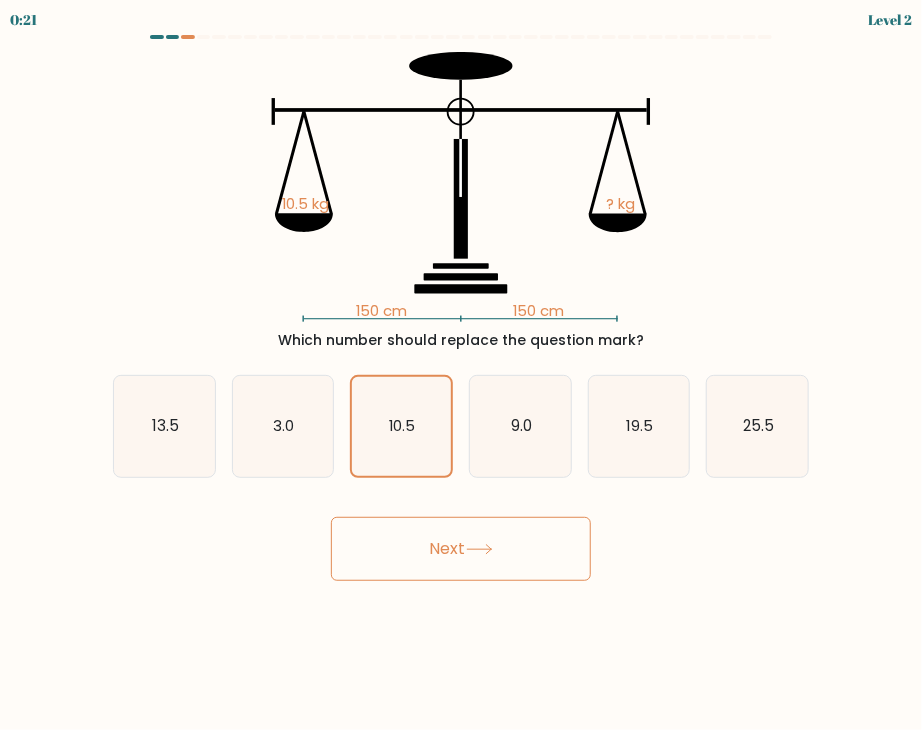 click on "Next" at bounding box center (461, 549) 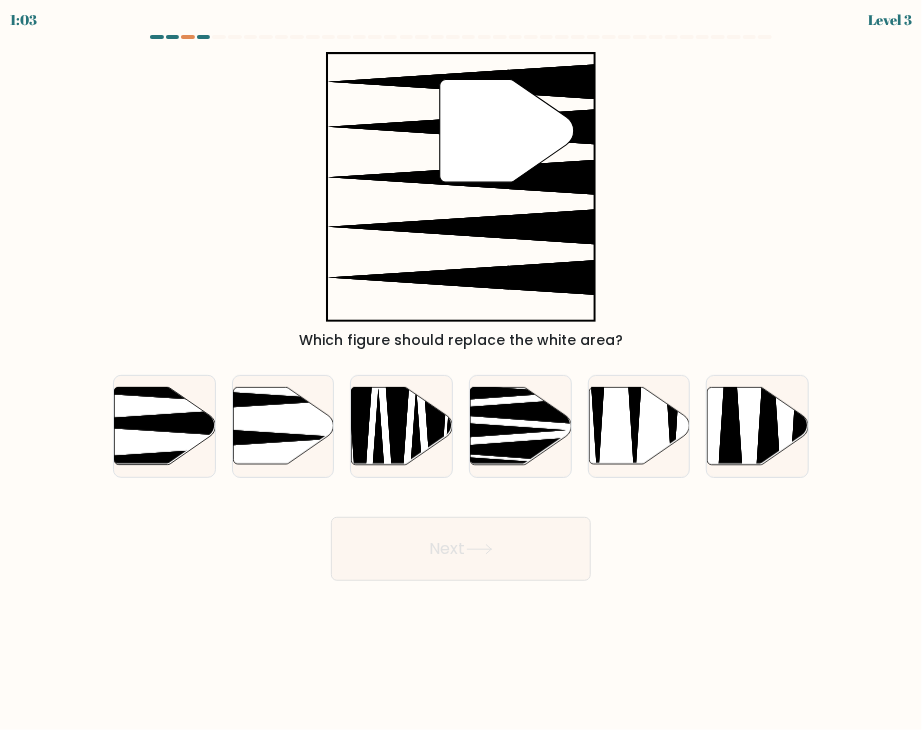 type 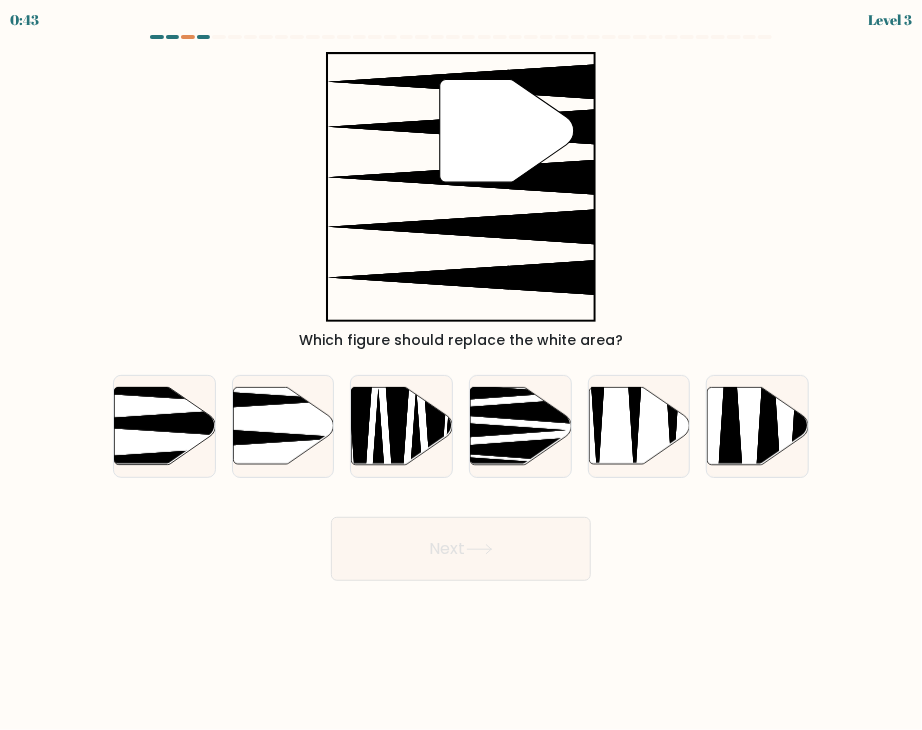 click on ""
Which figure should replace the white area?" at bounding box center [461, 201] 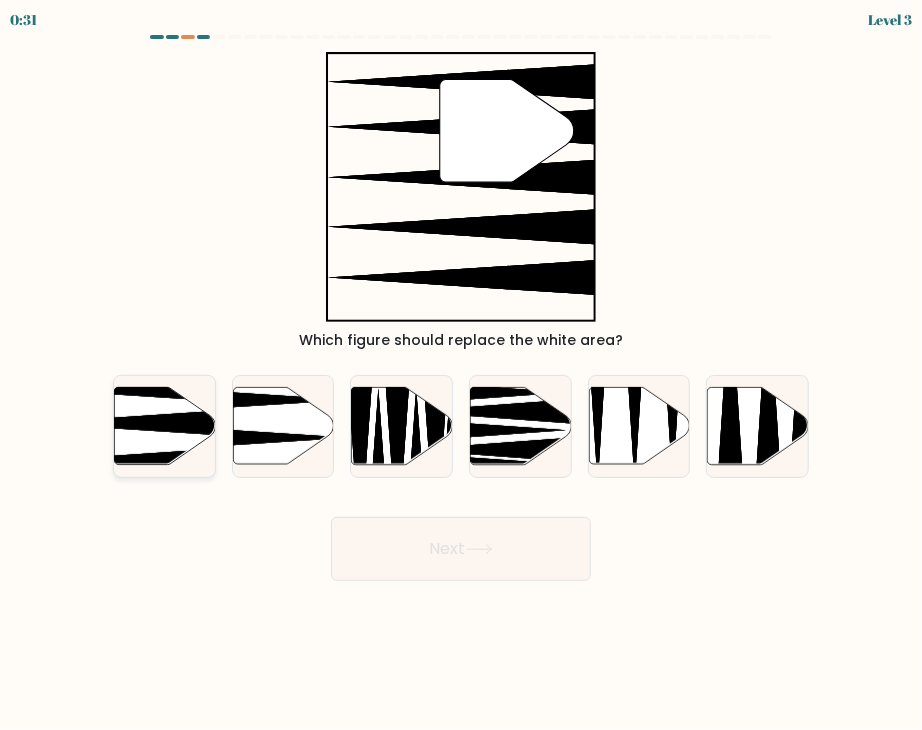 click 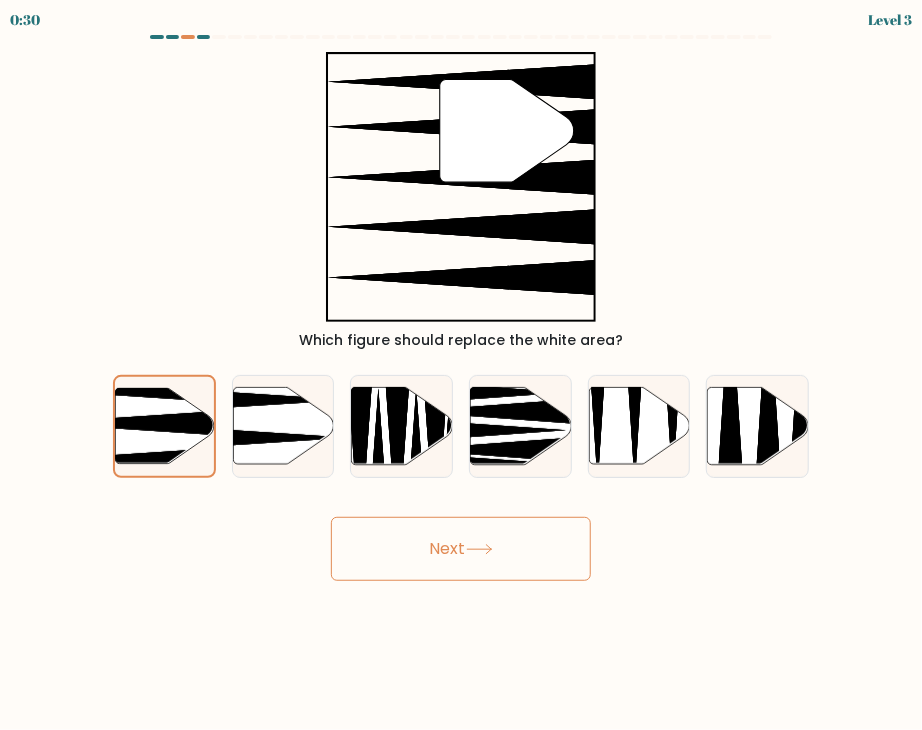 click on "Next" at bounding box center [461, 549] 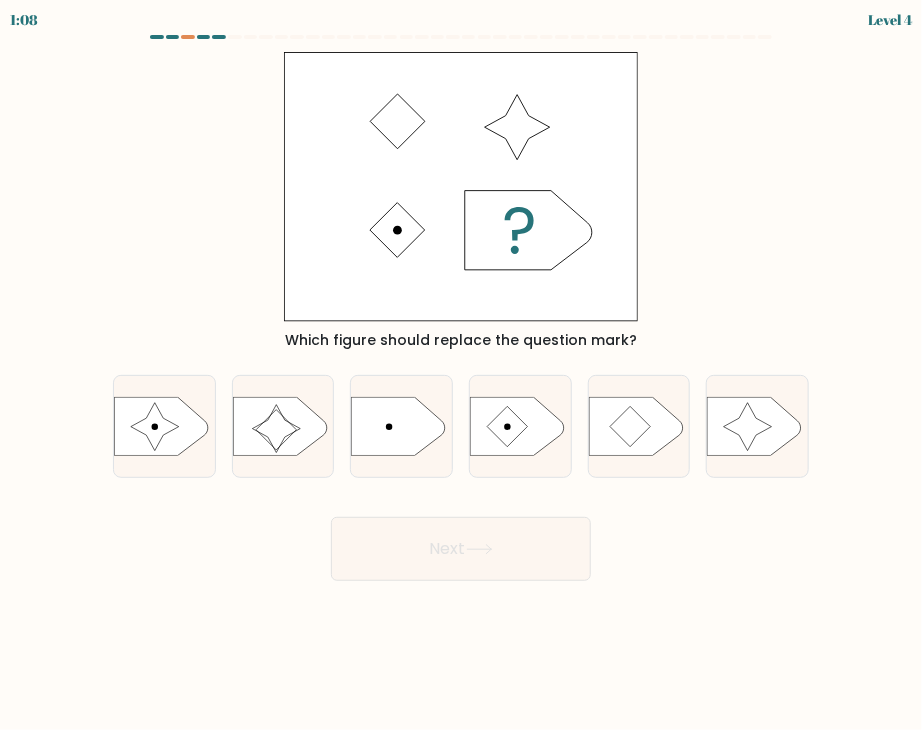 click on "Which figure should replace the question mark?" at bounding box center [461, 201] 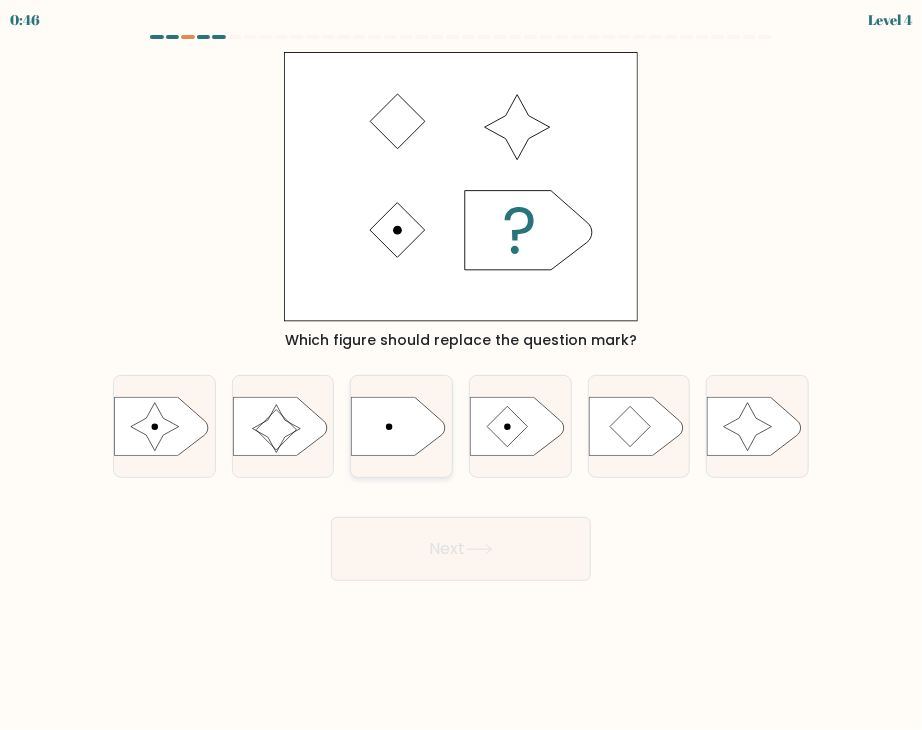 click 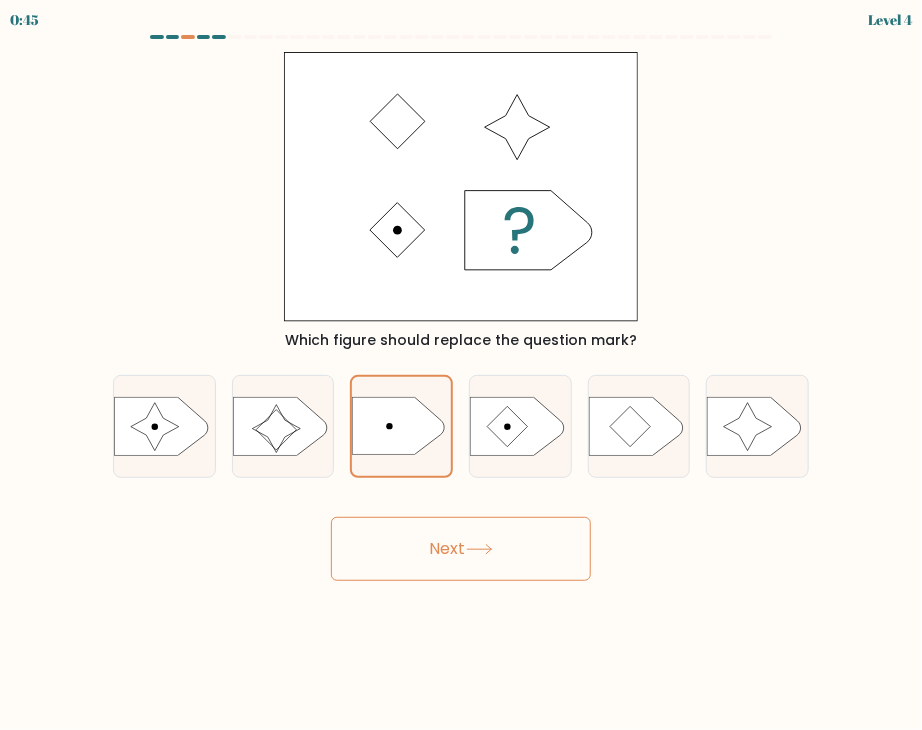 click on "Next" at bounding box center (461, 549) 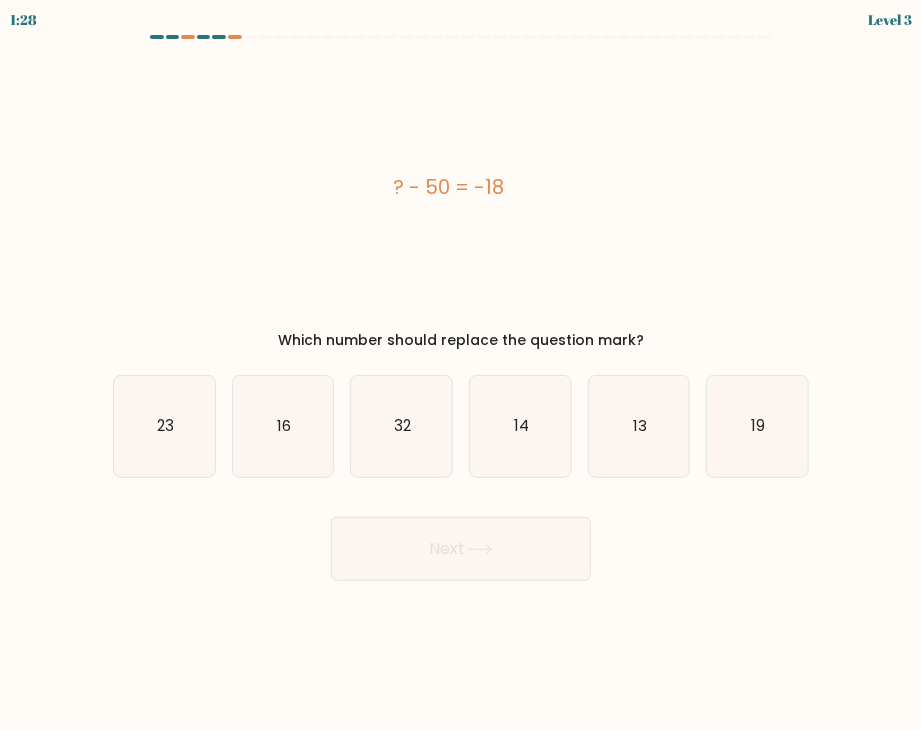 drag, startPoint x: 372, startPoint y: 186, endPoint x: 507, endPoint y: 189, distance: 135.03333 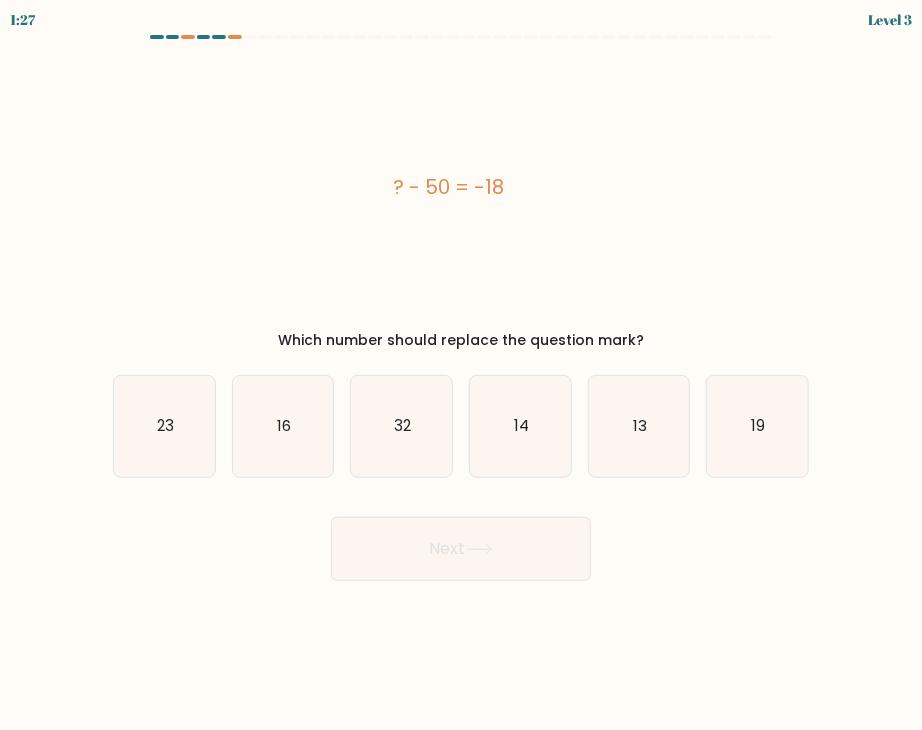 copy on "? - 50 = -18" 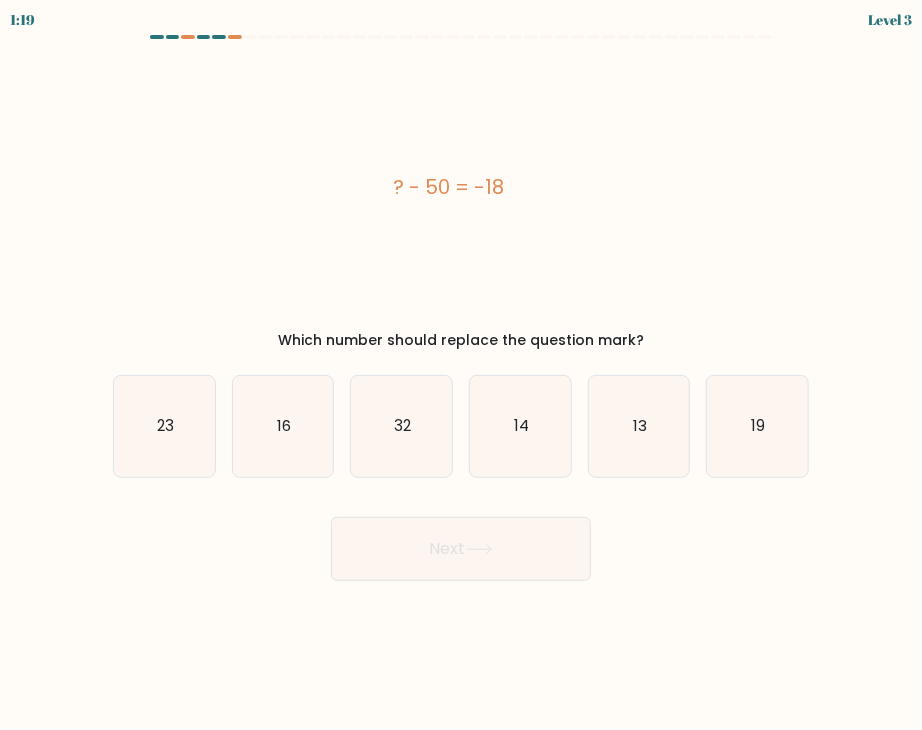 click on "? - 50 = -18" at bounding box center (449, 187) 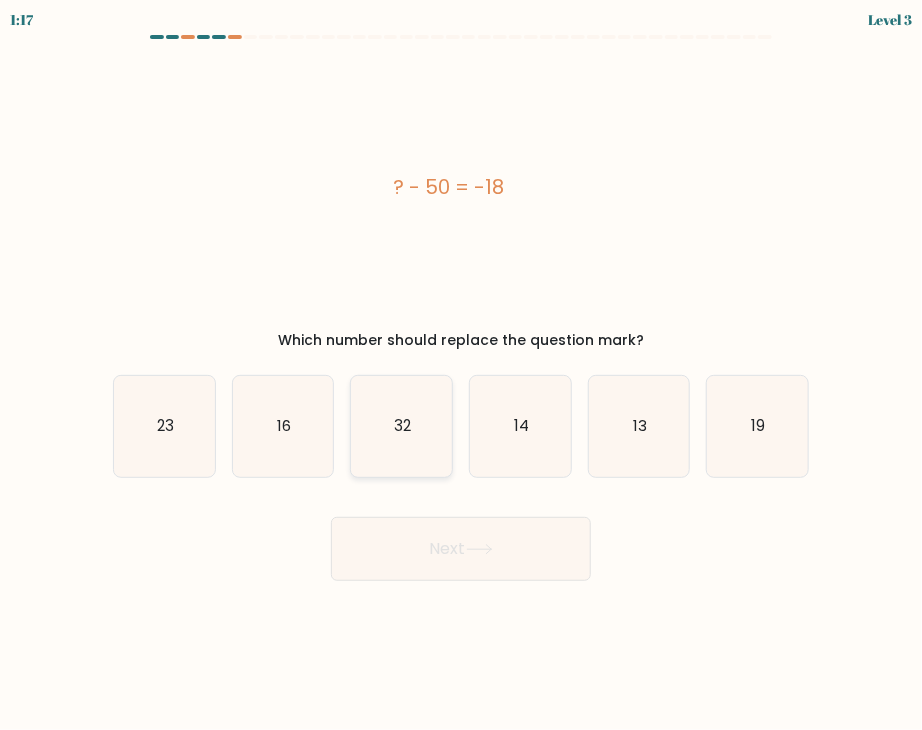 click on "32" 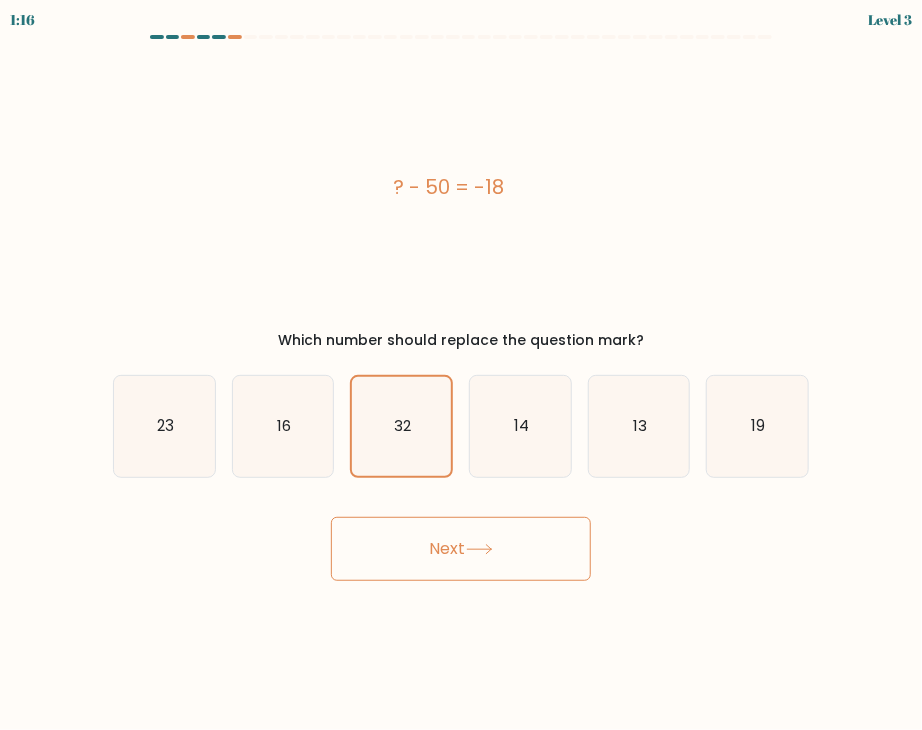 click 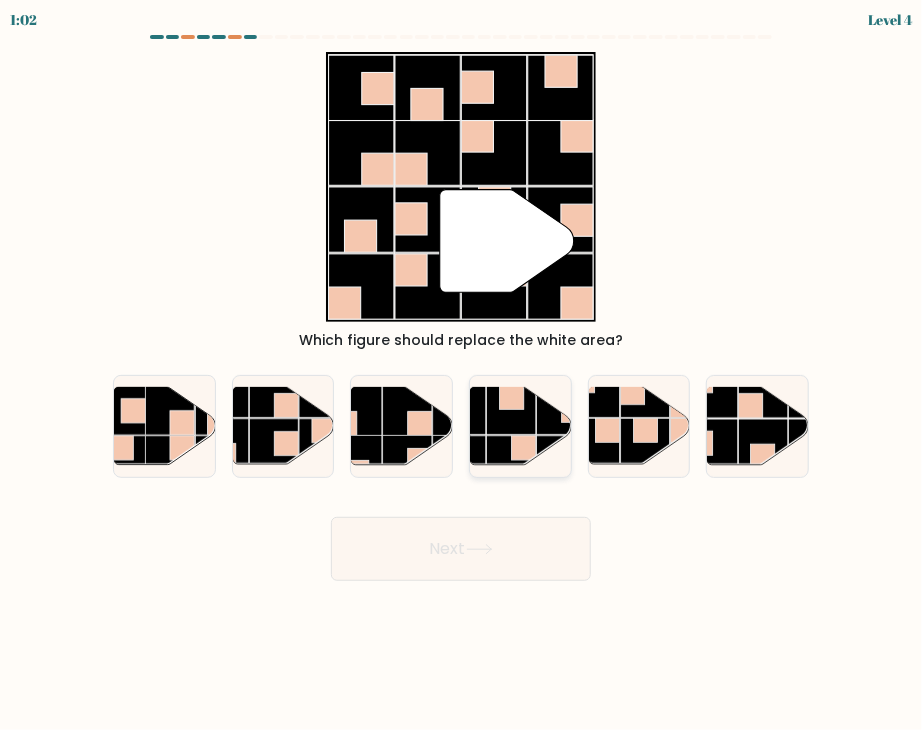click 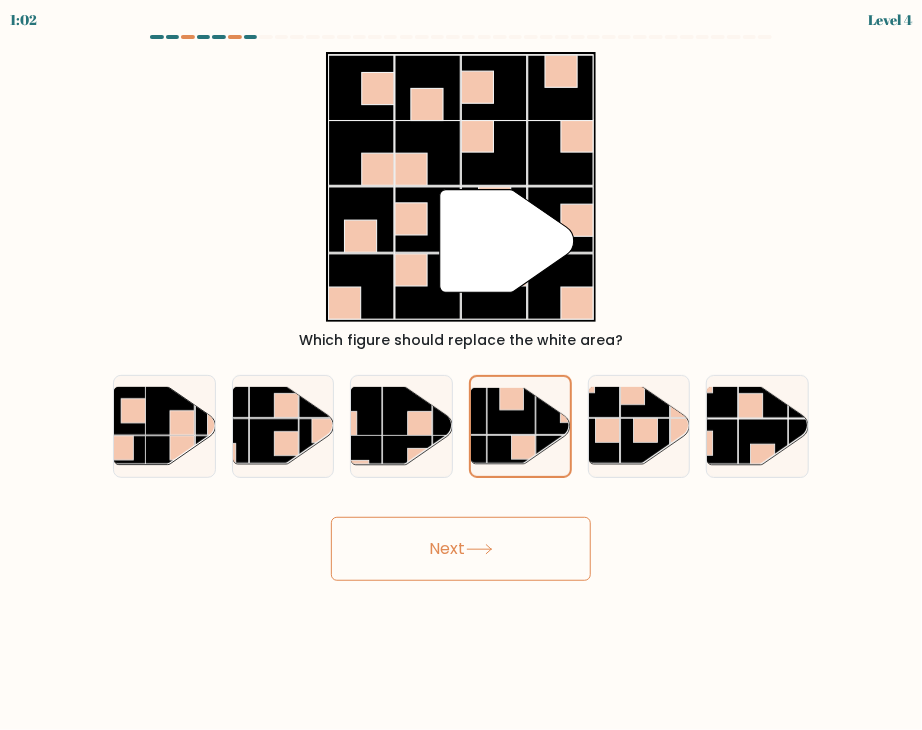 click on "Next" at bounding box center [461, 549] 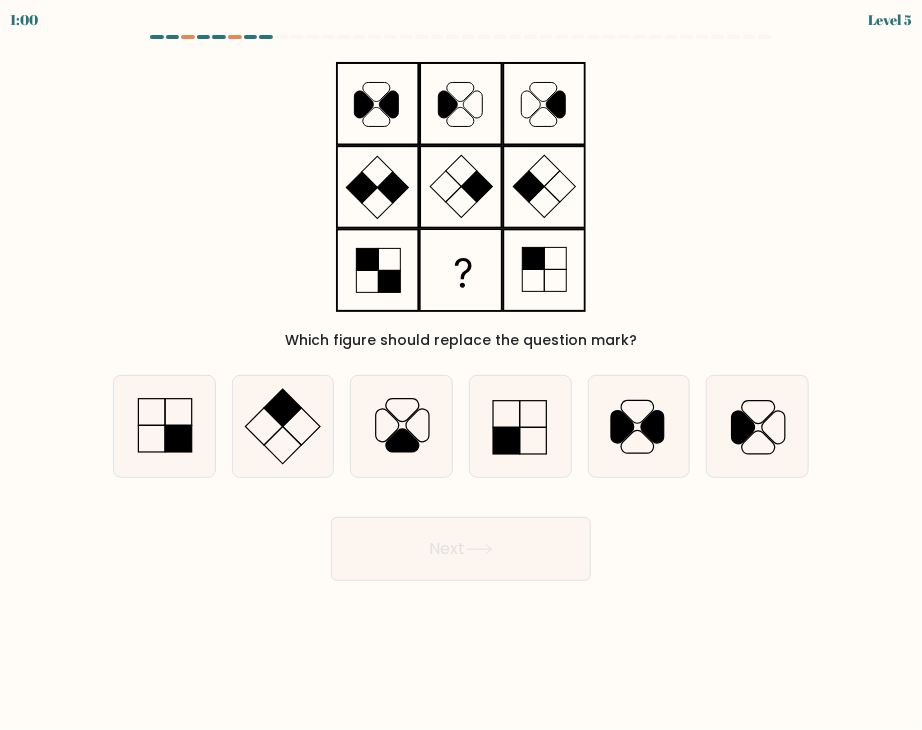 click on "Next" at bounding box center (461, 549) 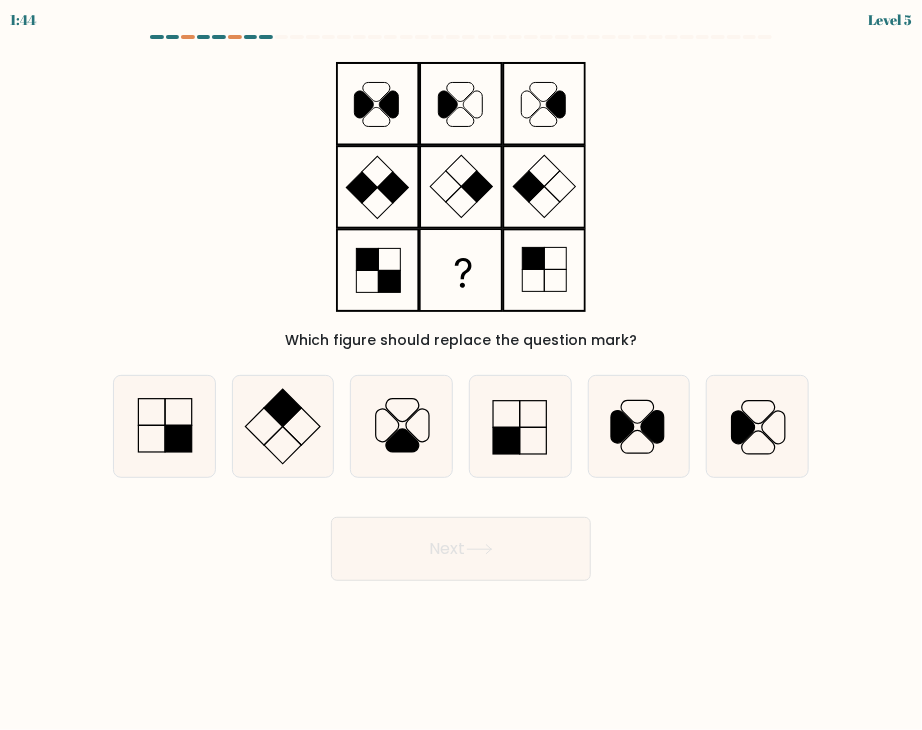 click on "Which figure should replace the question mark?" at bounding box center [461, 201] 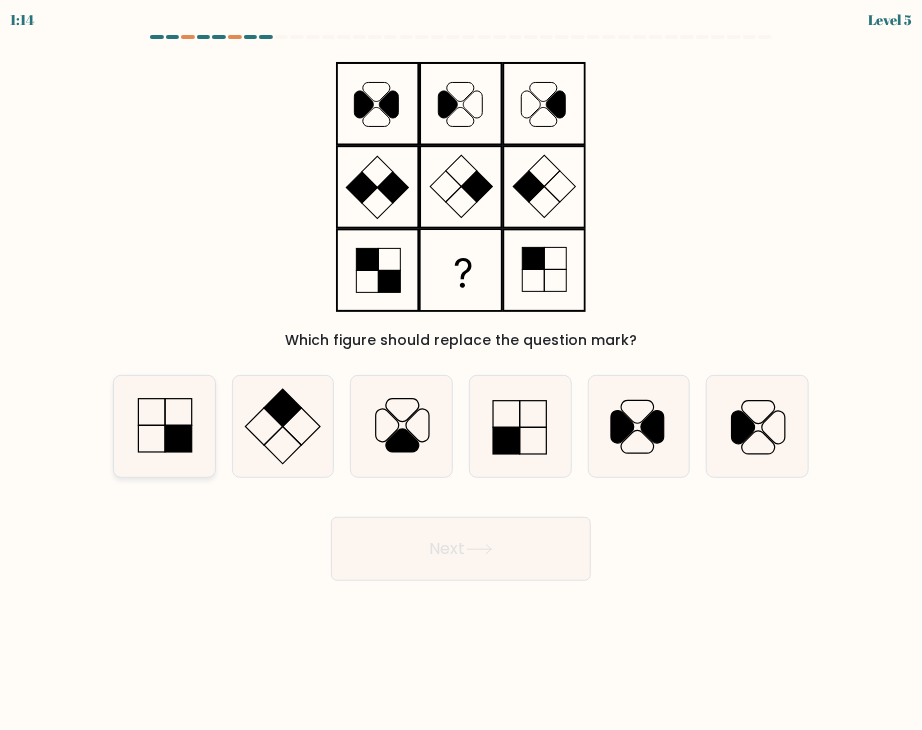 click 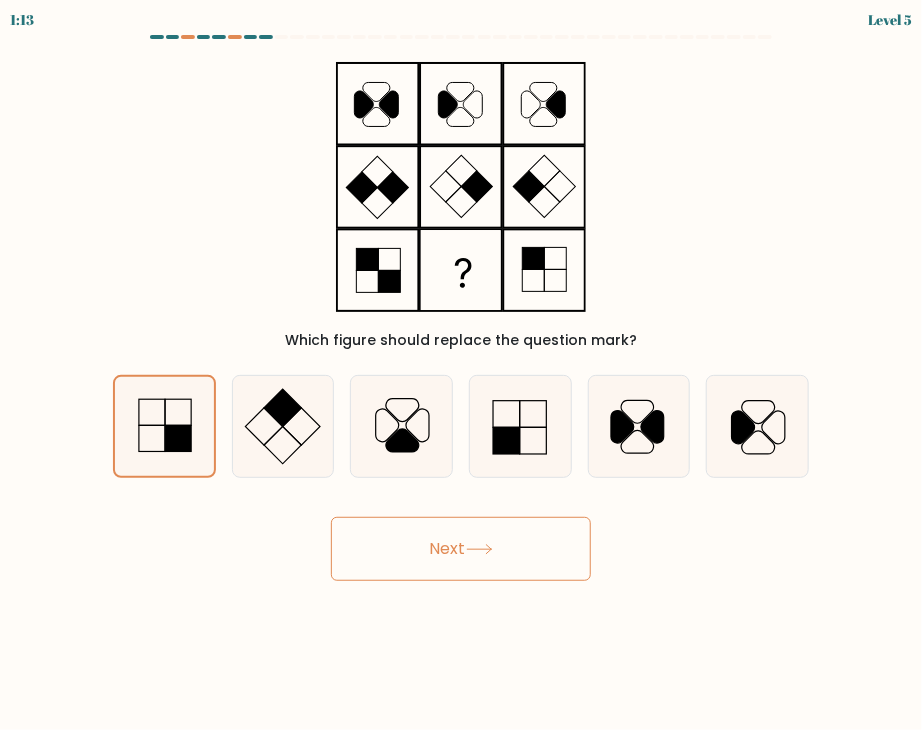 click on "Next" at bounding box center (461, 549) 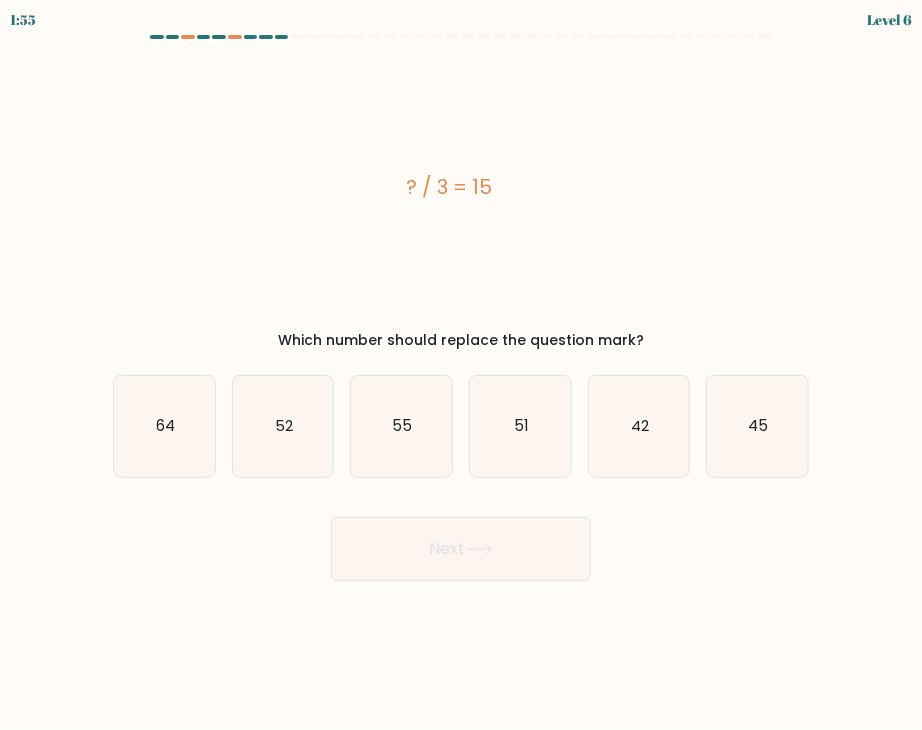 drag, startPoint x: 414, startPoint y: 185, endPoint x: 556, endPoint y: 182, distance: 142.0317 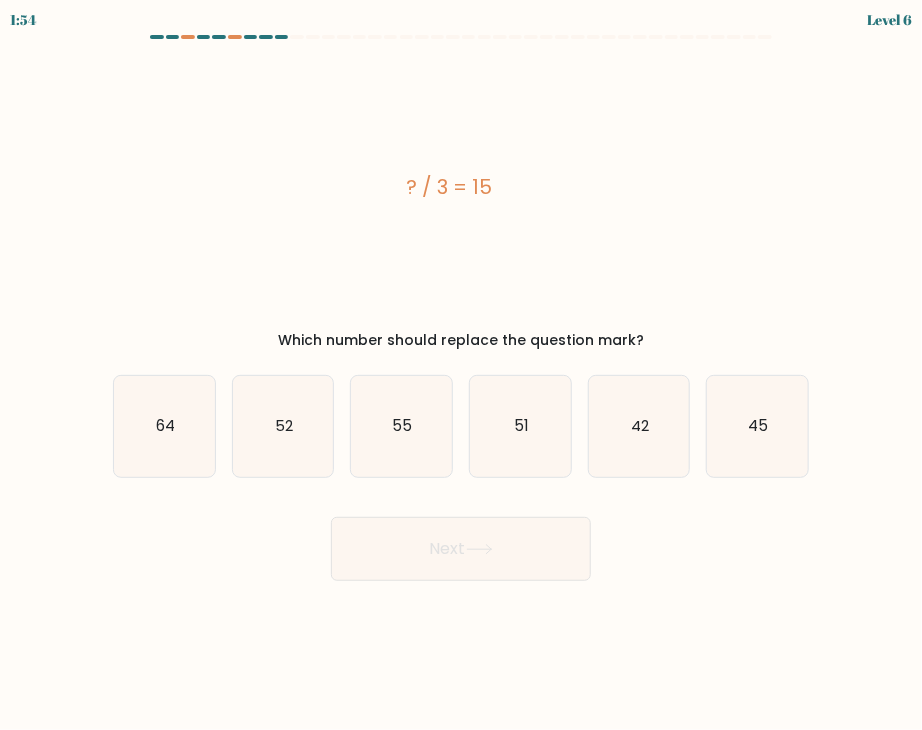 drag, startPoint x: 435, startPoint y: 189, endPoint x: 524, endPoint y: 189, distance: 89 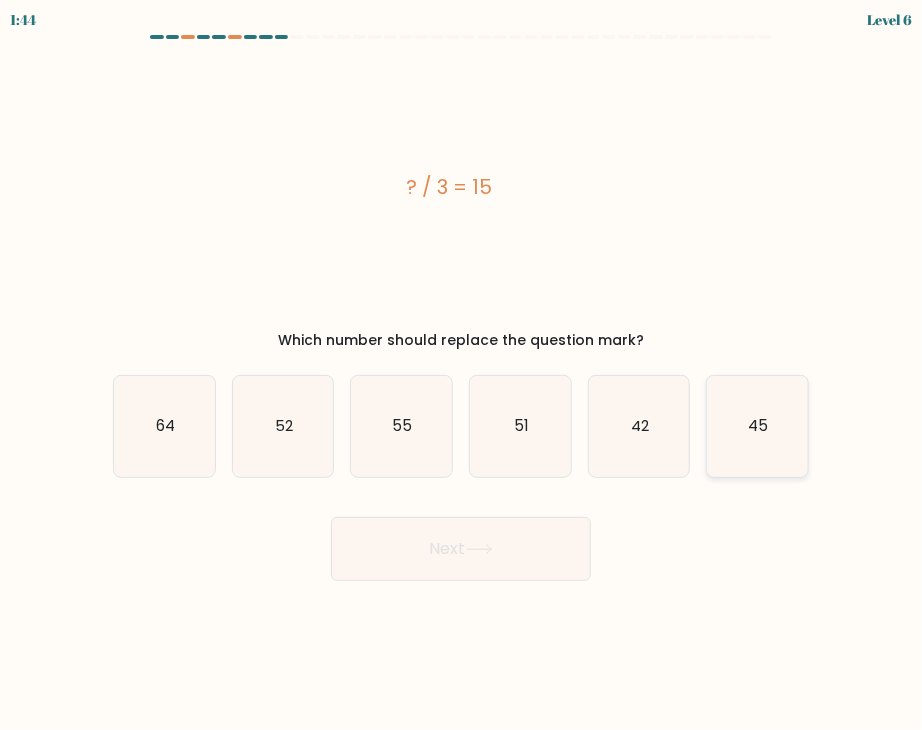 drag, startPoint x: 777, startPoint y: 441, endPoint x: 753, endPoint y: 453, distance: 26.832815 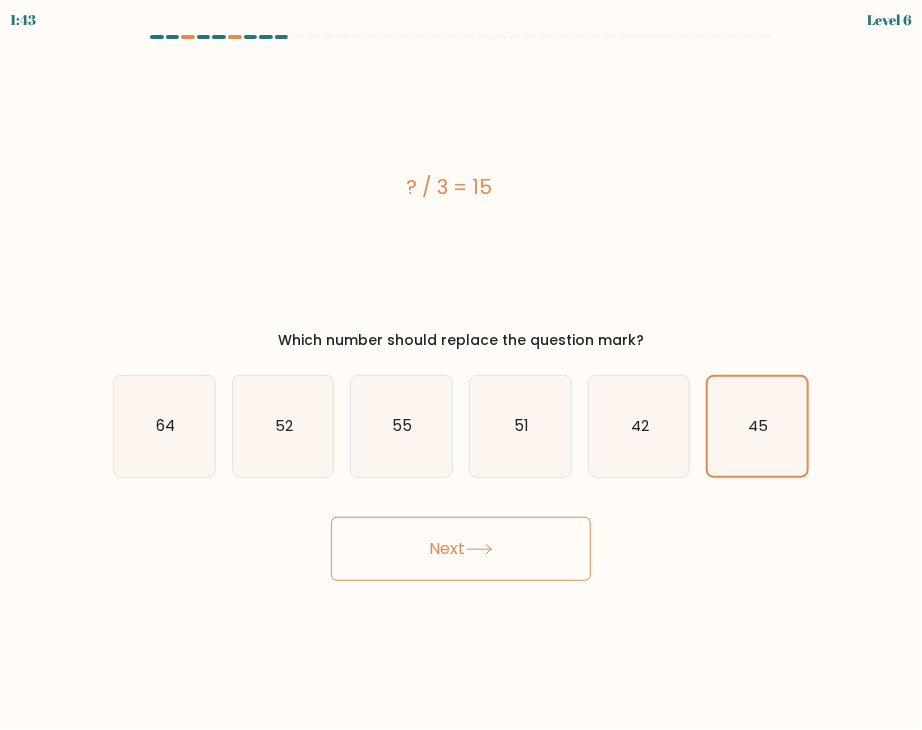 click on "Next" at bounding box center (461, 549) 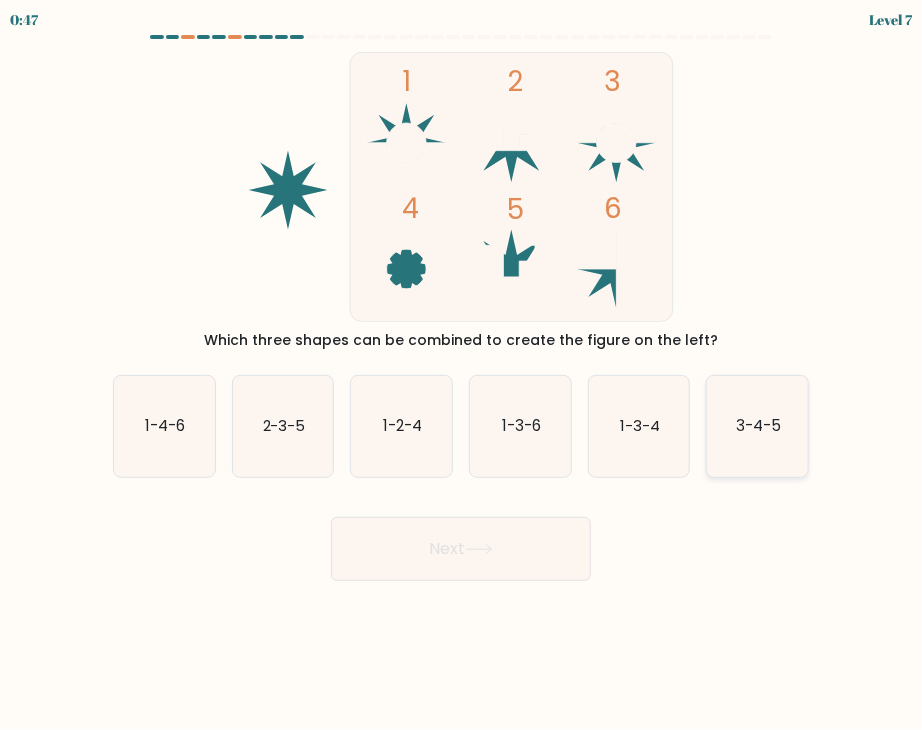 click on "3-4-5" 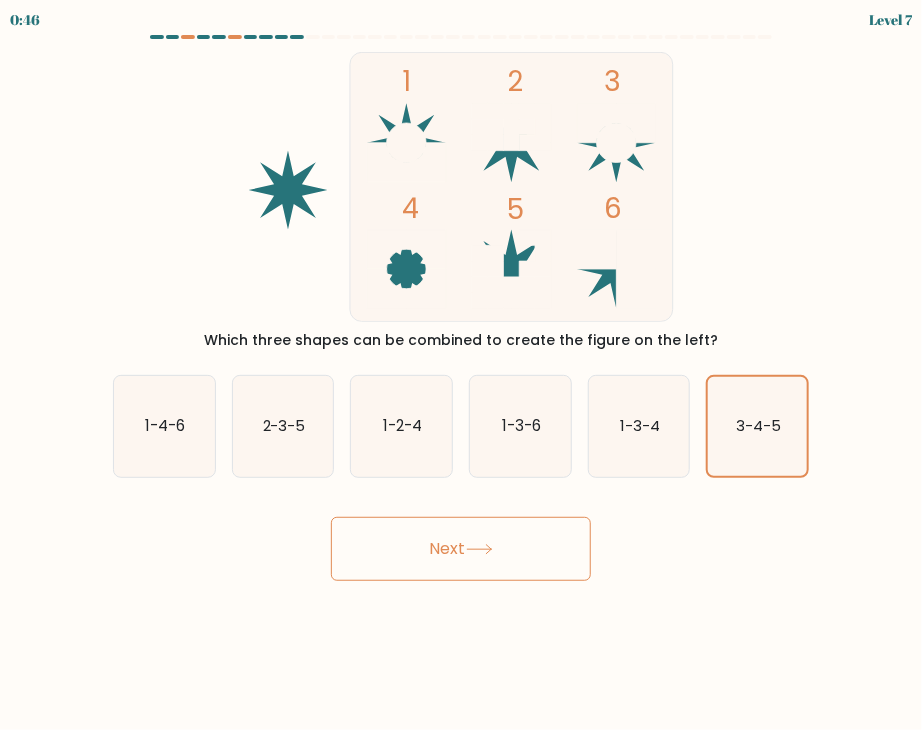 click on "Next" at bounding box center (461, 549) 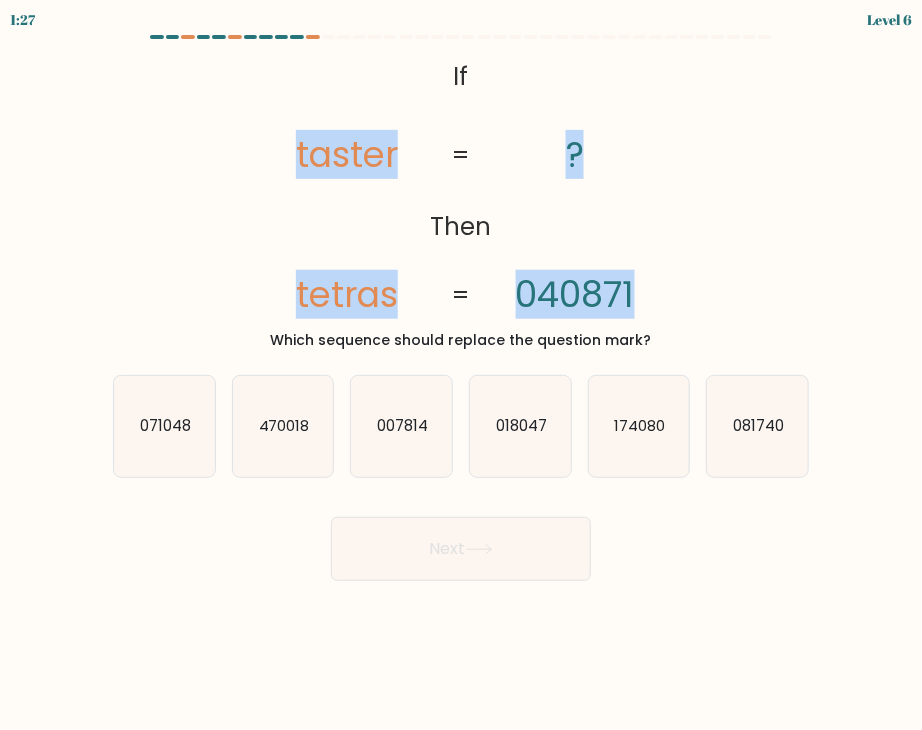 drag, startPoint x: 285, startPoint y: 55, endPoint x: 678, endPoint y: 275, distance: 450.3876 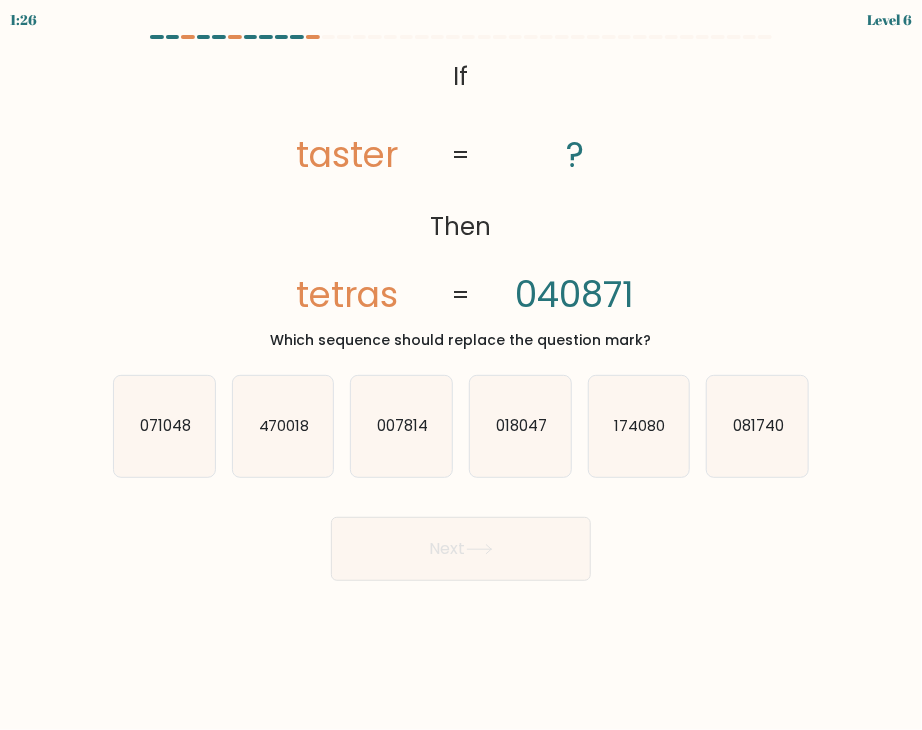 drag, startPoint x: 460, startPoint y: 77, endPoint x: 445, endPoint y: 76, distance: 15.033297 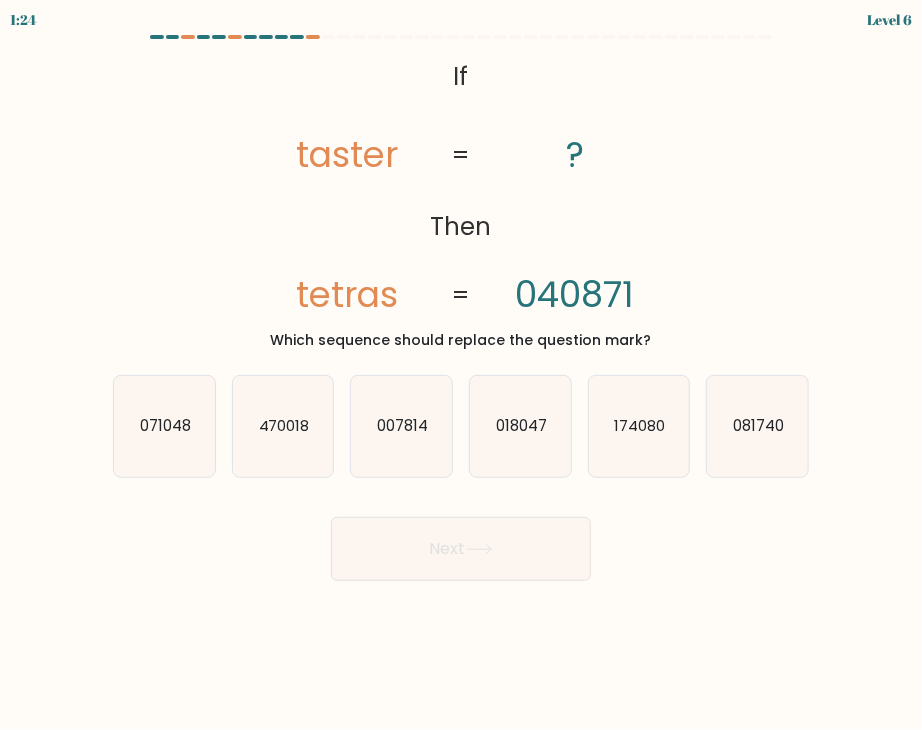click on "@import url('https://fonts.googleapis.com/css?family=Abril+Fatface:400,100,100italic,300,300italic,400italic,500,500italic,700,700italic,900,900italic');           If       Then       taster       tetras       ?       040871       =       =" 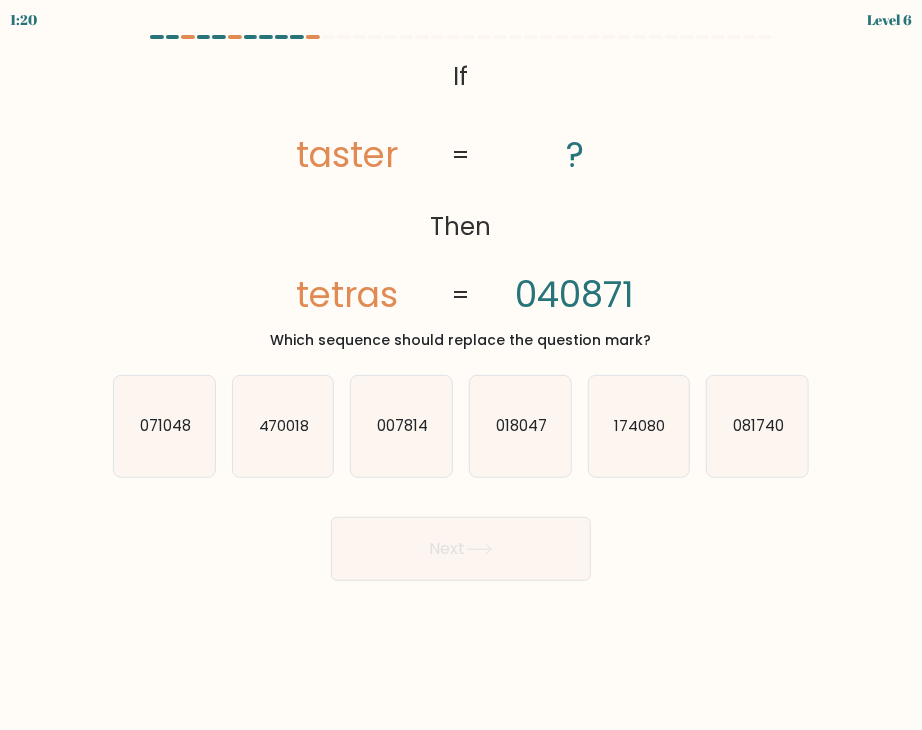 drag, startPoint x: 443, startPoint y: 69, endPoint x: 688, endPoint y: 340, distance: 365.33 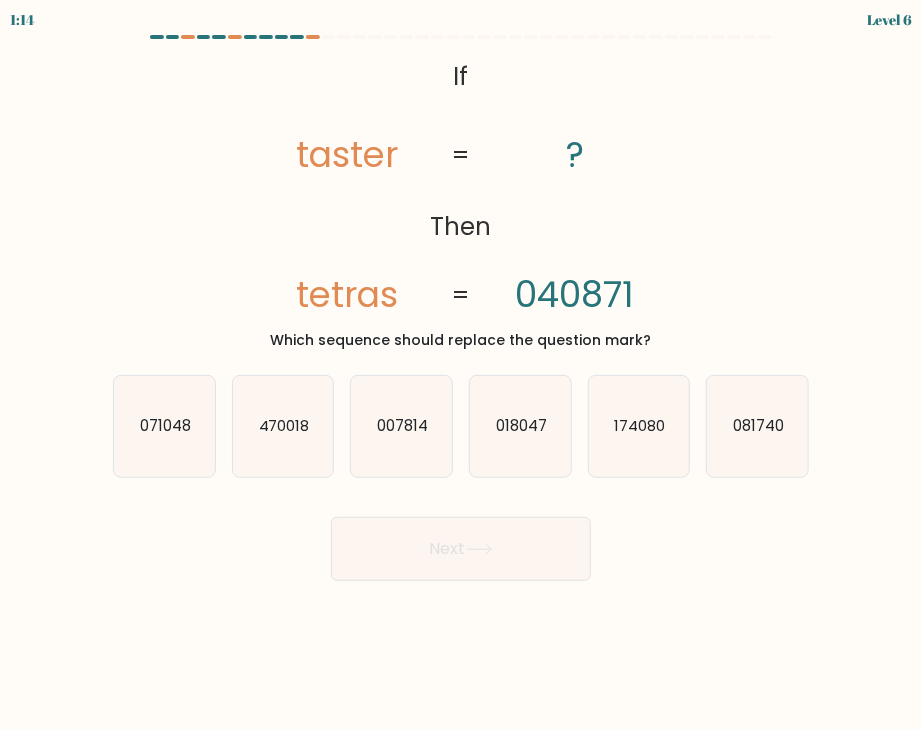click on "@import url('https://fonts.googleapis.com/css?family=Abril+Fatface:400,100,100italic,300,300italic,400italic,500,500italic,700,700italic,900,900italic');           If       Then       taster       tetras       ?       040871       =       =" 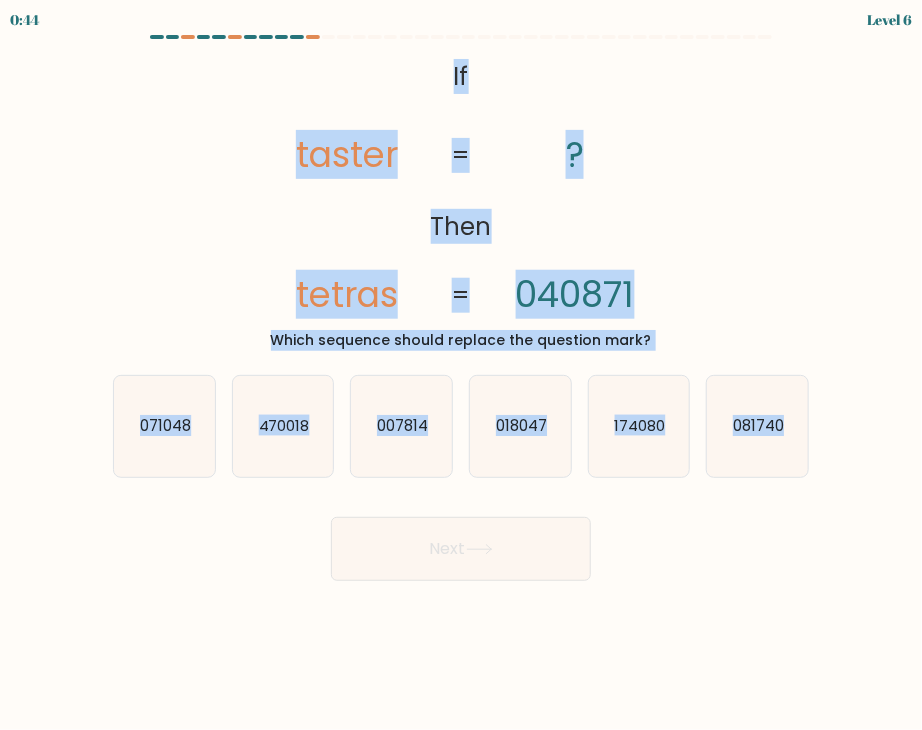 drag, startPoint x: 428, startPoint y: 62, endPoint x: 818, endPoint y: 442, distance: 544.5181 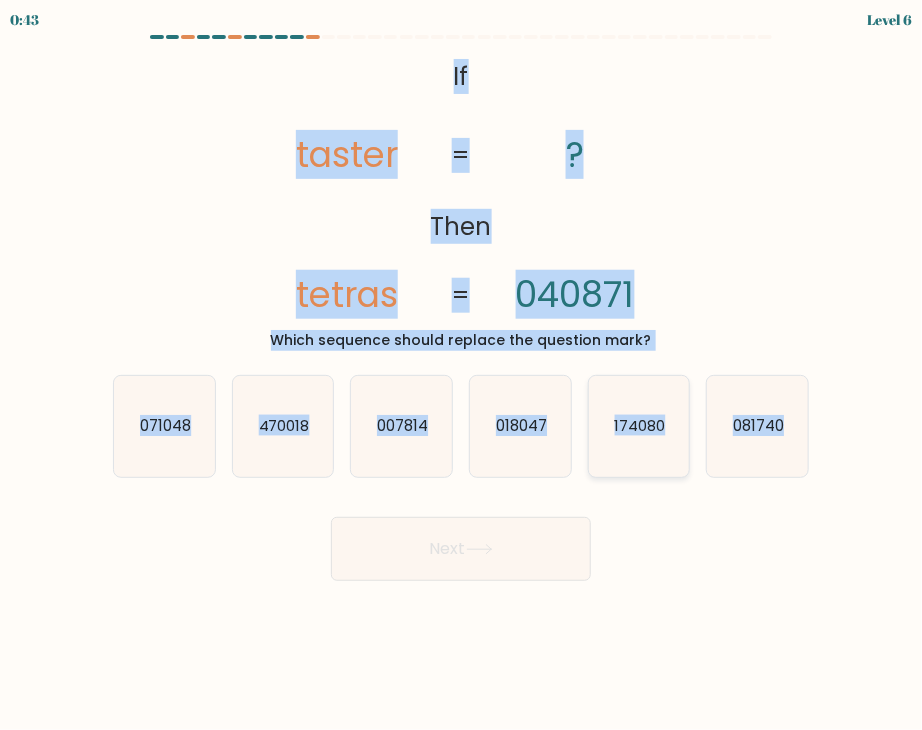 copy on "If       Then       taster       tetras       ?       040871       =       =
Which sequence should replace the question mark?
a.
071048
b.
470018
c.
007814
d.
018047
e.
174080
f.
081740" 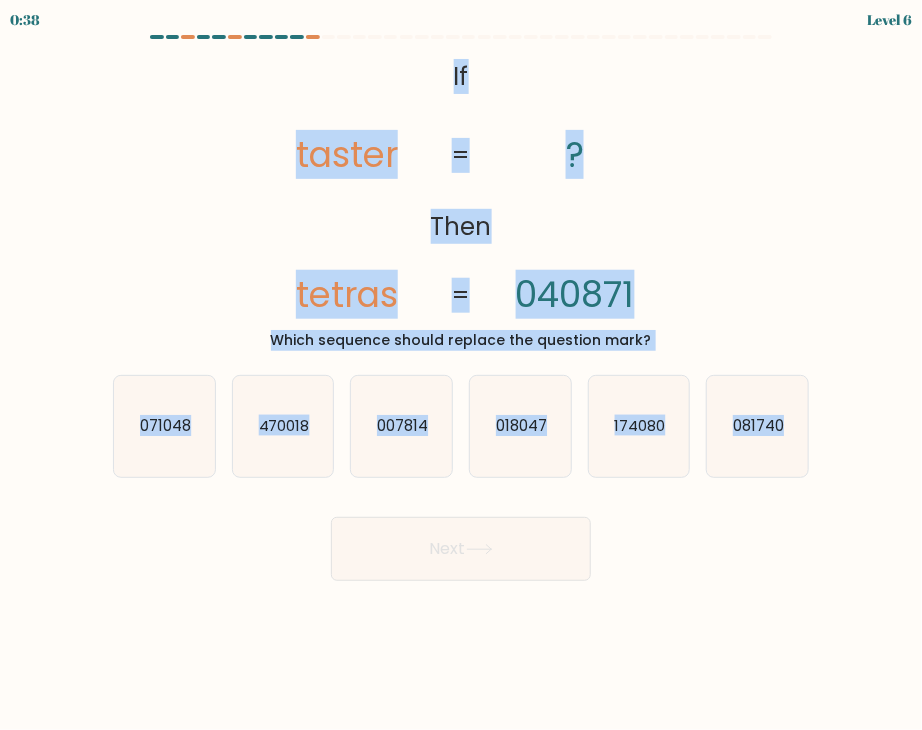 click on "Next" at bounding box center [461, 541] 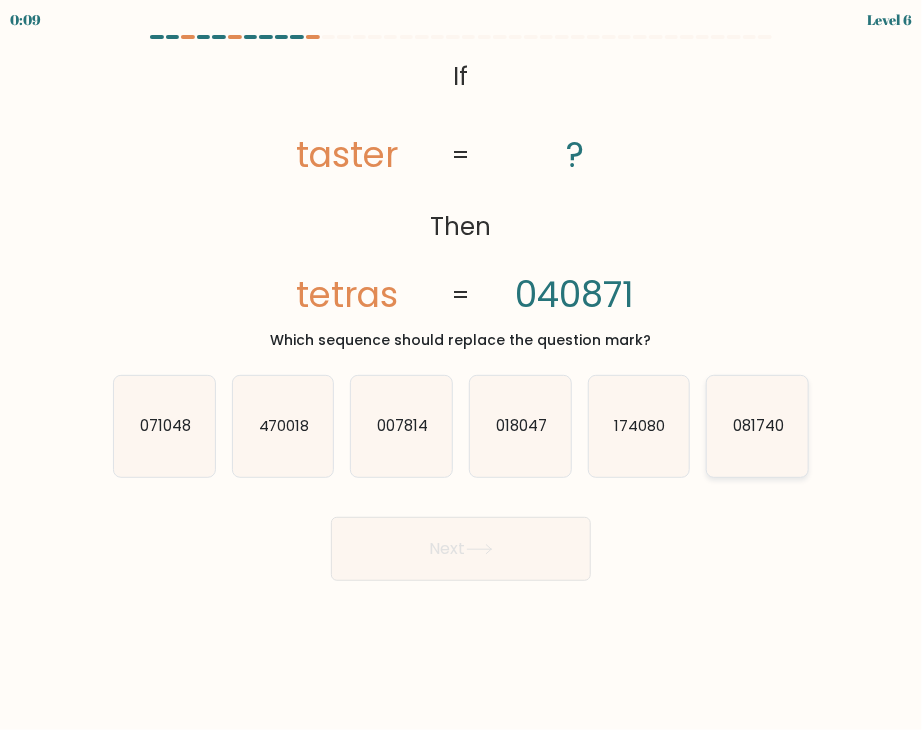 click on "081740" 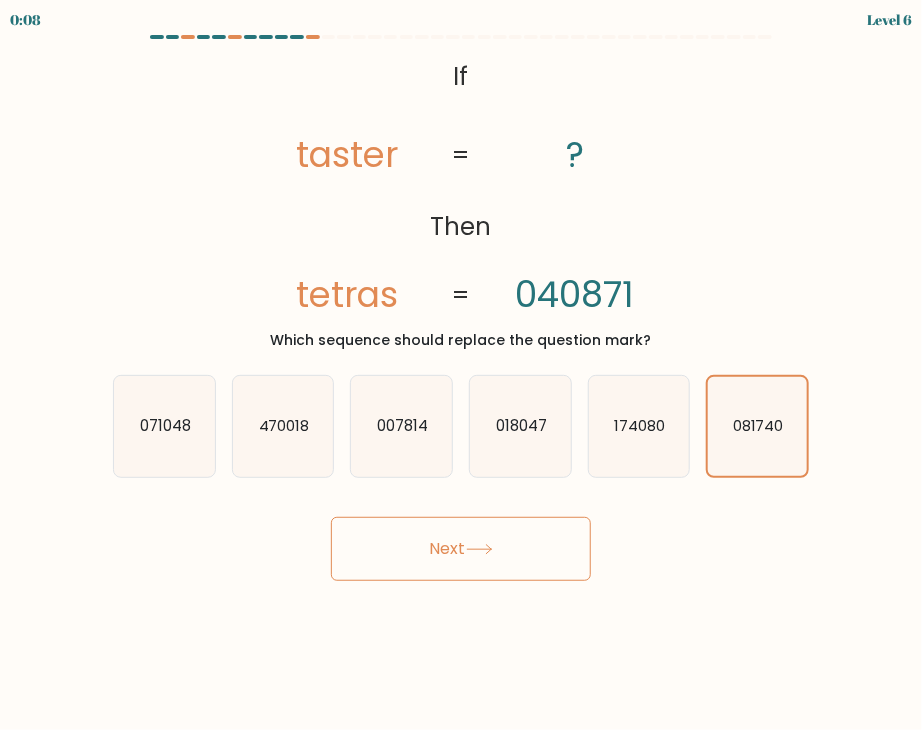 click on "Next" at bounding box center [461, 549] 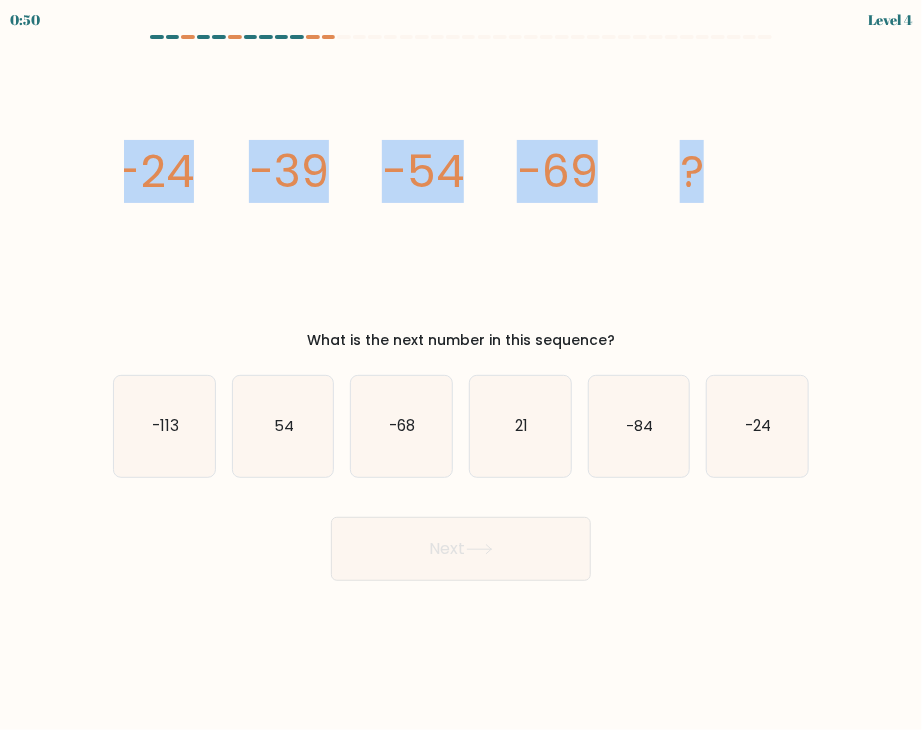 drag, startPoint x: 86, startPoint y: 158, endPoint x: 730, endPoint y: 171, distance: 644.1312 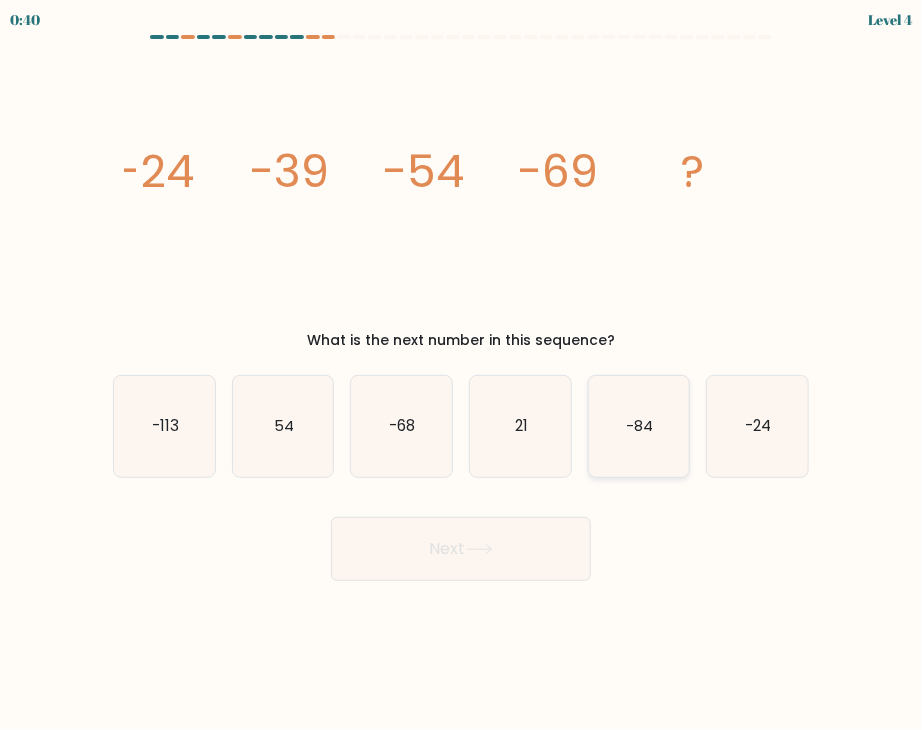 drag, startPoint x: 638, startPoint y: 431, endPoint x: 620, endPoint y: 457, distance: 31.622776 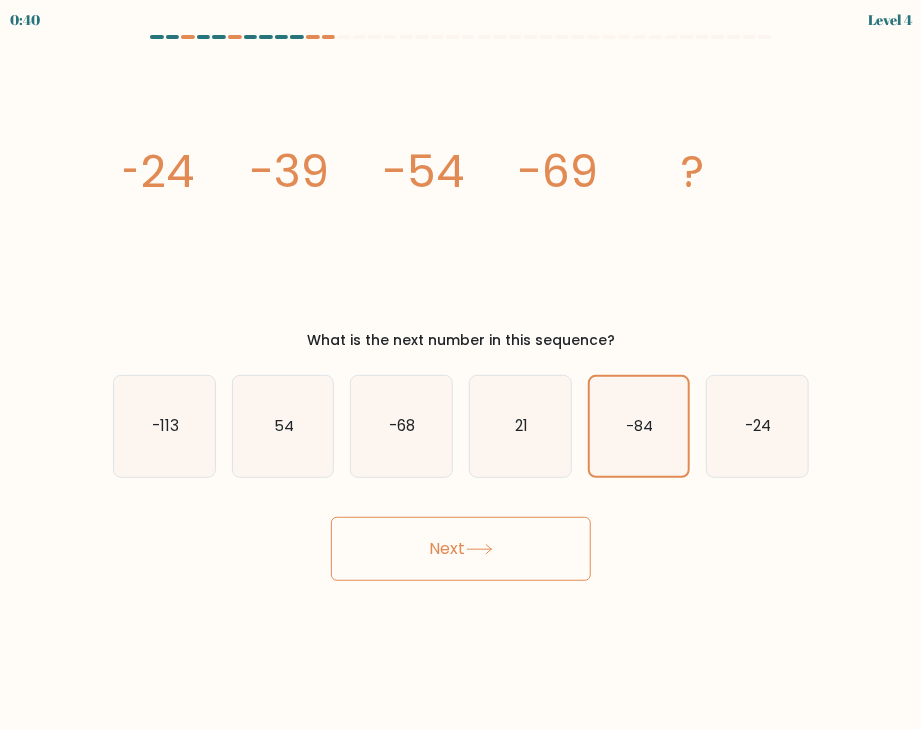 click 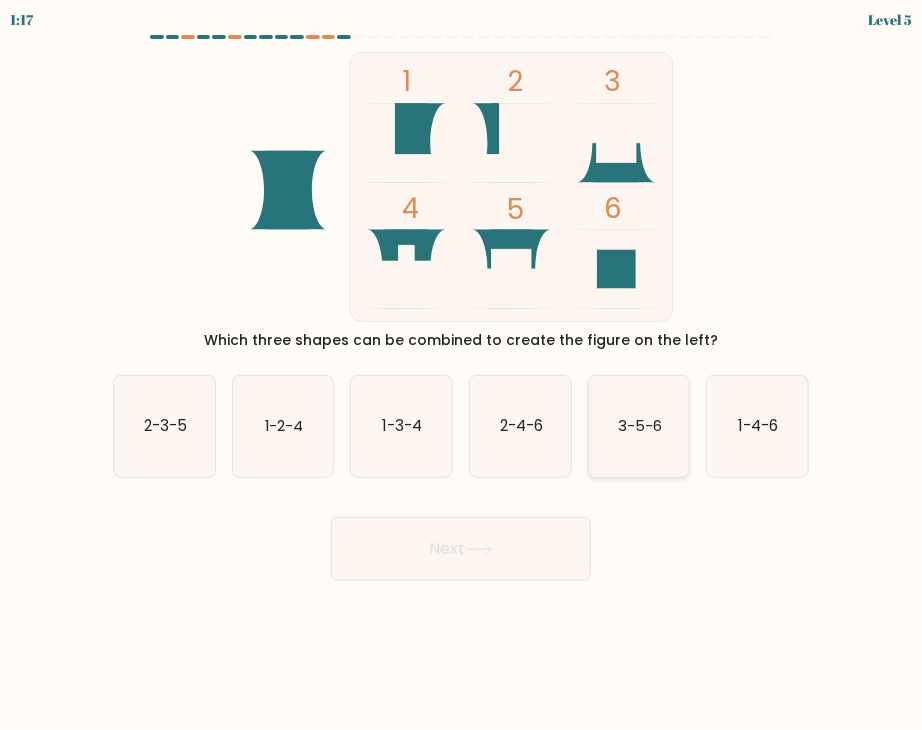 click on "3-5-6" 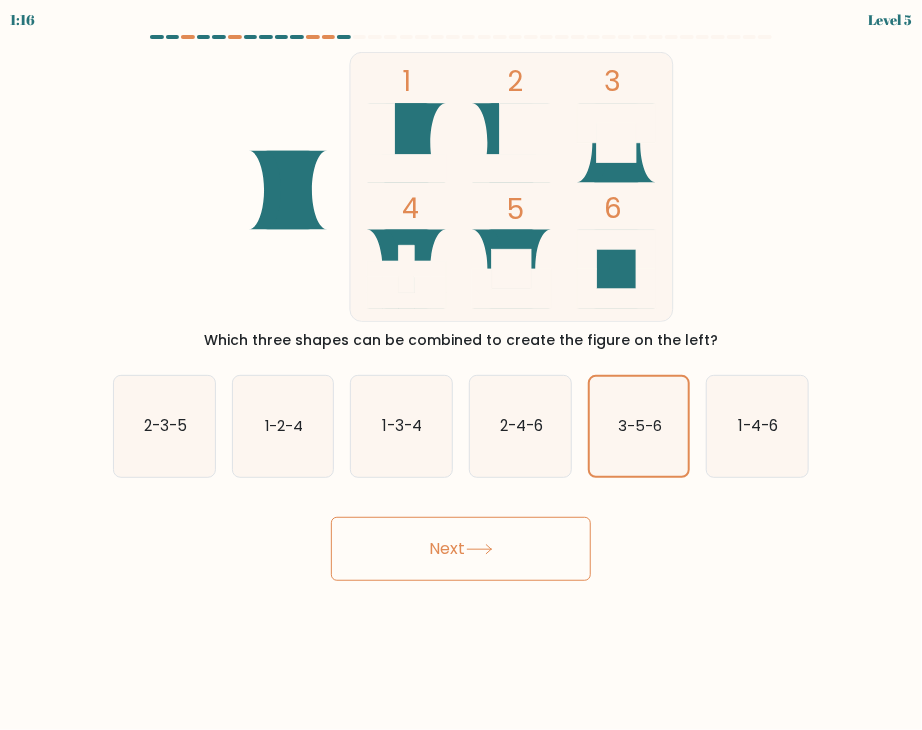 drag, startPoint x: 486, startPoint y: 515, endPoint x: 484, endPoint y: 540, distance: 25.079872 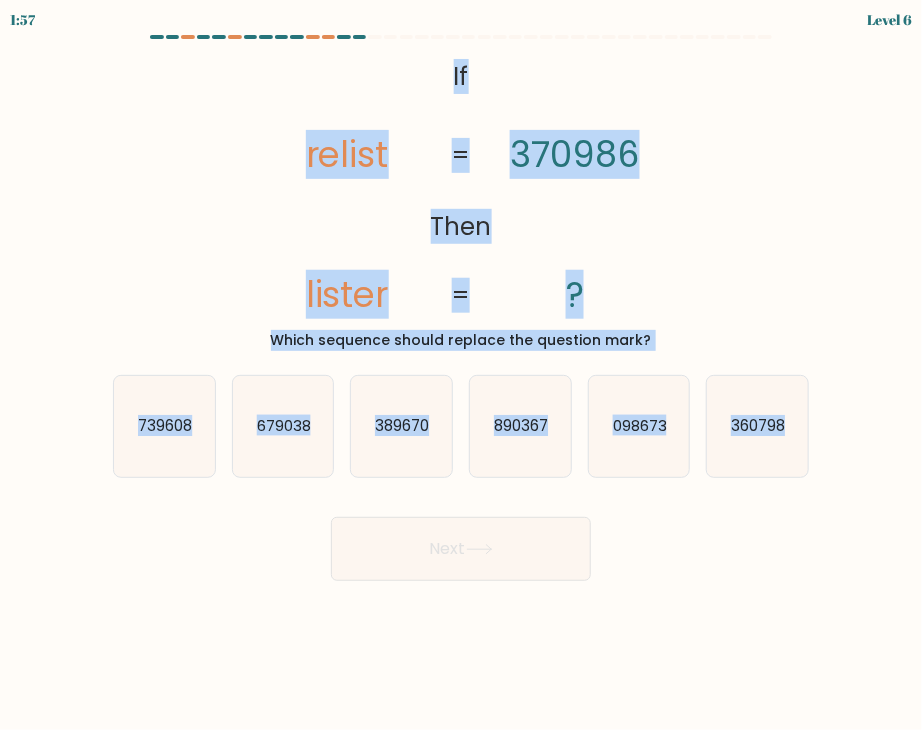 drag, startPoint x: 440, startPoint y: 77, endPoint x: 827, endPoint y: 462, distance: 545.88824 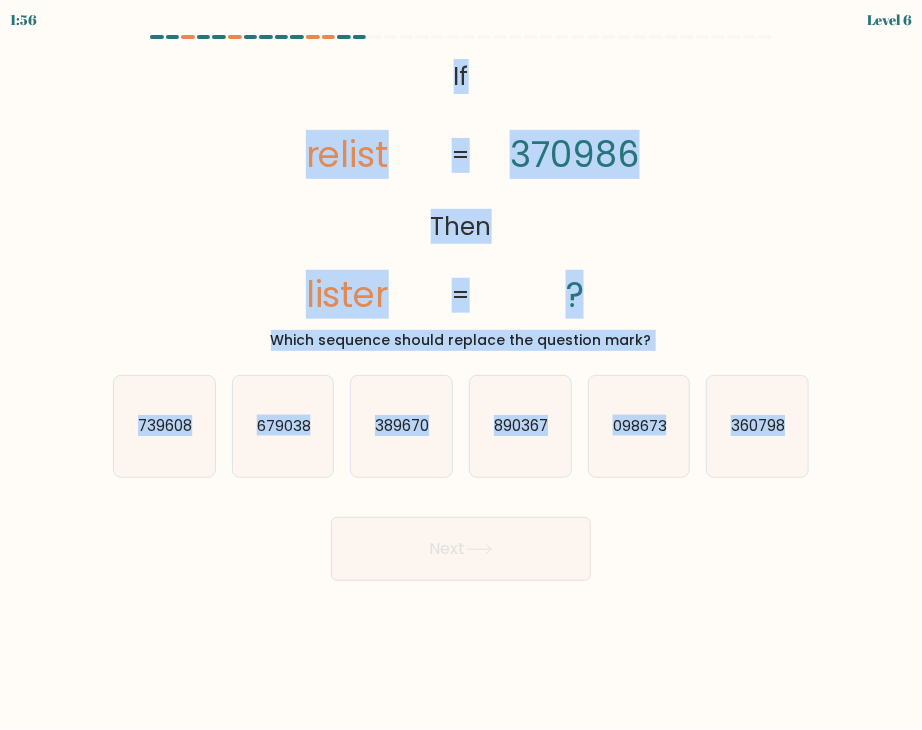 copy on "If       Then       relist       lister       370986       ?       =       =
Which sequence should replace the question mark?
a.
739608
b.
679038
c.
389670
d.
890367
e.
098673
f.
360798" 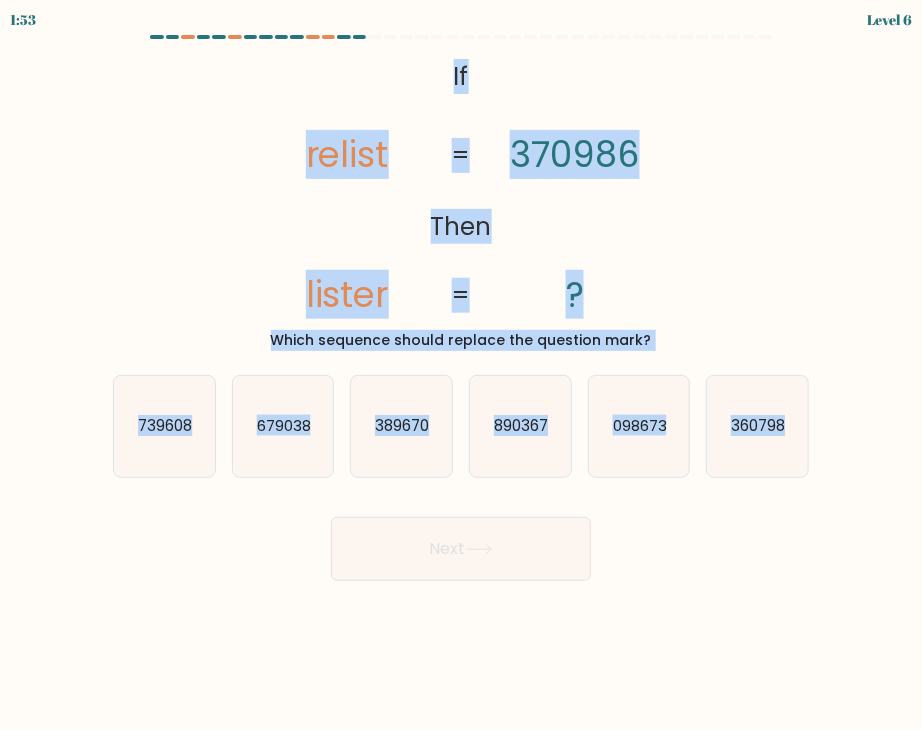 click on "@import url('https://fonts.googleapis.com/css?family=Abril+Fatface:400,100,100italic,300,300italic,400italic,500,500italic,700,700italic,900,900italic');           If       Then       relist       lister       370986       ?       =       =
Which sequence should replace the question mark?" at bounding box center (461, 201) 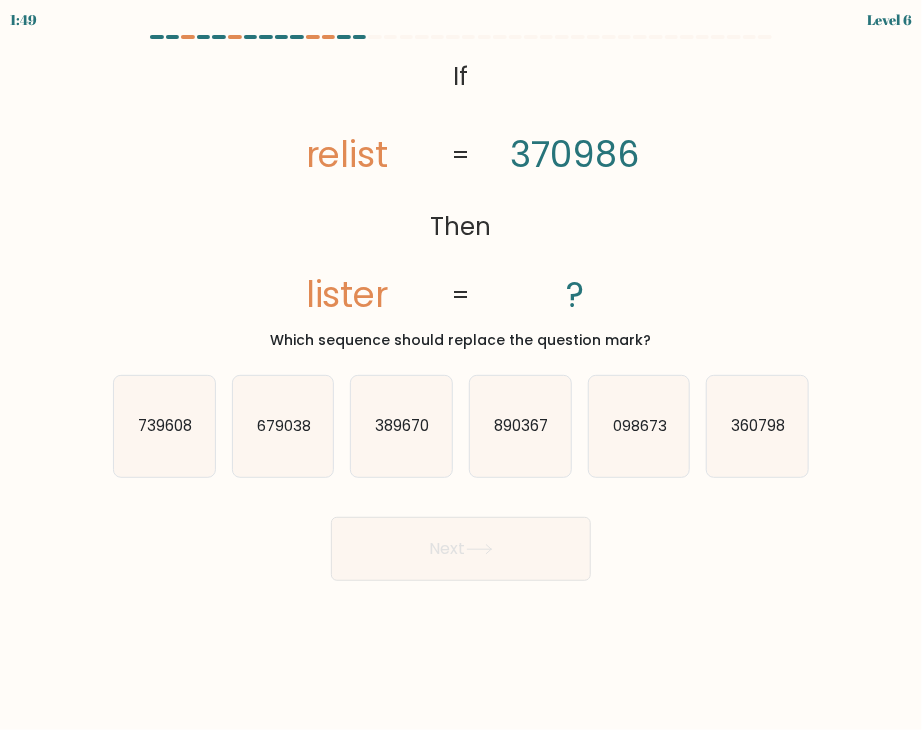 click on "@import url('https://fonts.googleapis.com/css?family=Abril+Fatface:400,100,100italic,300,300italic,400italic,500,500italic,700,700italic,900,900italic');           If       Then       relist       lister       370986       ?       =       =
Which sequence should replace the question mark?" at bounding box center [461, 201] 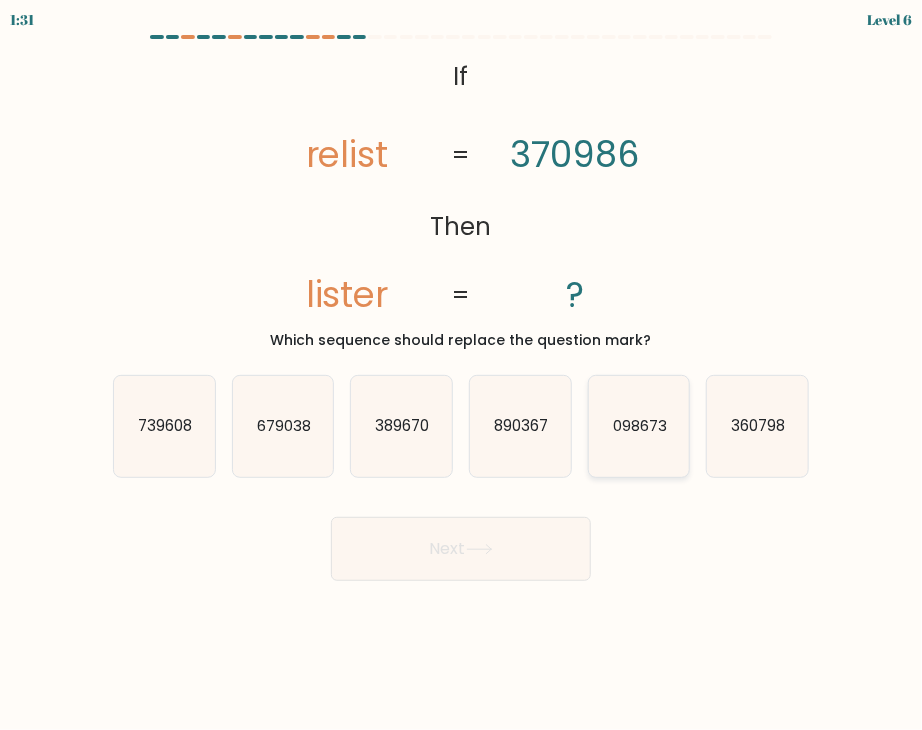 click on "098673" 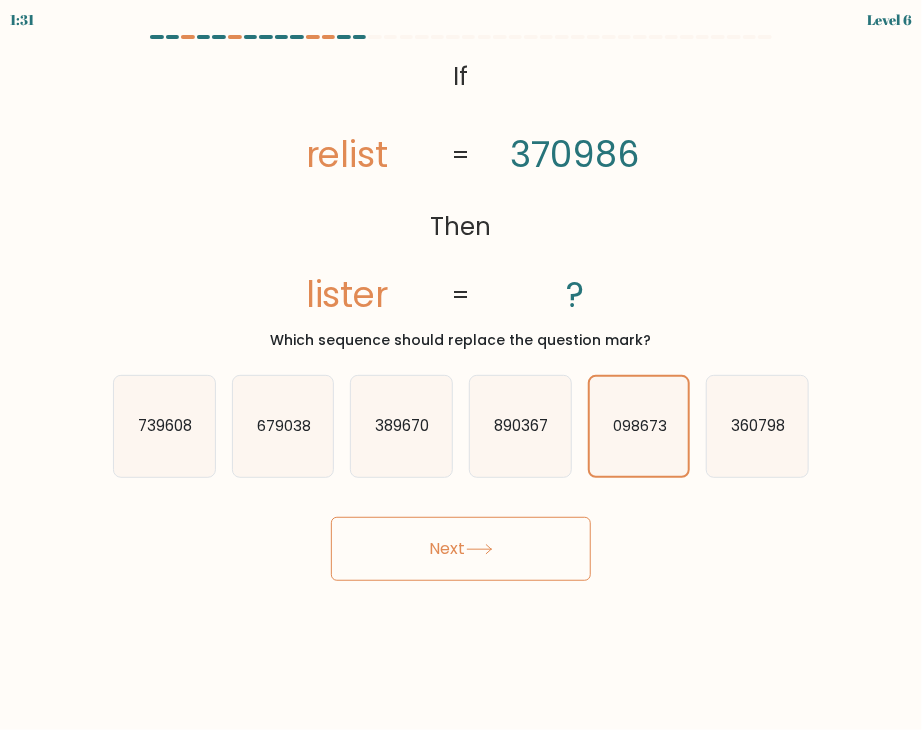 click on "Next" at bounding box center [461, 549] 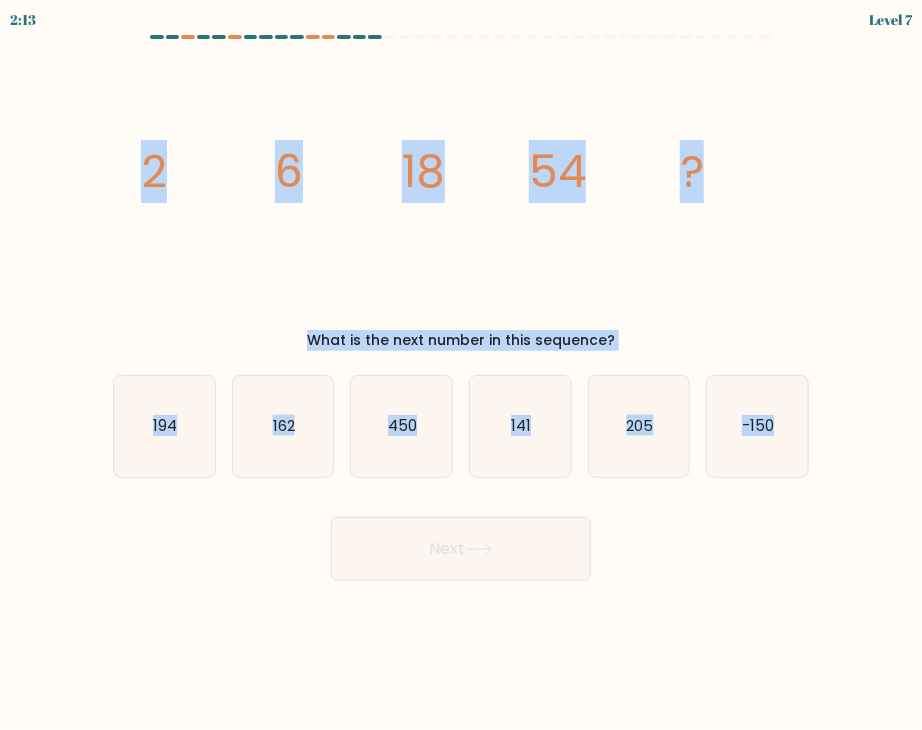 drag, startPoint x: 122, startPoint y: 165, endPoint x: 845, endPoint y: 495, distance: 794.7509 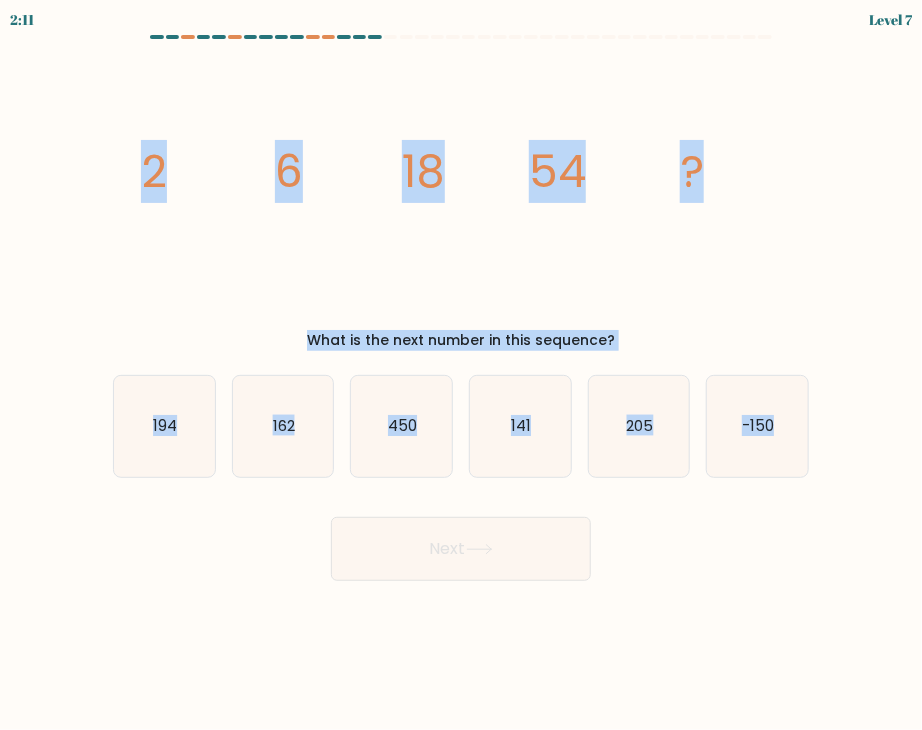 copy on "2
6
18
54
?
What is the next number in this sequence?
a.
194
b.
162
c.
450
d.
141
e.
205
f.
-150" 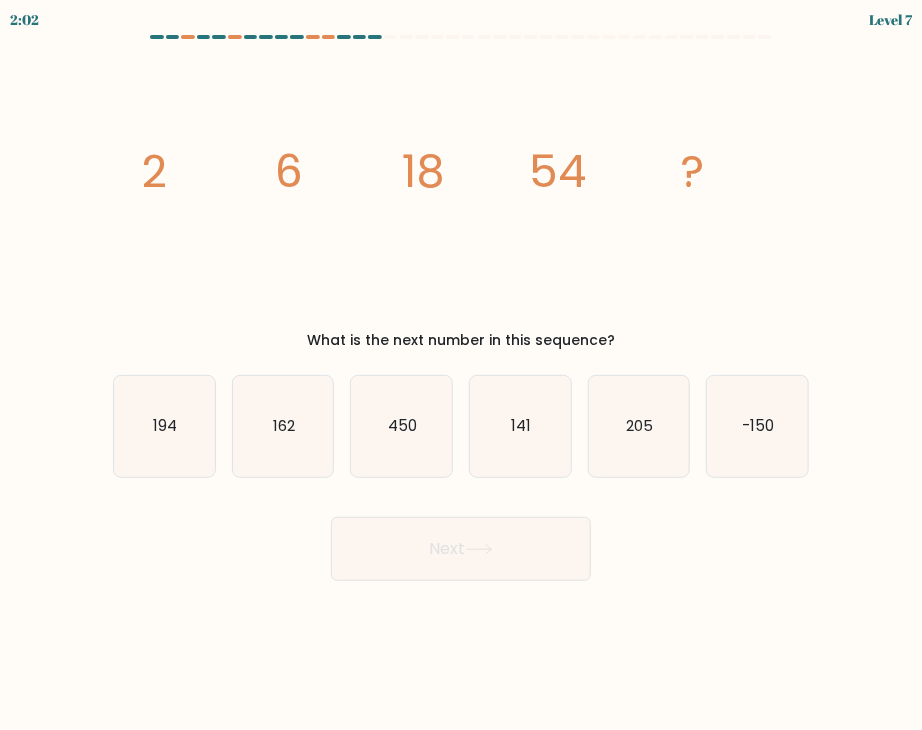 click on "Next" at bounding box center (461, 541) 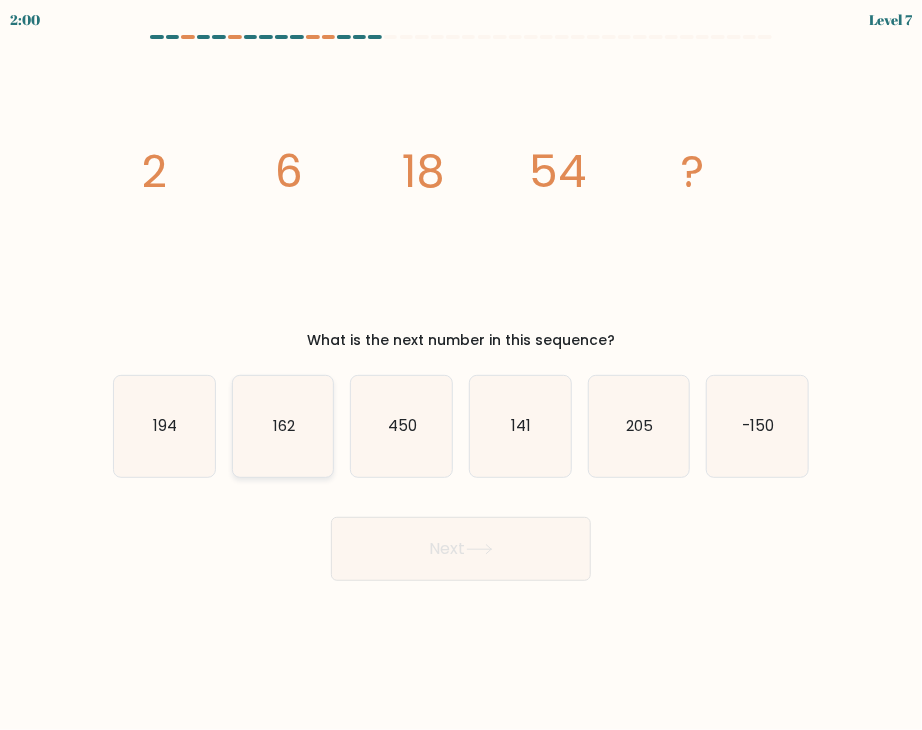 click on "162" 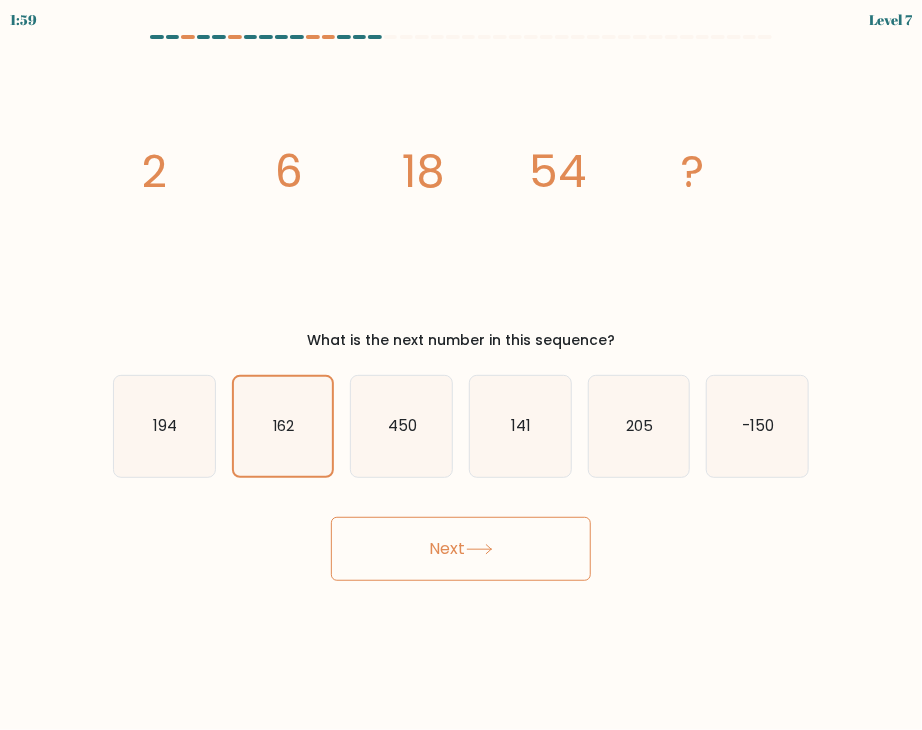 click on "Next" at bounding box center [461, 549] 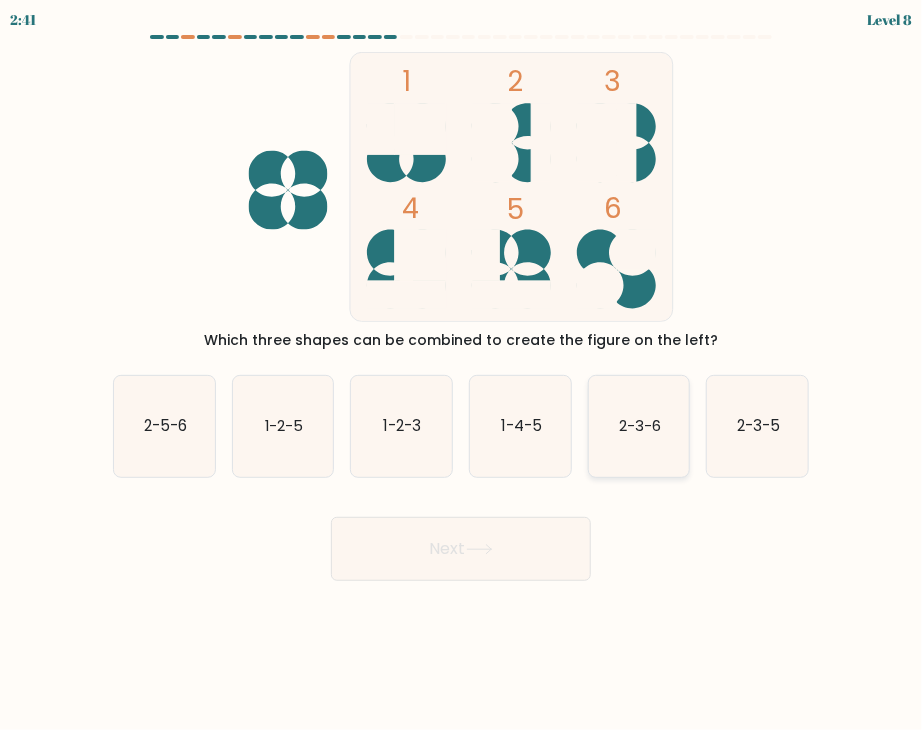 click on "2-3-6" 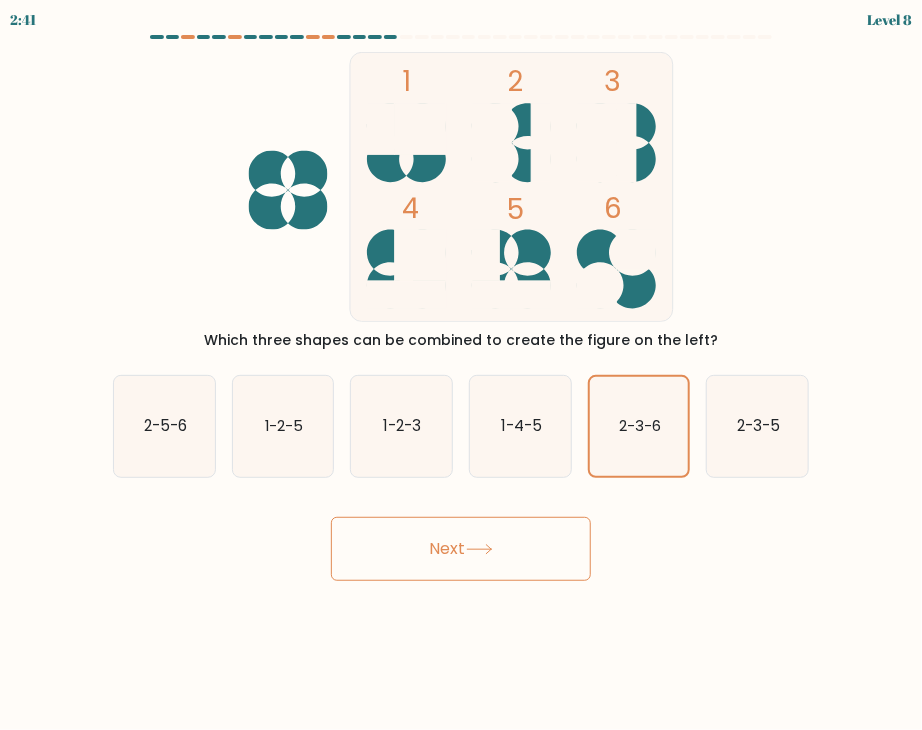 click on "Next" at bounding box center (461, 549) 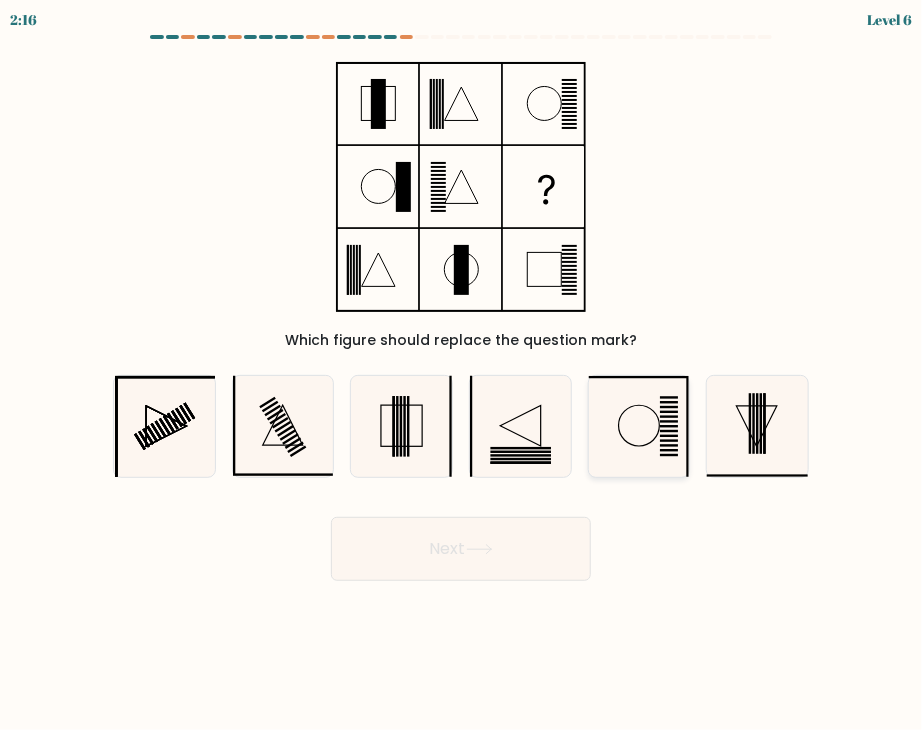 click 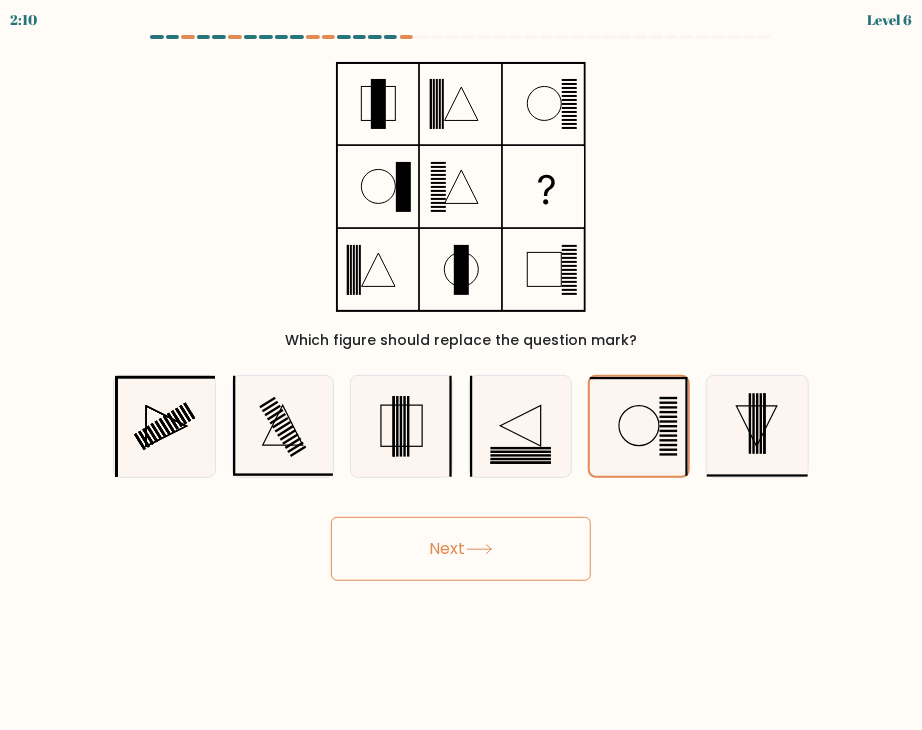 click on "Next" at bounding box center (461, 549) 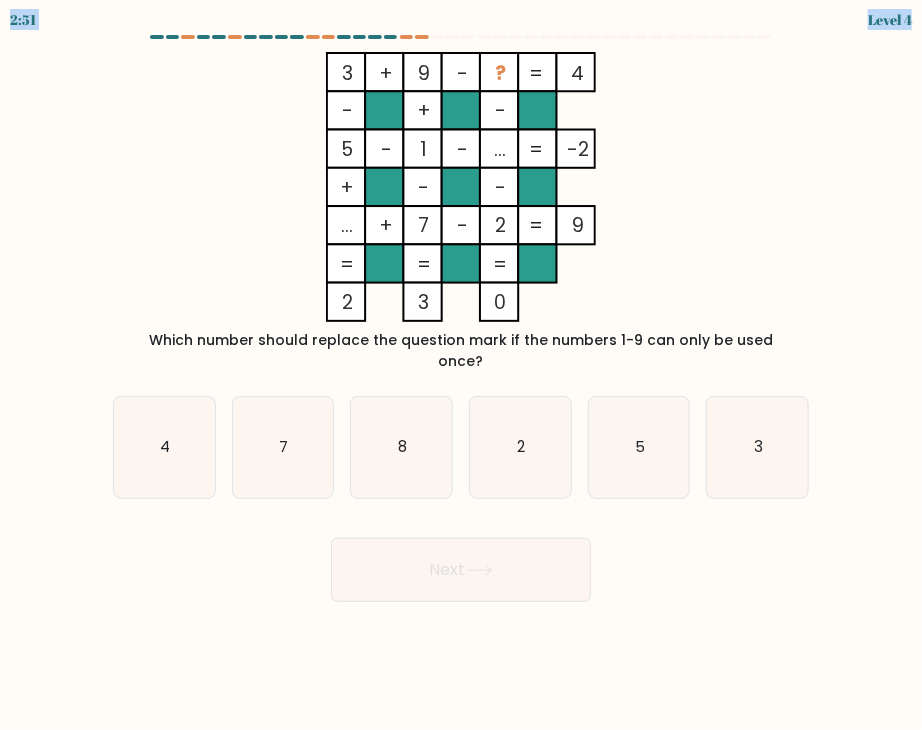 drag, startPoint x: 168, startPoint y: 32, endPoint x: 527, endPoint y: 206, distance: 398.94485 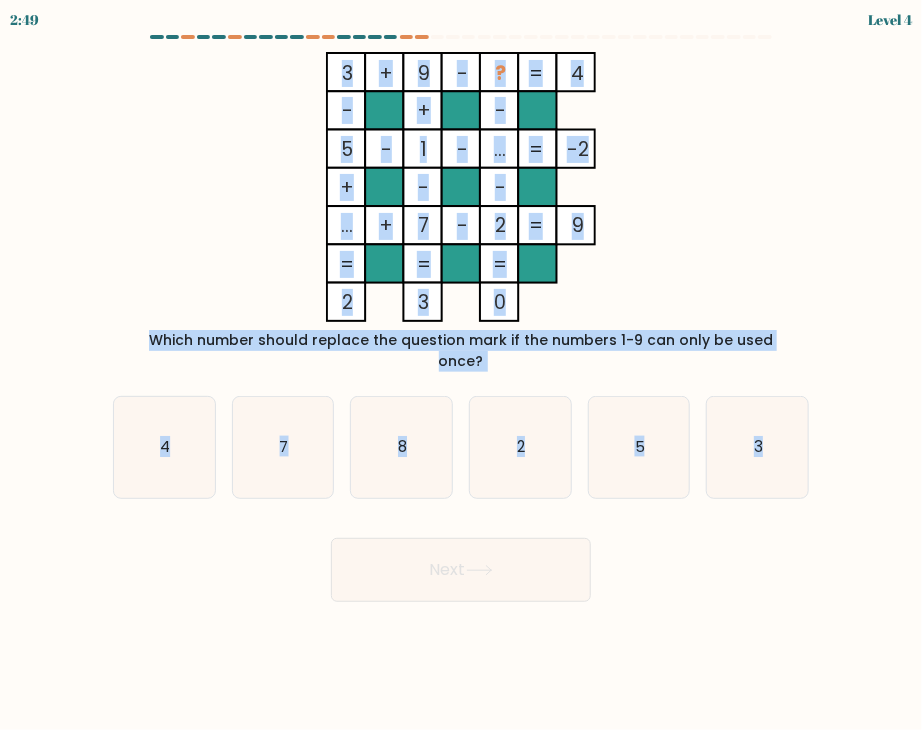 drag, startPoint x: 296, startPoint y: 59, endPoint x: 832, endPoint y: 419, distance: 645.67487 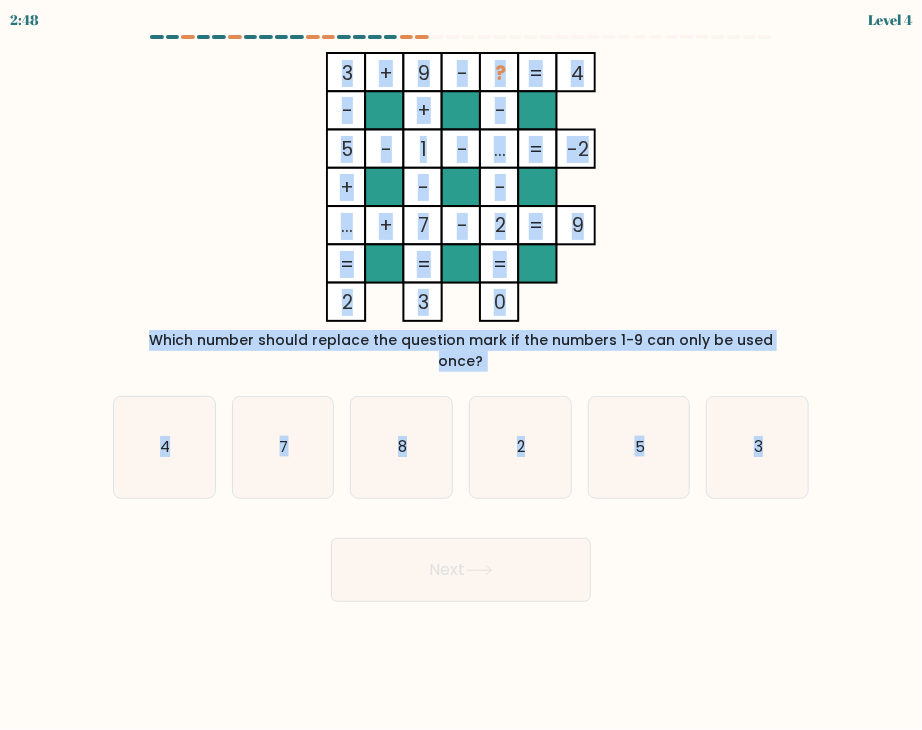 copy on "3    +    9    -    ?    4    -    +    -    5    -    1    -    ...    -2    +    -    -    ...    +    7    -    2    =   9    =   =   =   =   2    3    0    =
Which number should replace the question mark if the numbers 1-9 can only be used once?
a.
4
b.
7
c.
8
d.
2
e.
5
f.
3" 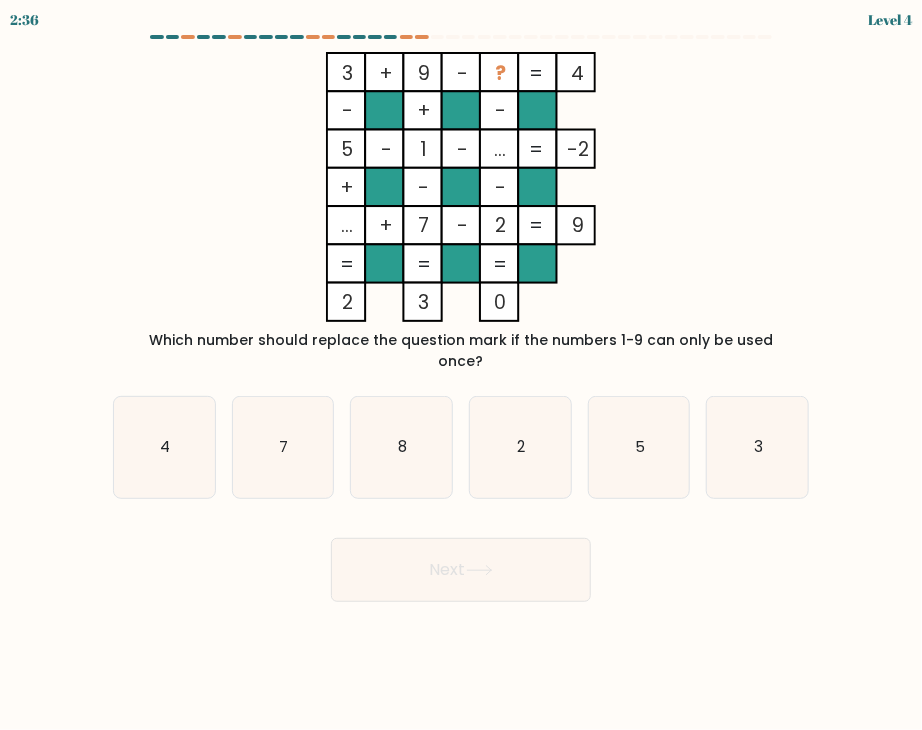 drag, startPoint x: 714, startPoint y: 543, endPoint x: 836, endPoint y: 486, distance: 134.65883 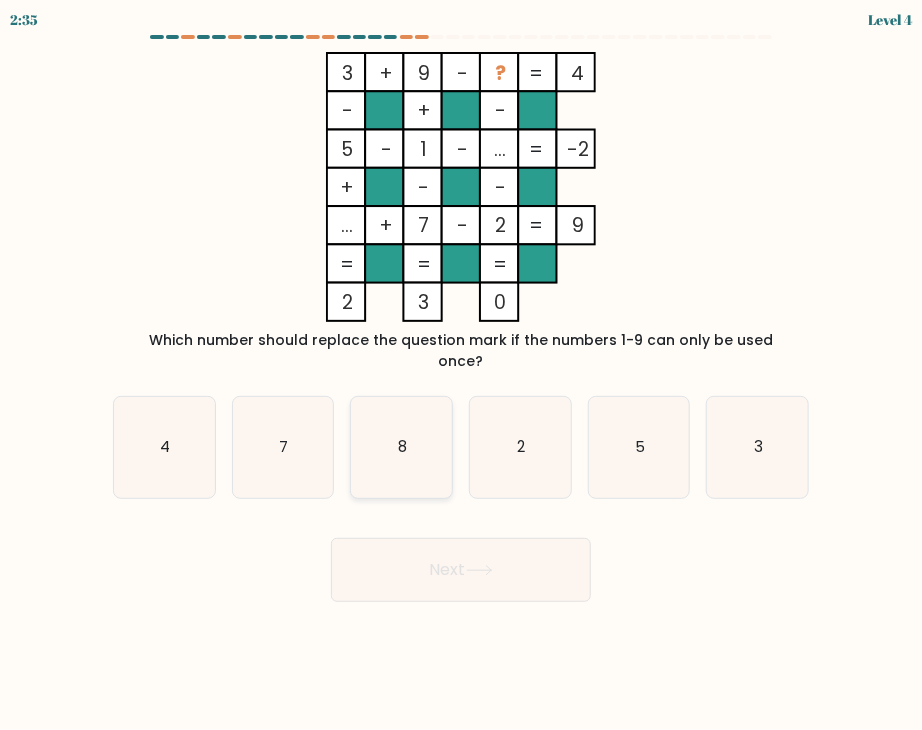 click on "8" 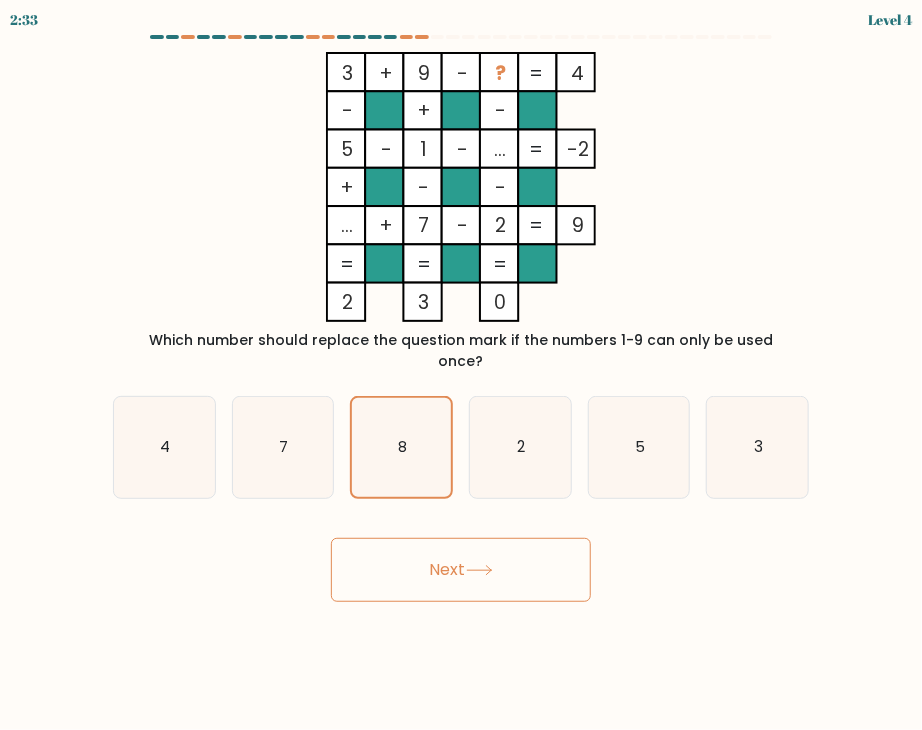 click on "Next" at bounding box center [461, 562] 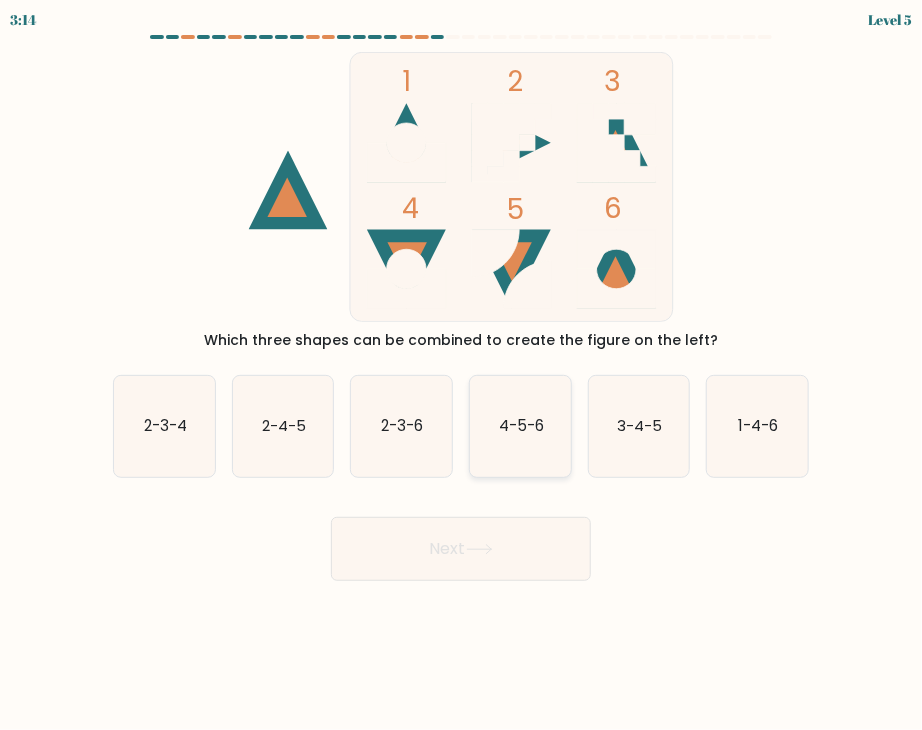 drag, startPoint x: 493, startPoint y: 433, endPoint x: 490, endPoint y: 449, distance: 16.27882 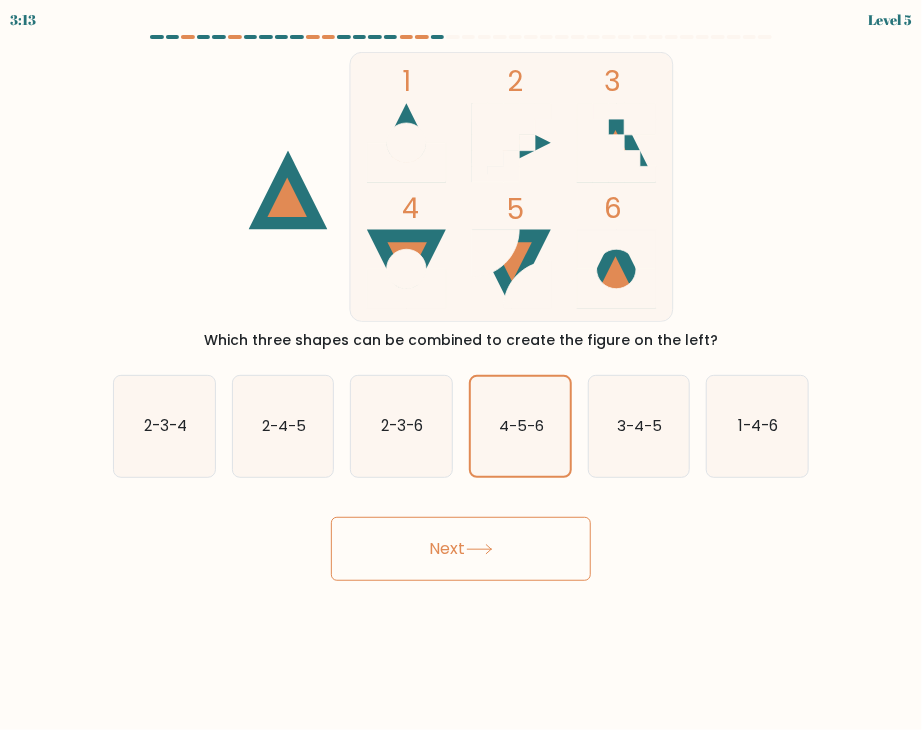 click on "Next" at bounding box center (461, 549) 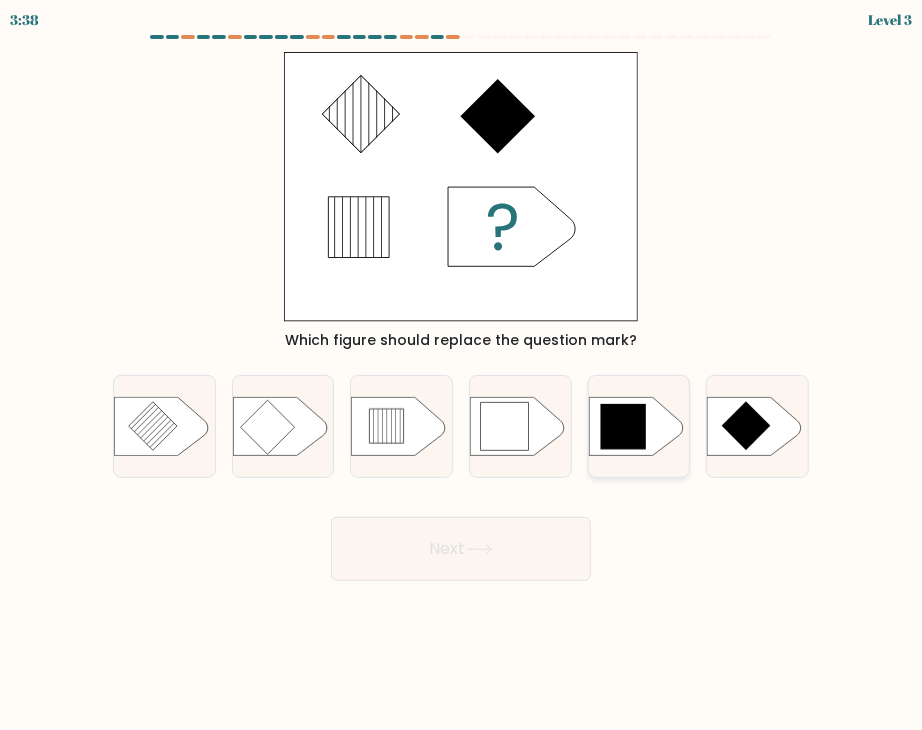 click 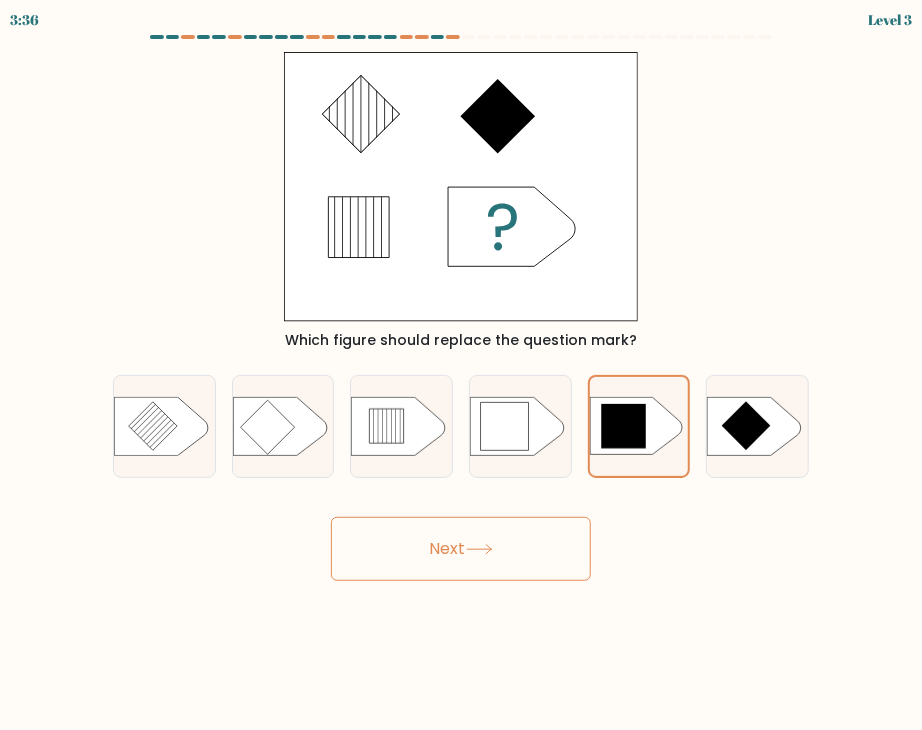 click on "Next" at bounding box center [461, 549] 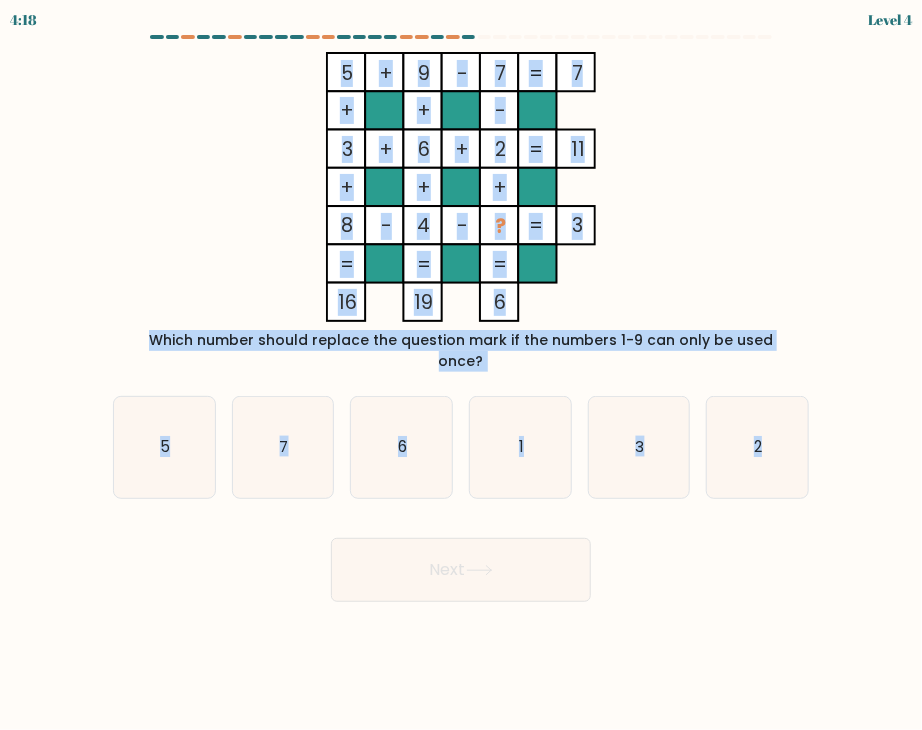 drag, startPoint x: 318, startPoint y: 65, endPoint x: 896, endPoint y: 485, distance: 714.4816 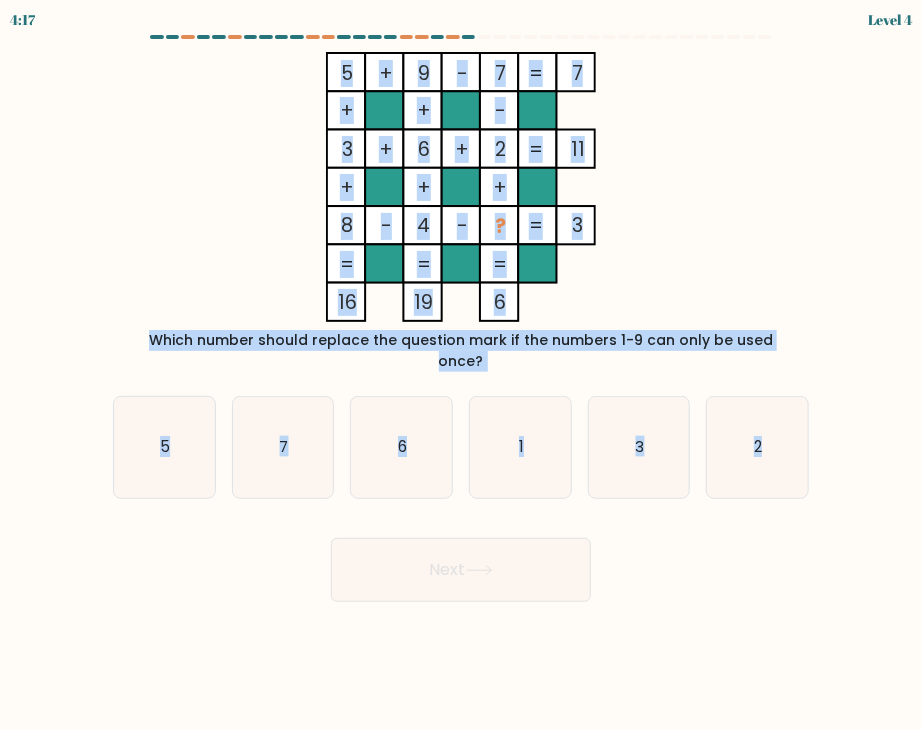 copy on "5    +    9    -    7    7    +    +    -    3    +    6    +    2    11    +    +    +    8    -    4    -    ?    =   3    =   =   =   =   16    19    6    =
Which number should replace the question mark if the numbers 1-9 can only be used once?
a.
5
b.
7
c.
6
d.
1
e.
3
f.
2" 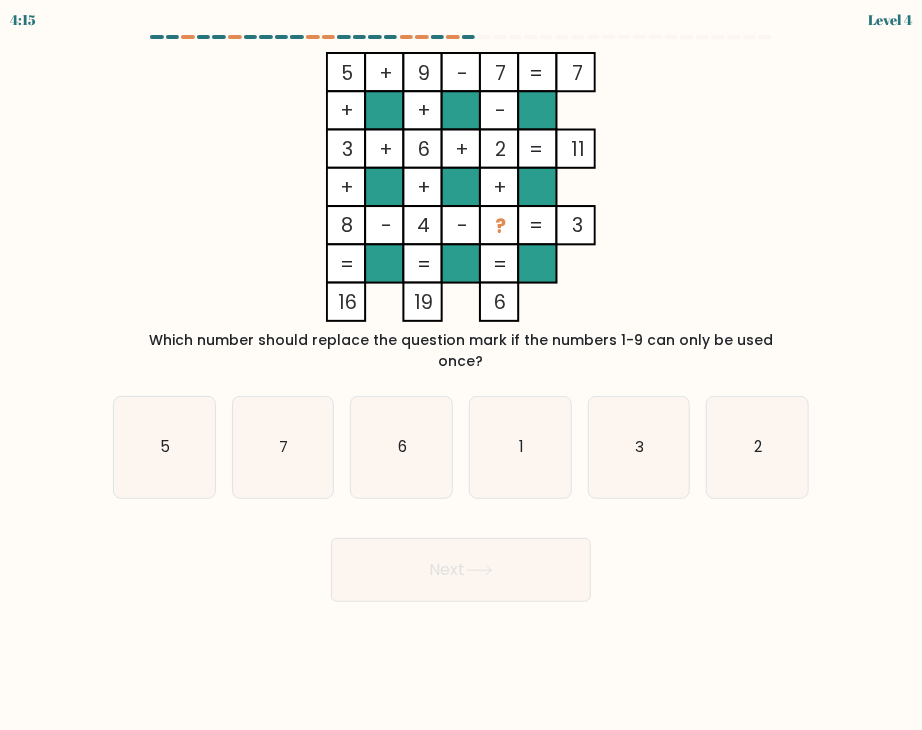 click on "Next" at bounding box center [461, 562] 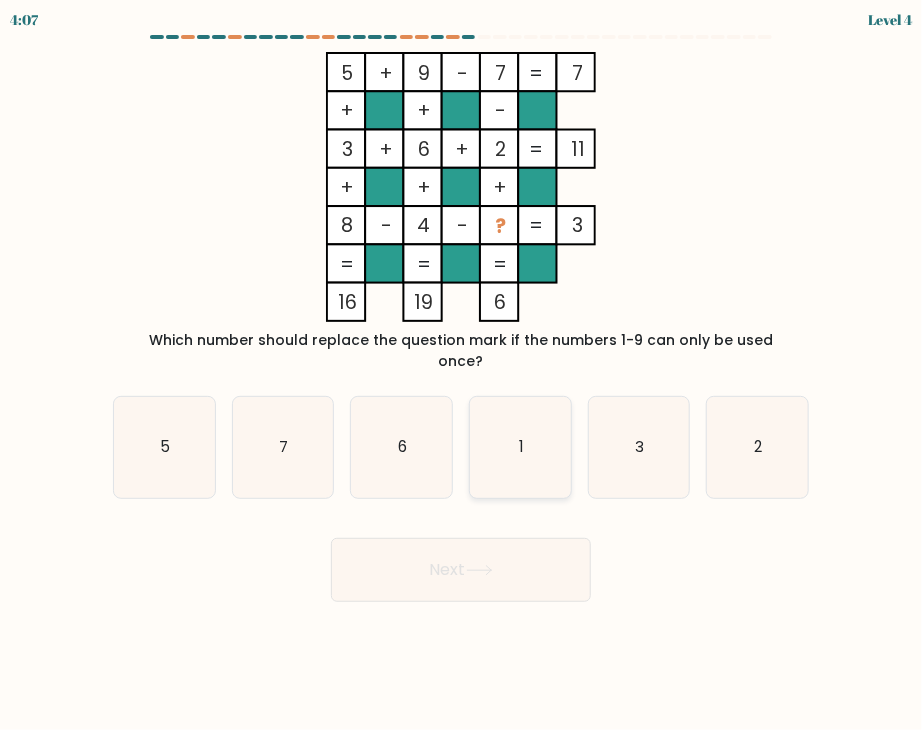 click on "1" 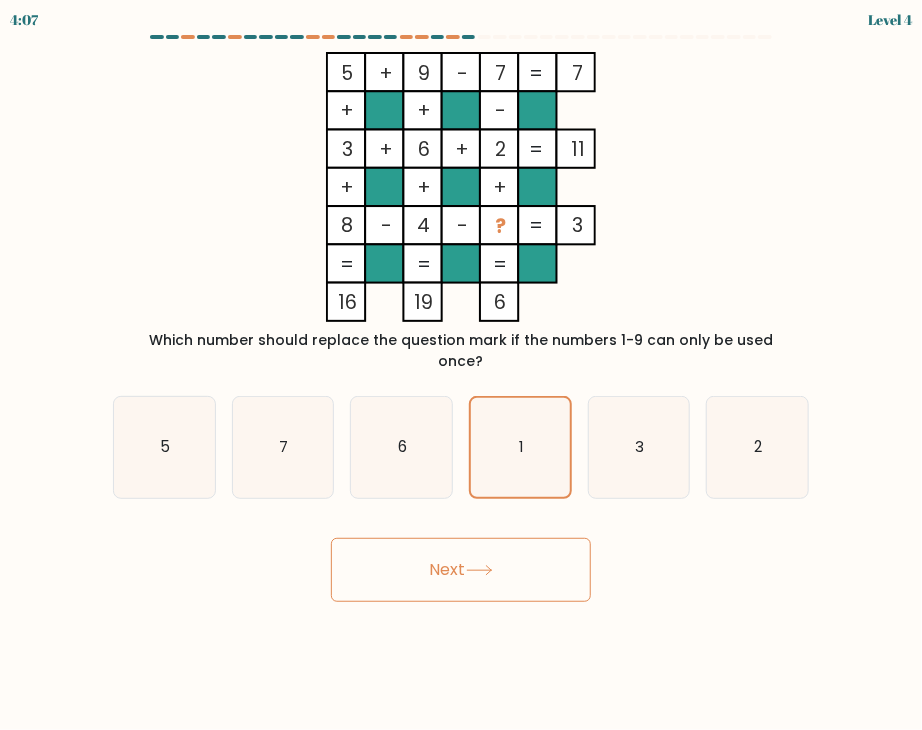 click on "4:07
Level 4" at bounding box center [461, 365] 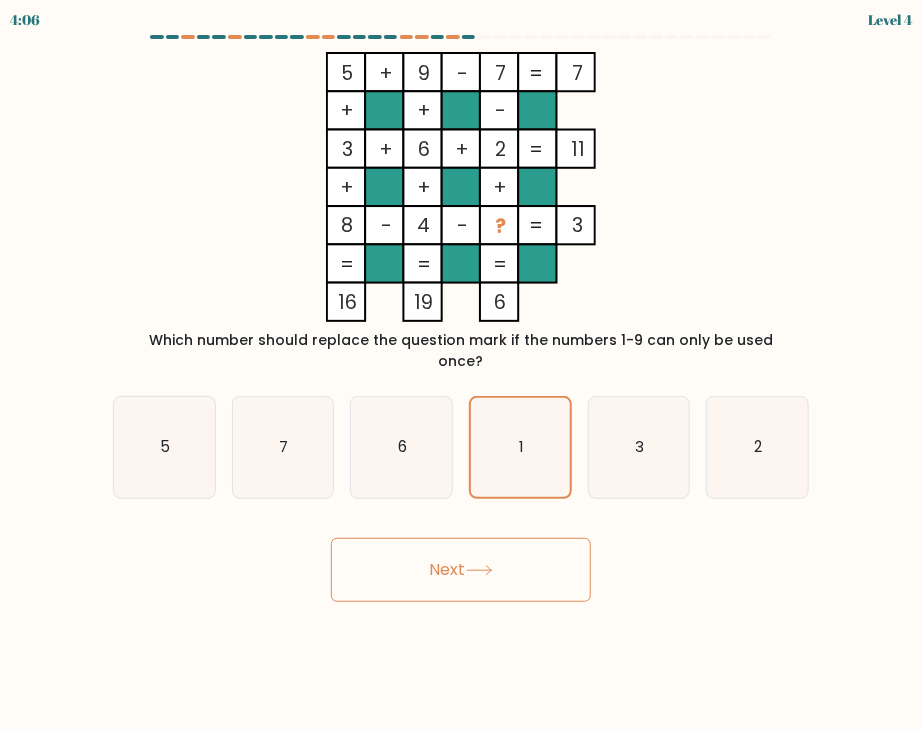 click on "Next" at bounding box center [461, 570] 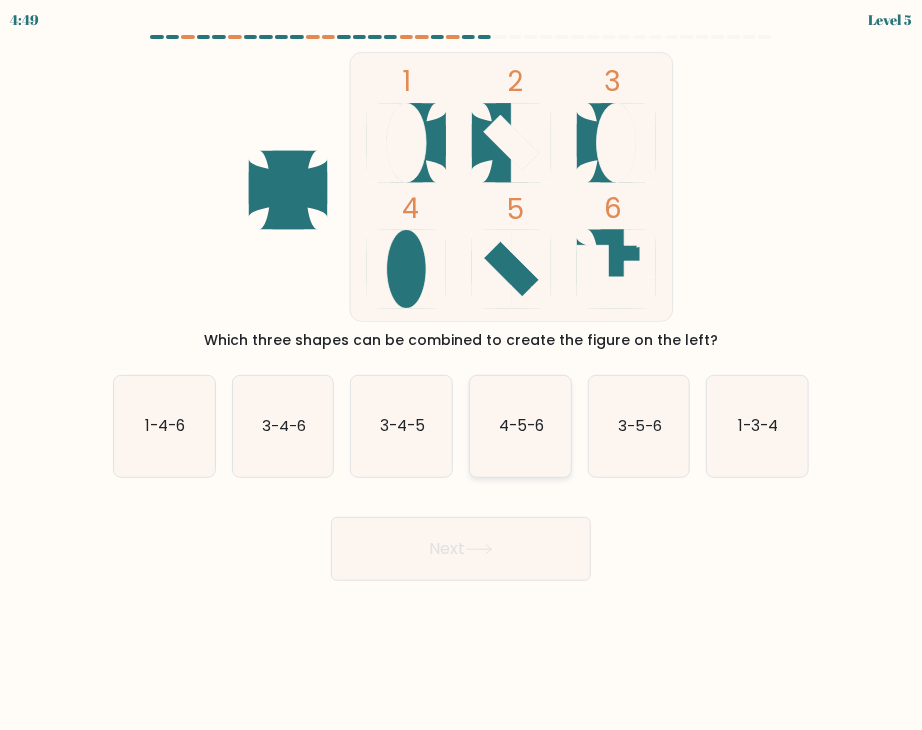 click on "4-5-6" 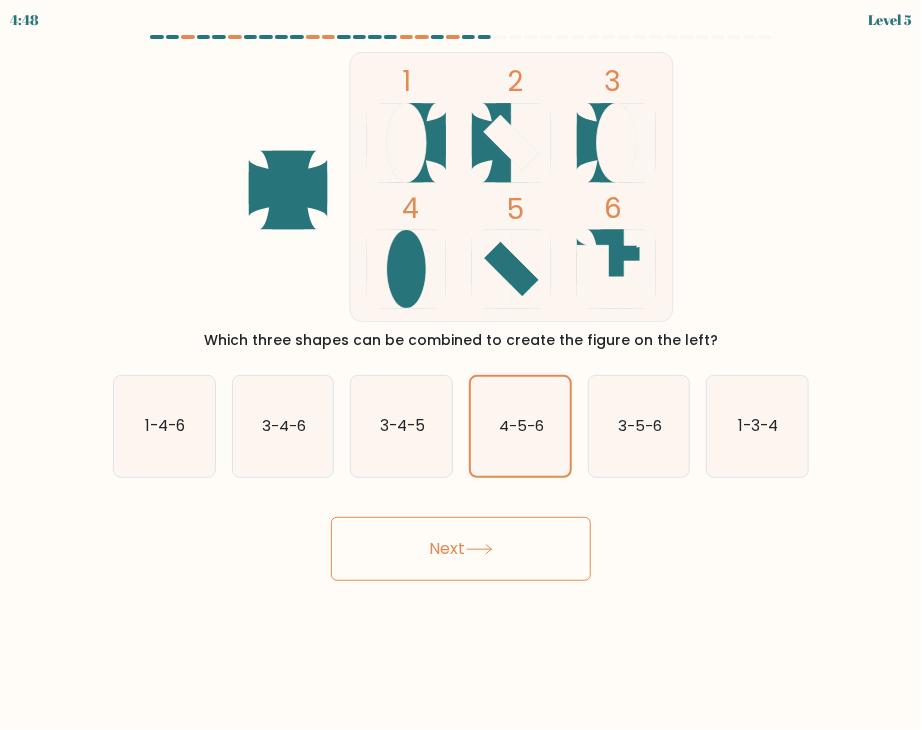 click on "Next" at bounding box center (461, 549) 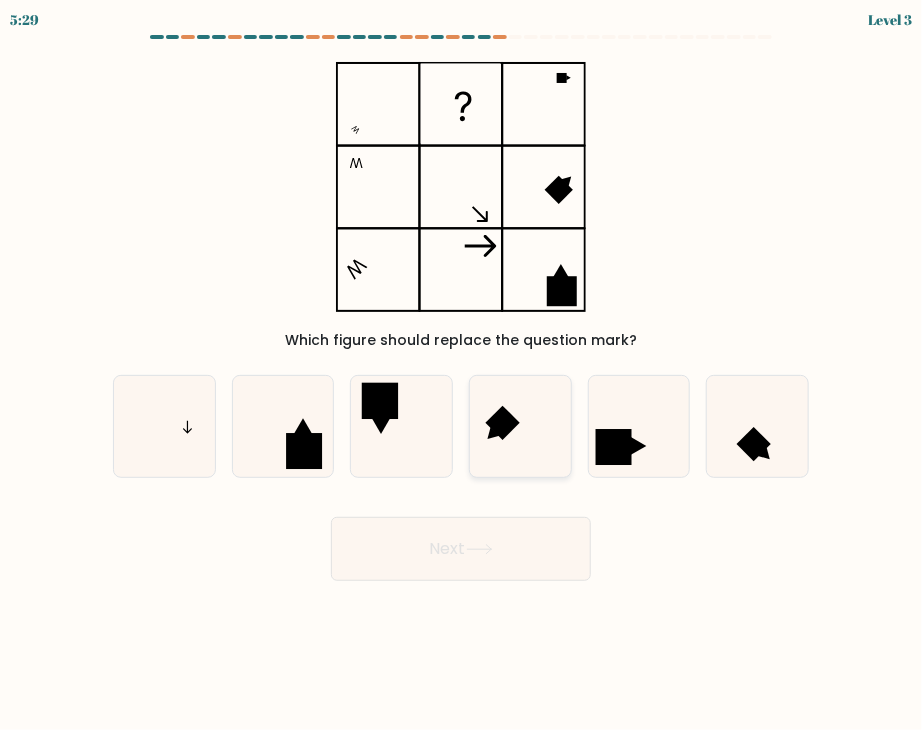 click 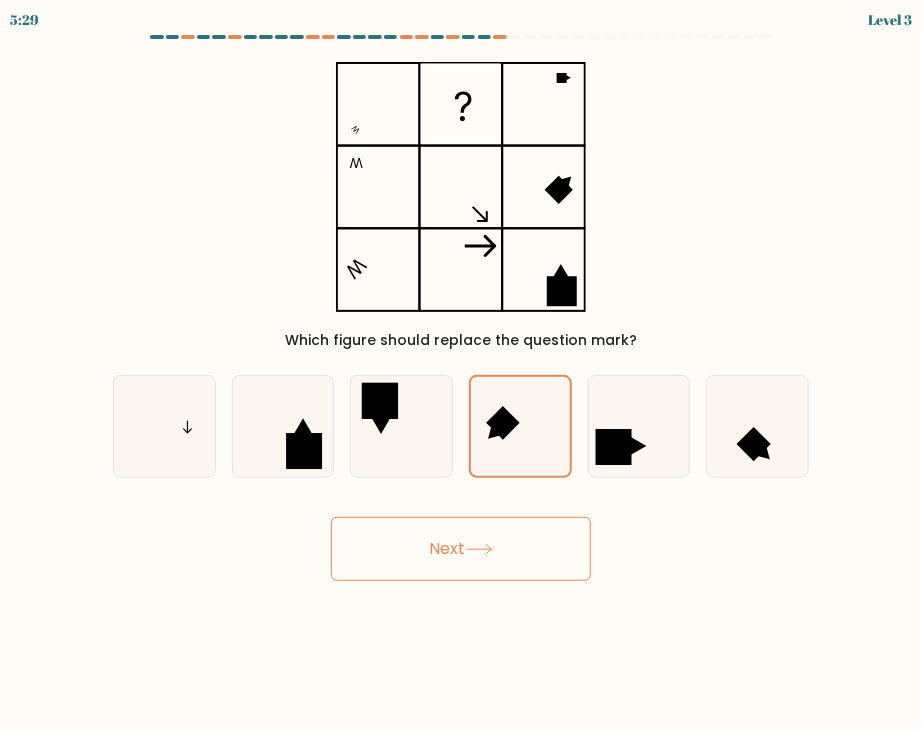 click on "Next" at bounding box center (461, 549) 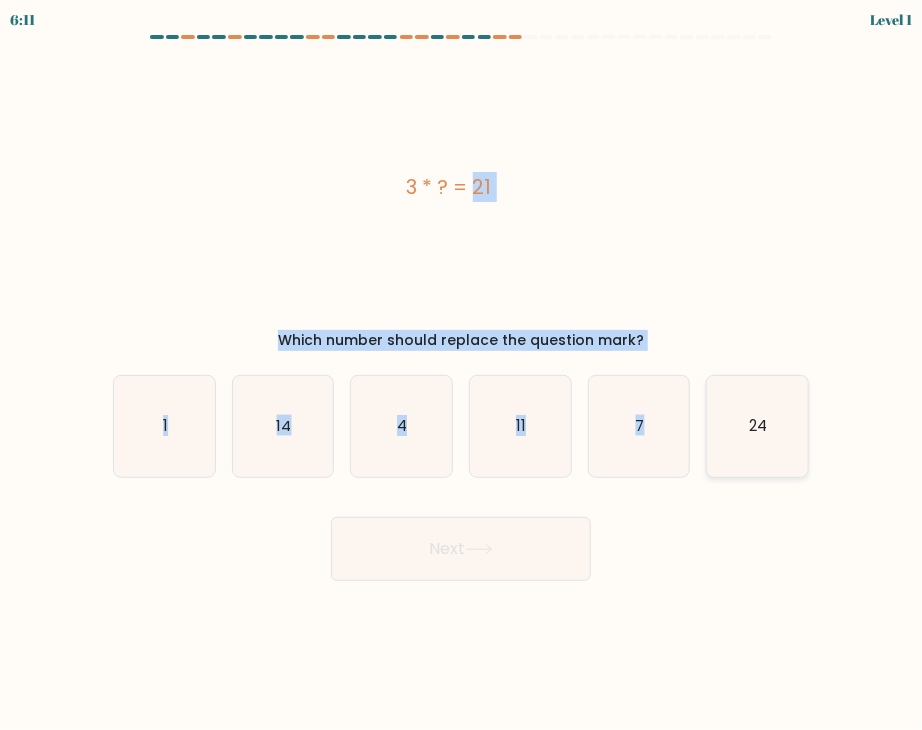 drag, startPoint x: 356, startPoint y: 155, endPoint x: 791, endPoint y: 442, distance: 521.1468 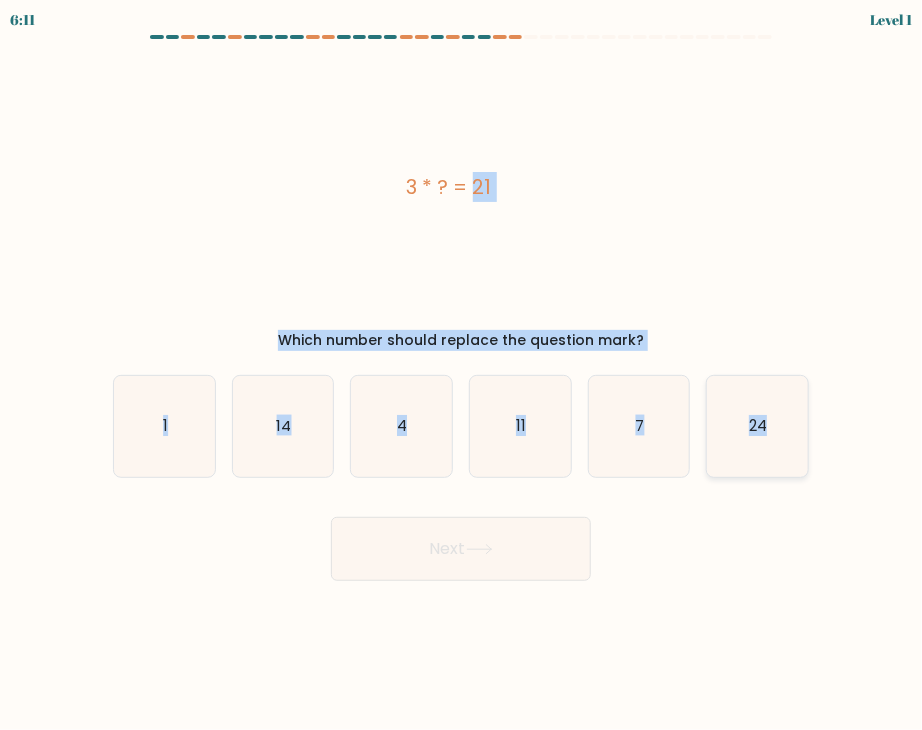 click on "a. 1" at bounding box center (461, 308) 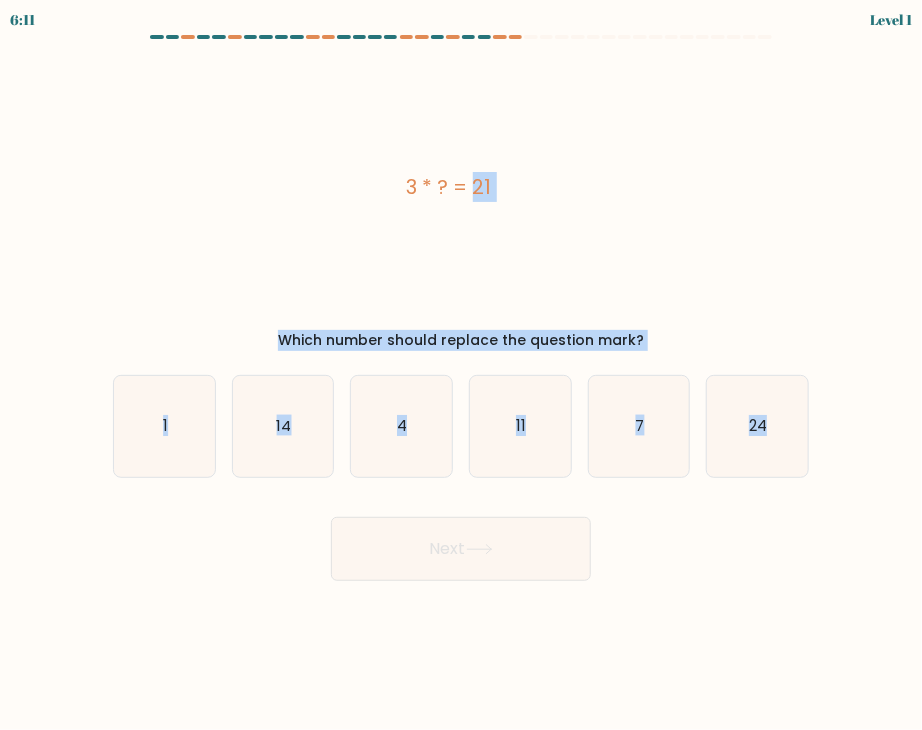 copy on "3 * ?  = 21
Which number should replace the question mark?
a.
1
b.
14
c.
4
d.
11
e.
7
f.
24" 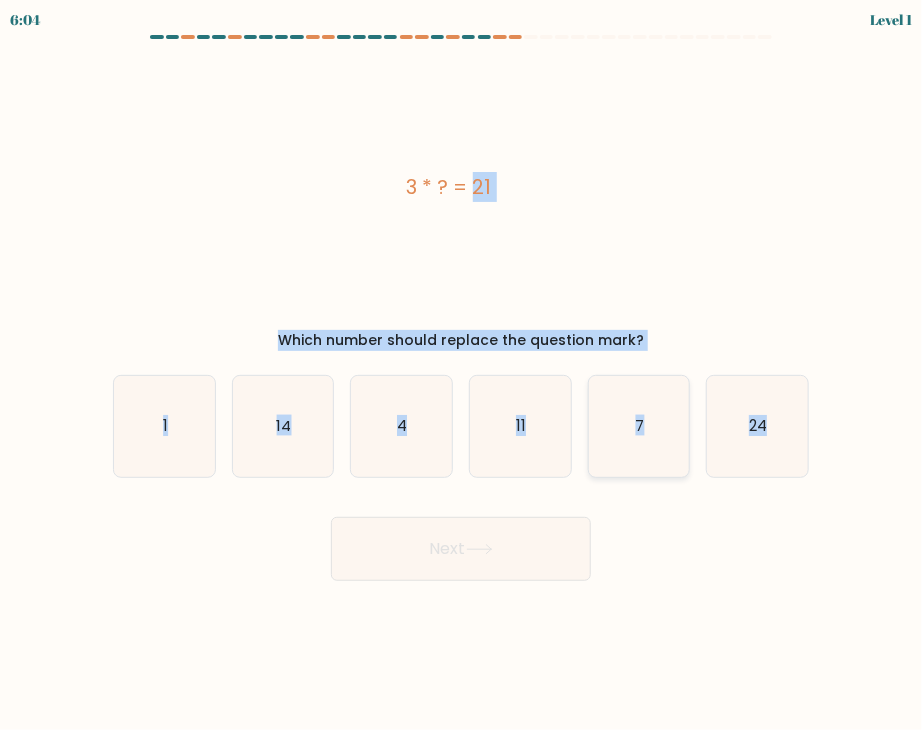 click on "7" 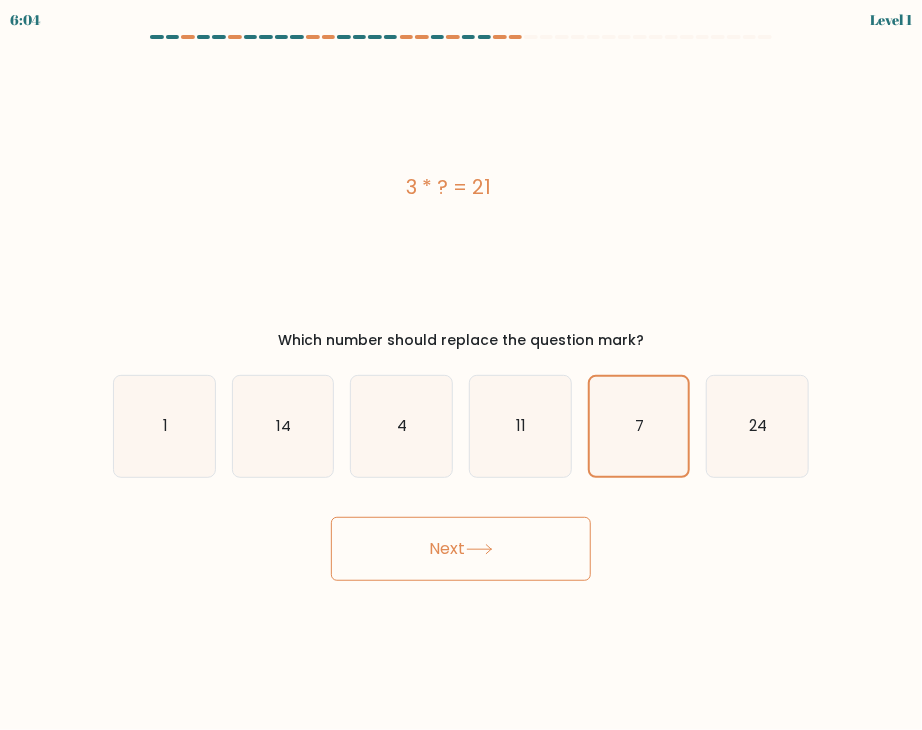 click on "6:04
Level 1
a." at bounding box center [461, 365] 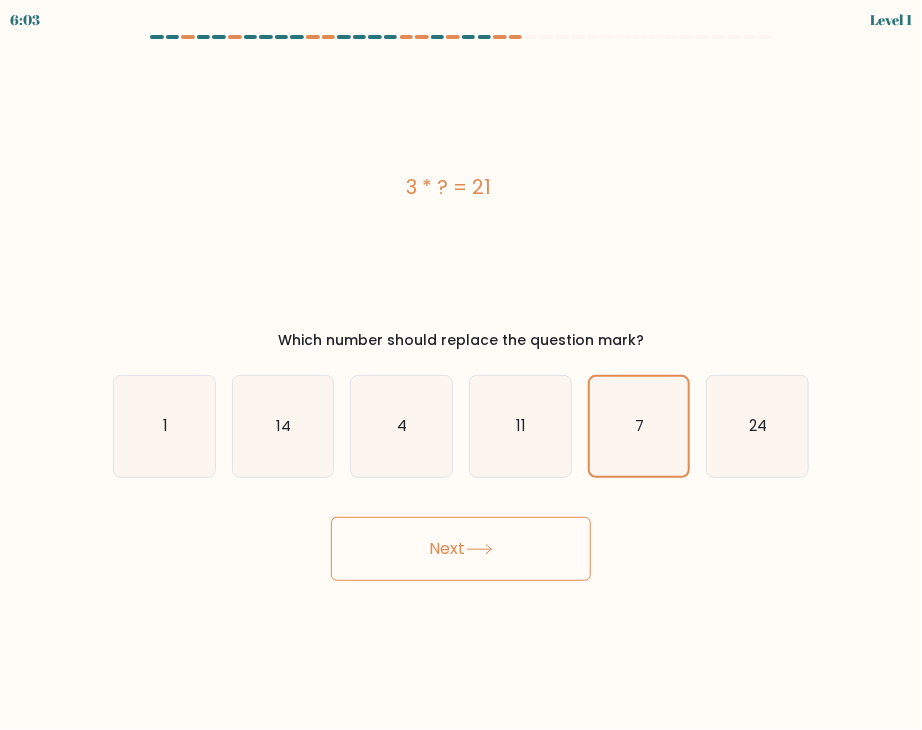 click on "Next" at bounding box center [461, 549] 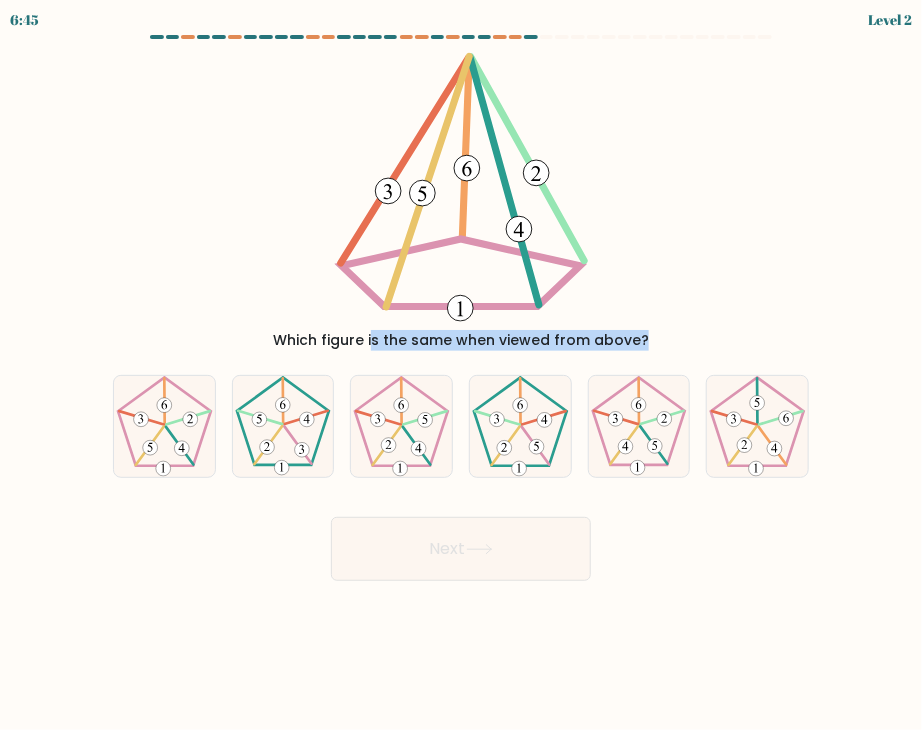 drag, startPoint x: 310, startPoint y: 75, endPoint x: 297, endPoint y: 136, distance: 62.369865 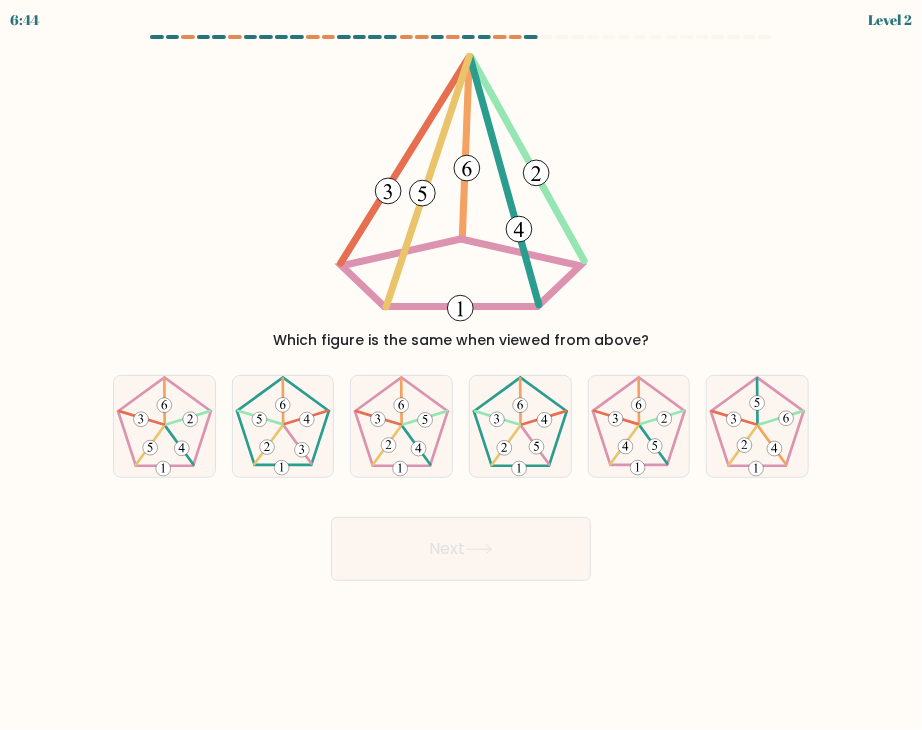 drag, startPoint x: 295, startPoint y: 65, endPoint x: 420, endPoint y: 182, distance: 171.21332 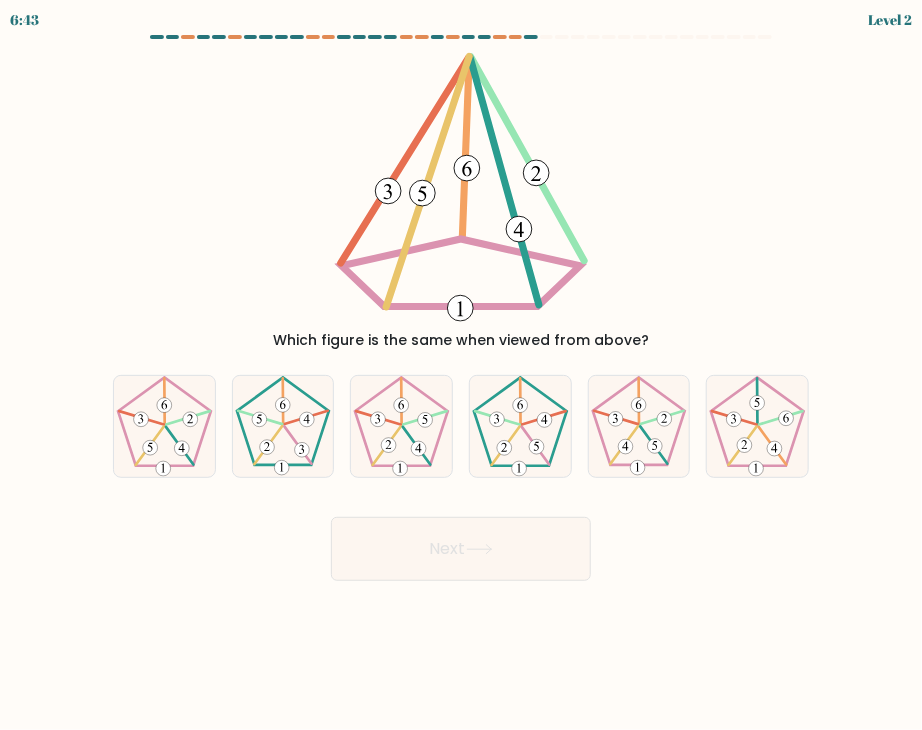 drag, startPoint x: 331, startPoint y: 157, endPoint x: 532, endPoint y: 286, distance: 238.83467 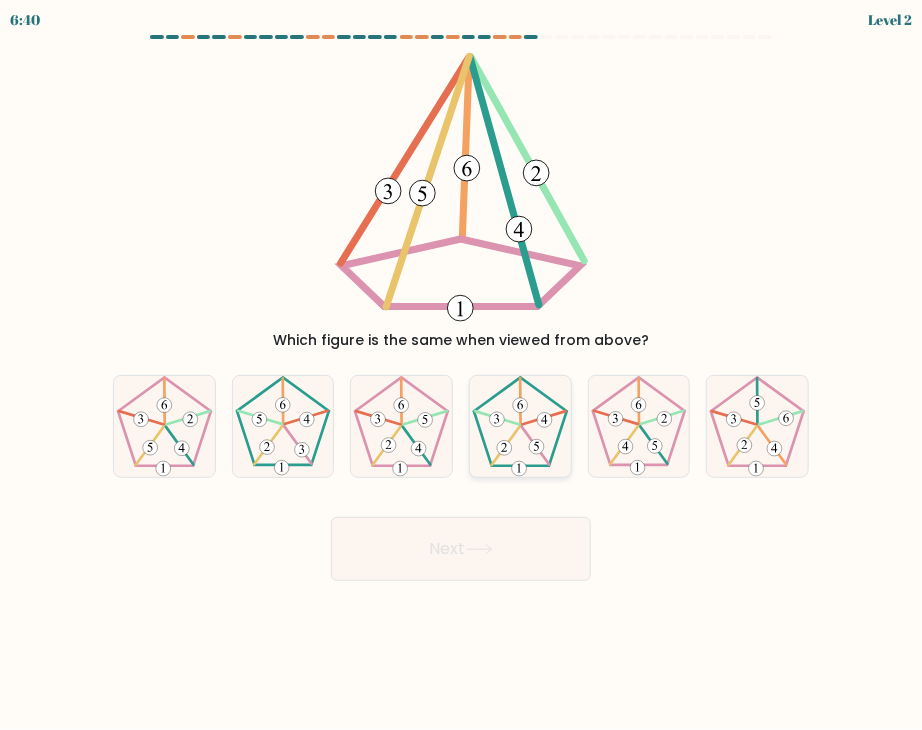 click 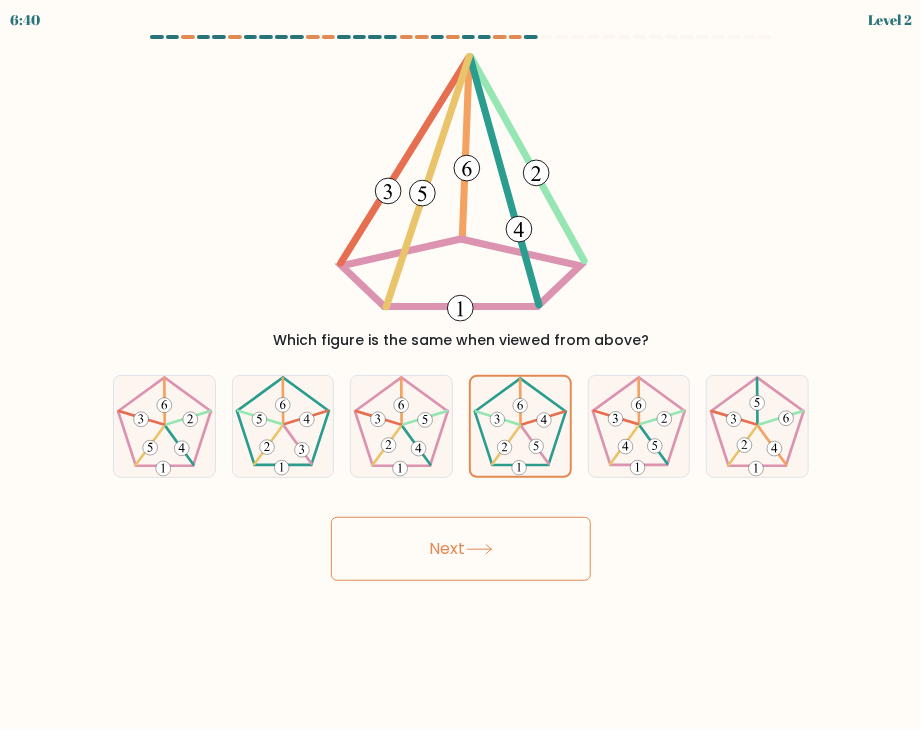 click on "6:40
Level 2" at bounding box center [461, 365] 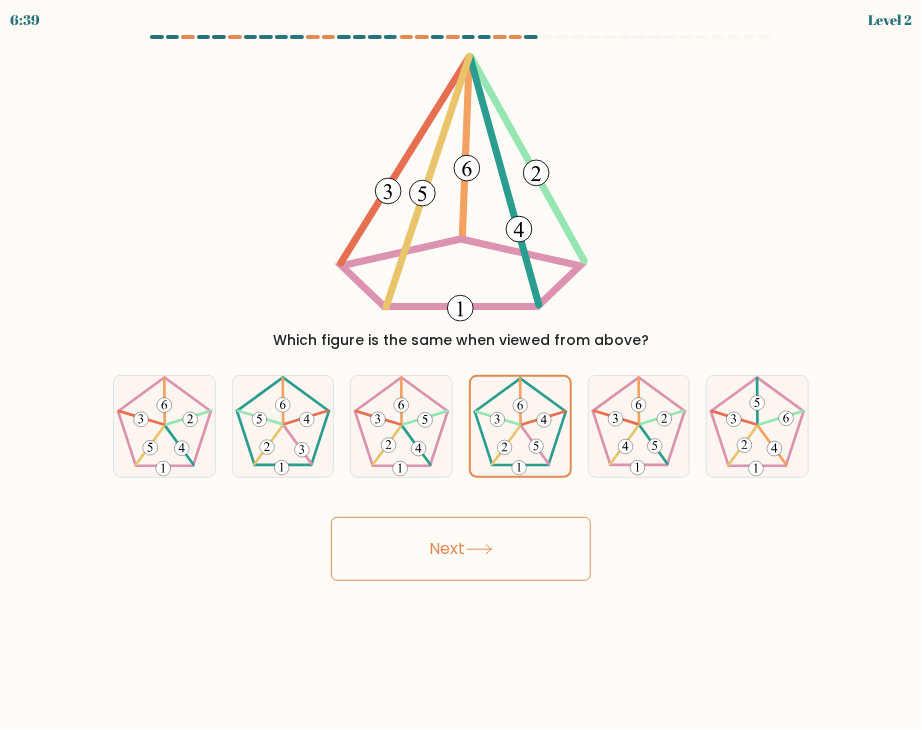 click on "Next" at bounding box center [461, 549] 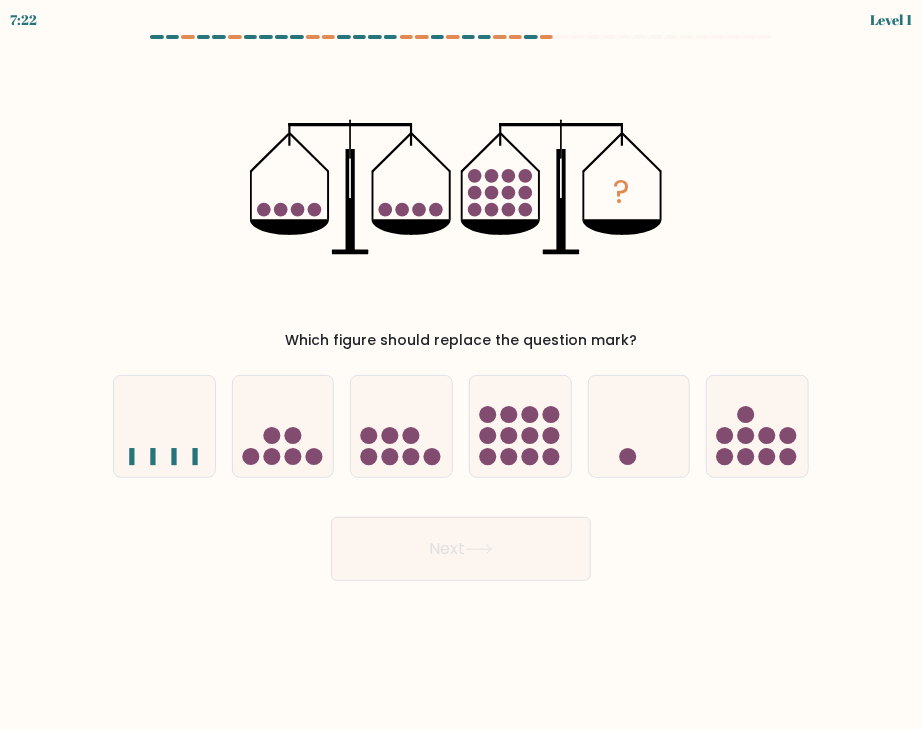 drag, startPoint x: 237, startPoint y: 137, endPoint x: 405, endPoint y: 281, distance: 221.26907 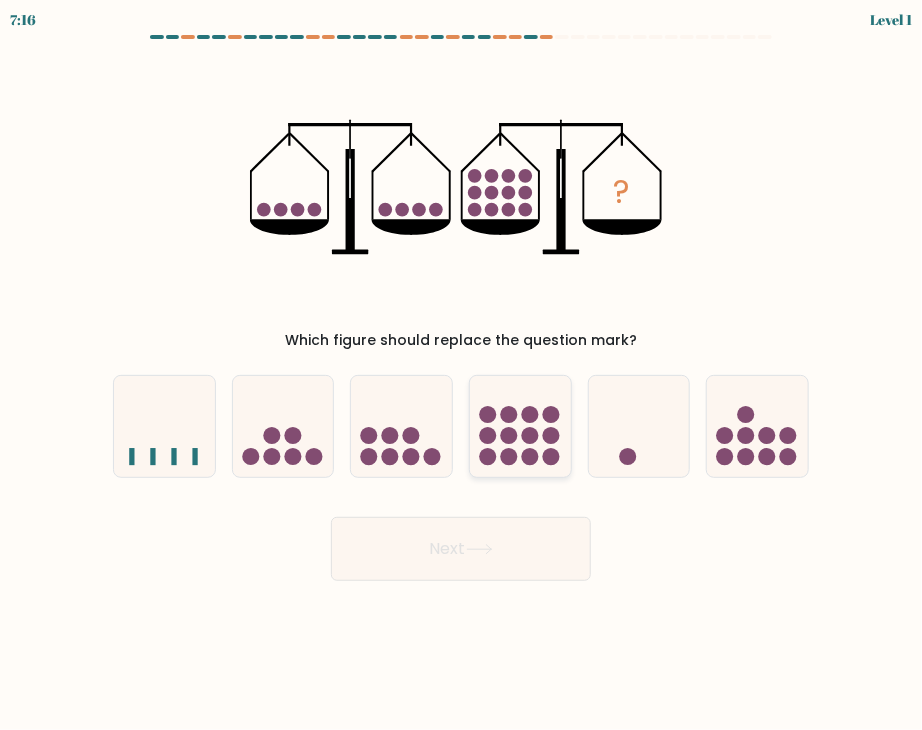 click 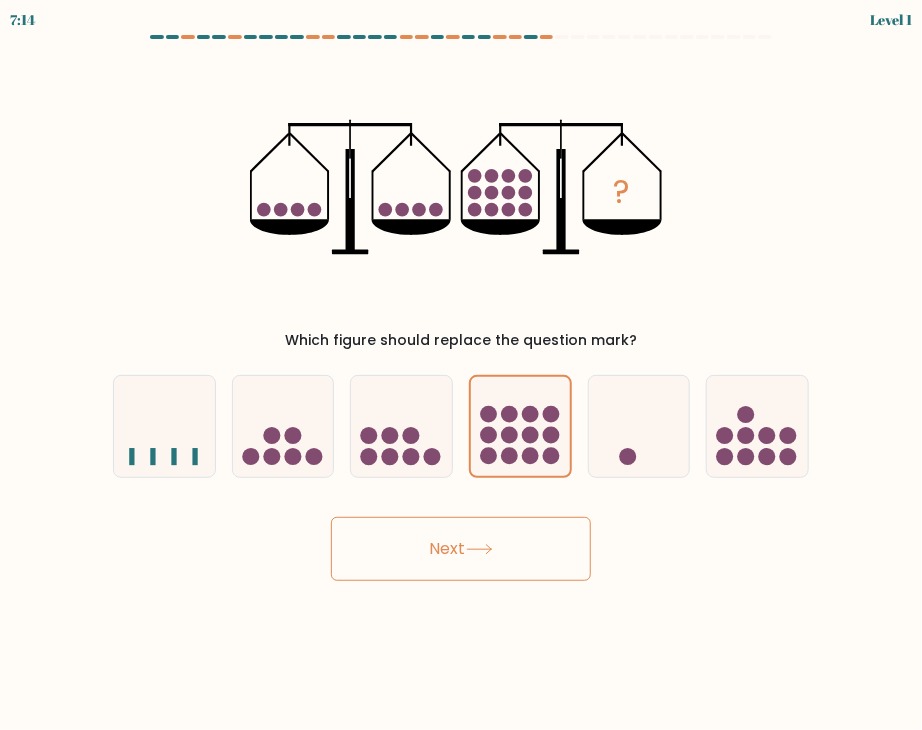 click on "Next" at bounding box center [461, 549] 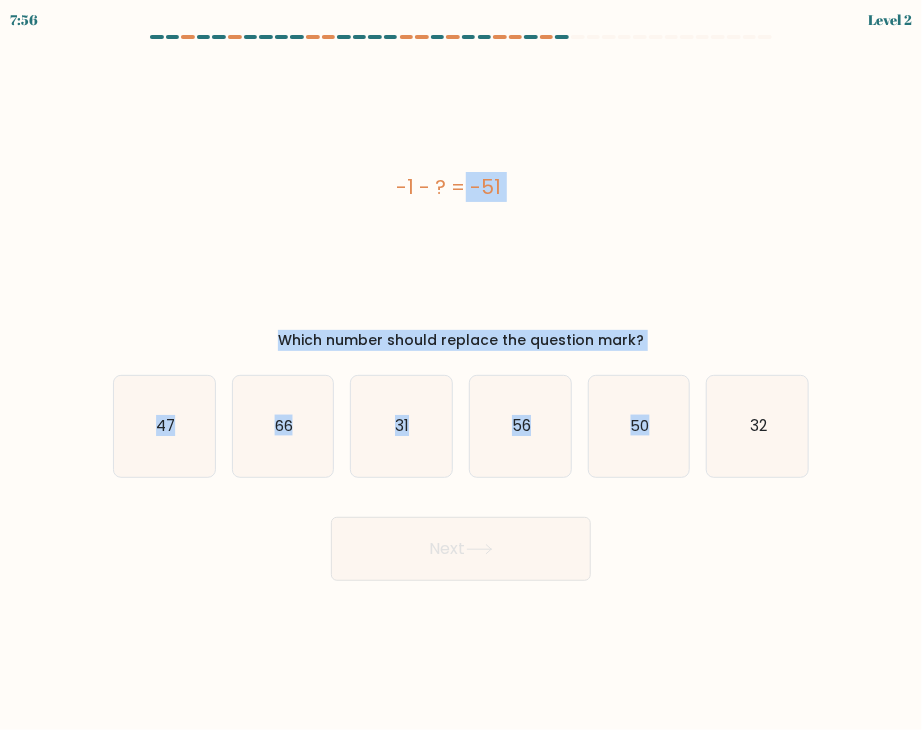drag, startPoint x: 365, startPoint y: 187, endPoint x: 820, endPoint y: 463, distance: 532.1663 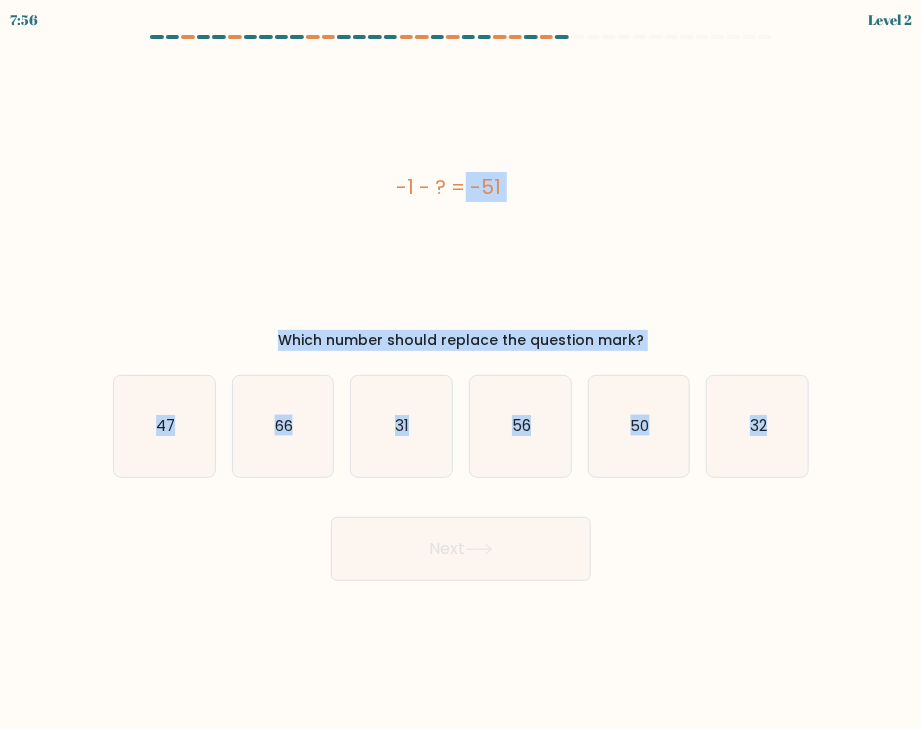 click on "a." at bounding box center (461, 308) 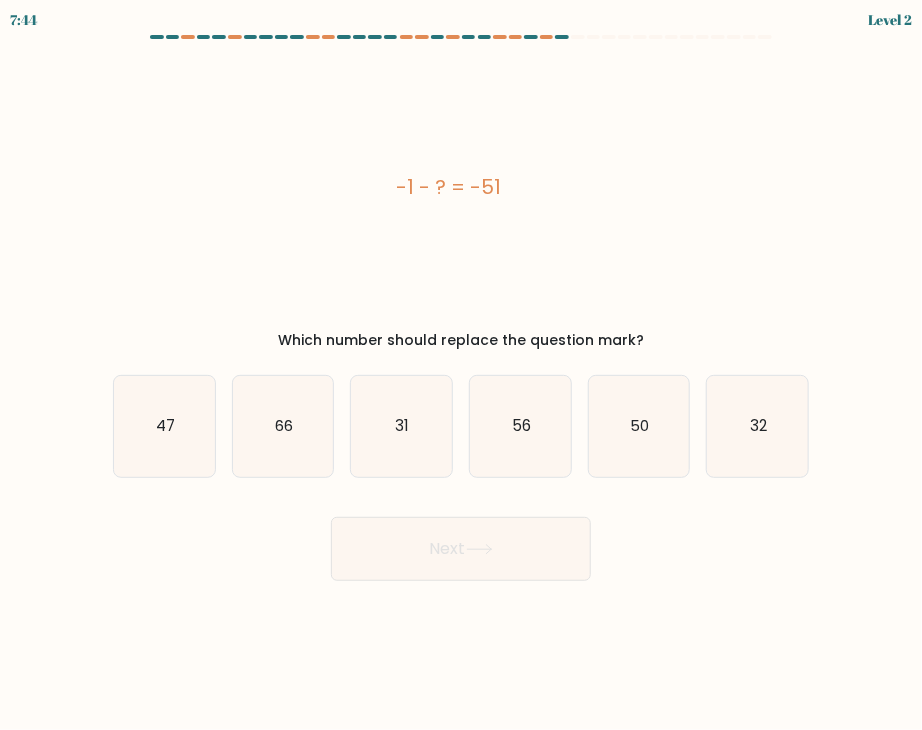drag, startPoint x: 722, startPoint y: 527, endPoint x: 695, endPoint y: 505, distance: 34.828148 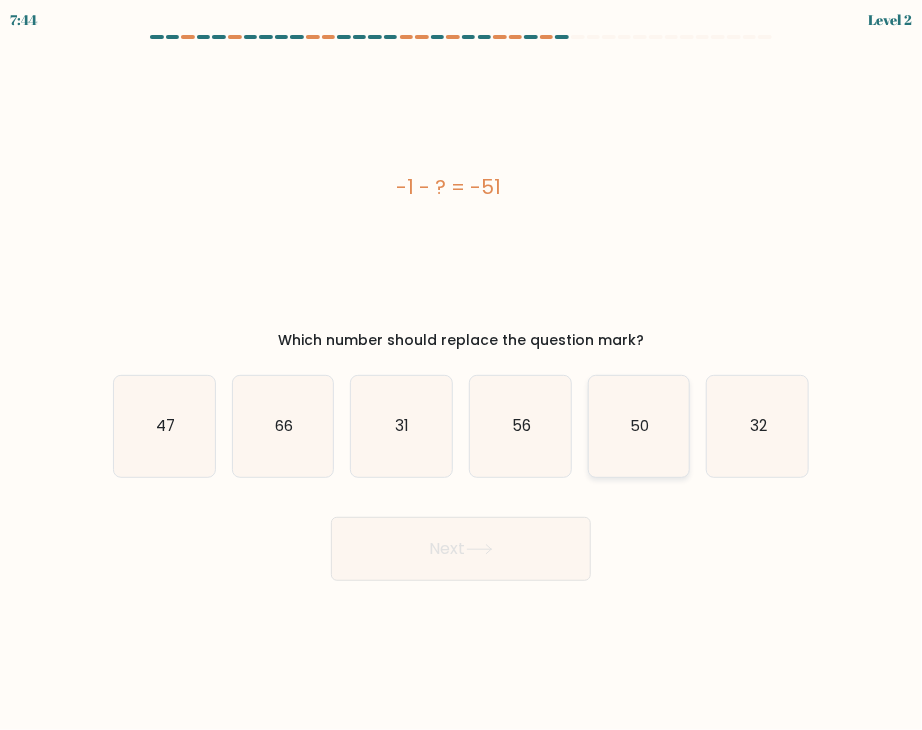 click on "50" 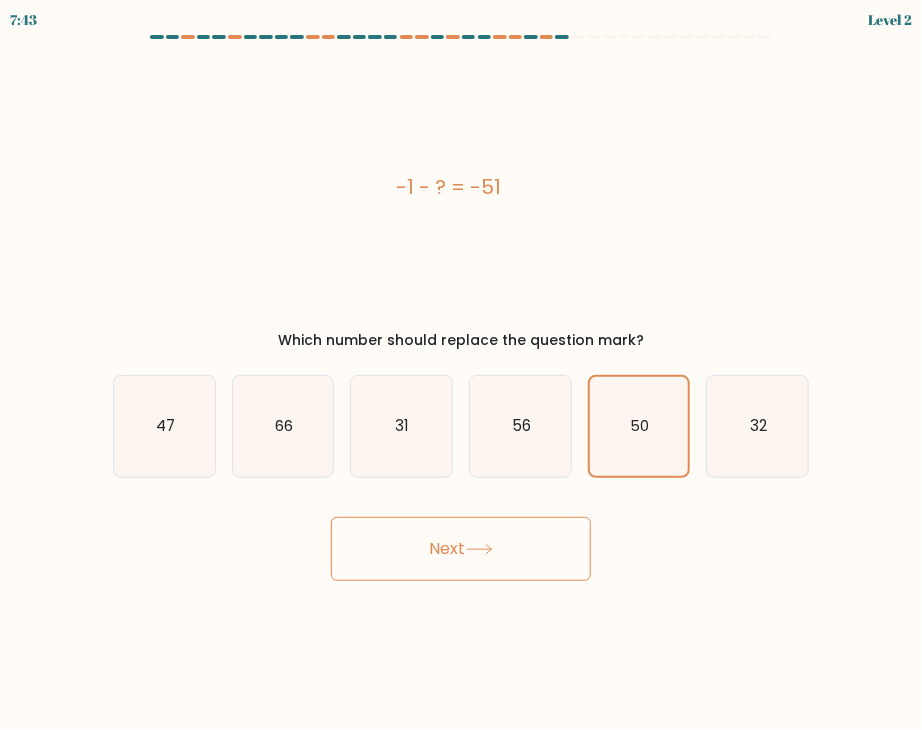 click on "Next" at bounding box center (461, 549) 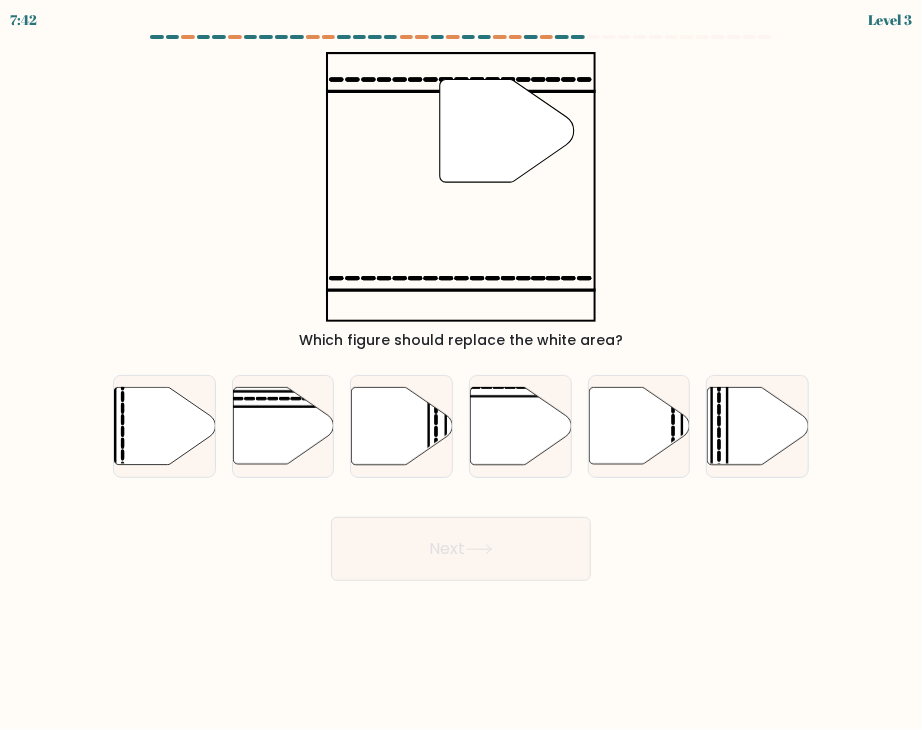 click on "Next" at bounding box center [461, 549] 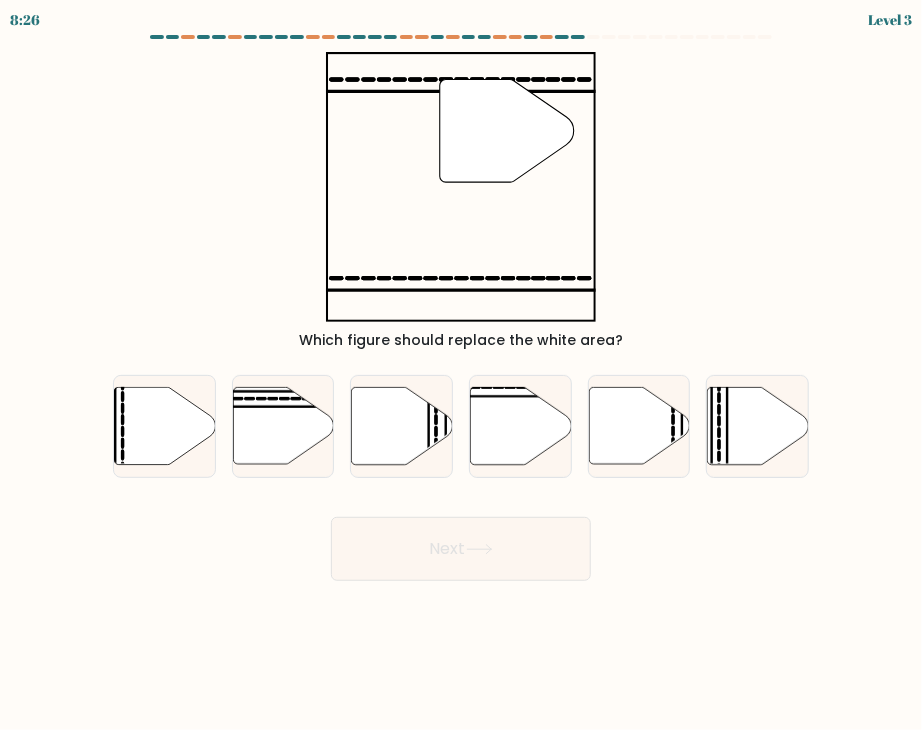 click on ""
Which figure should replace the white area?" at bounding box center (461, 201) 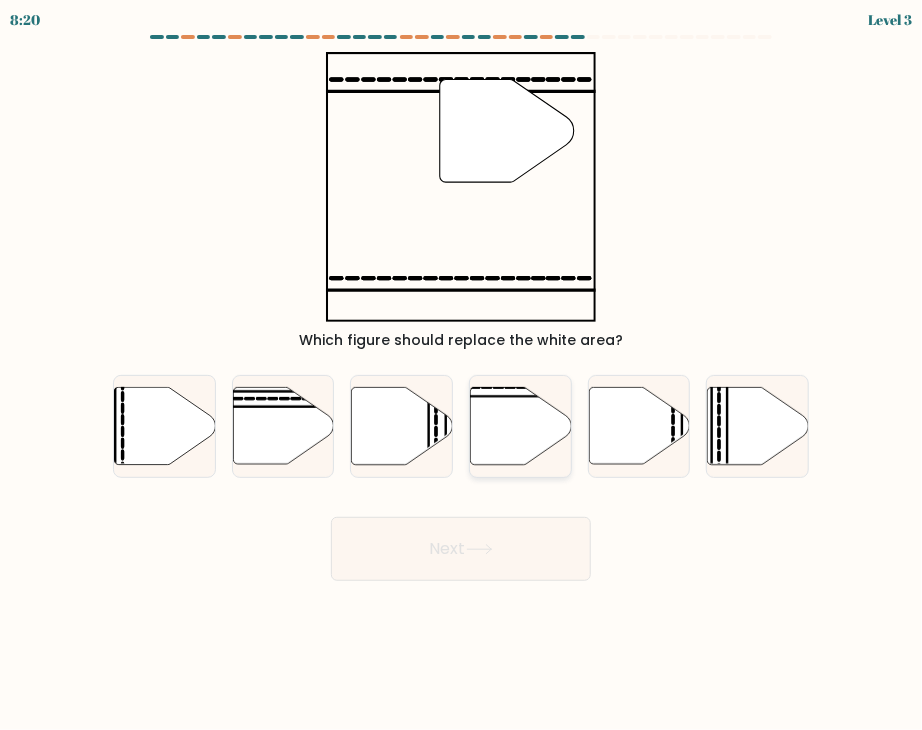 click 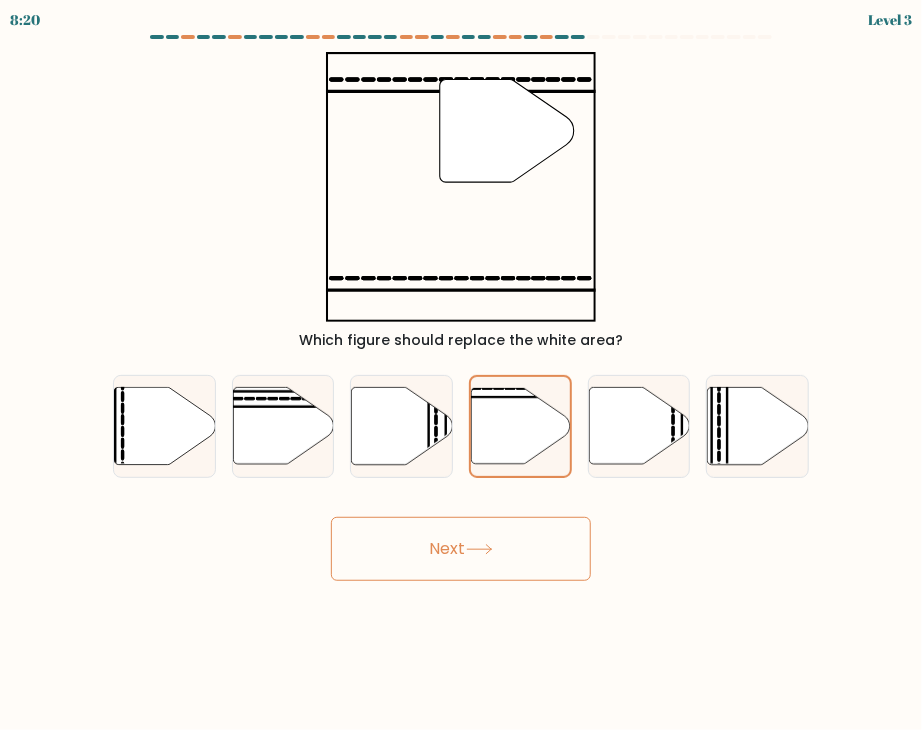 click on "Next" at bounding box center [461, 549] 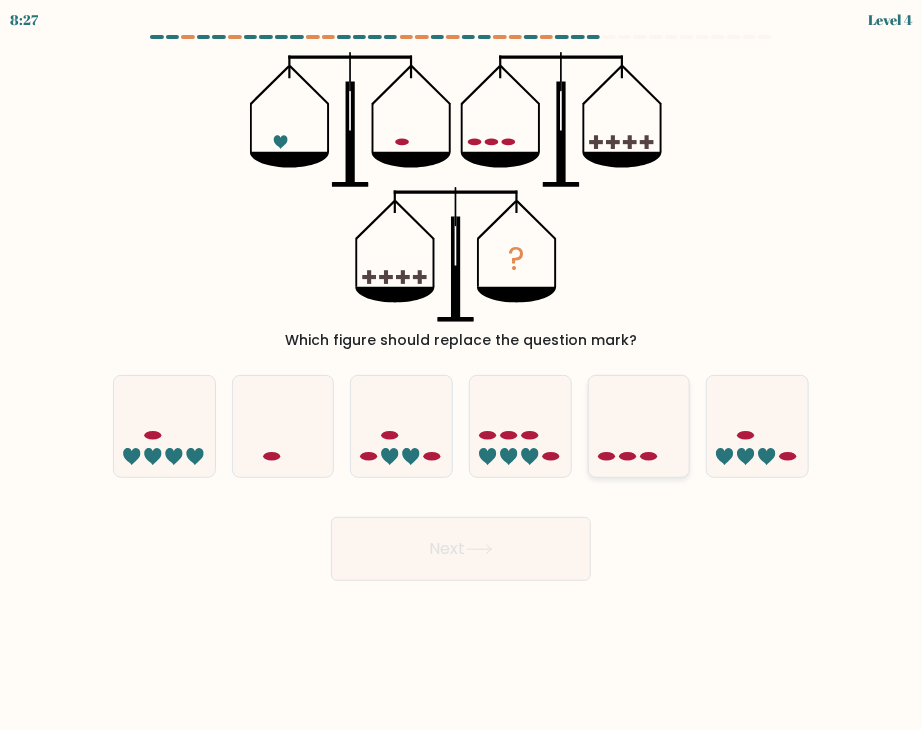 click 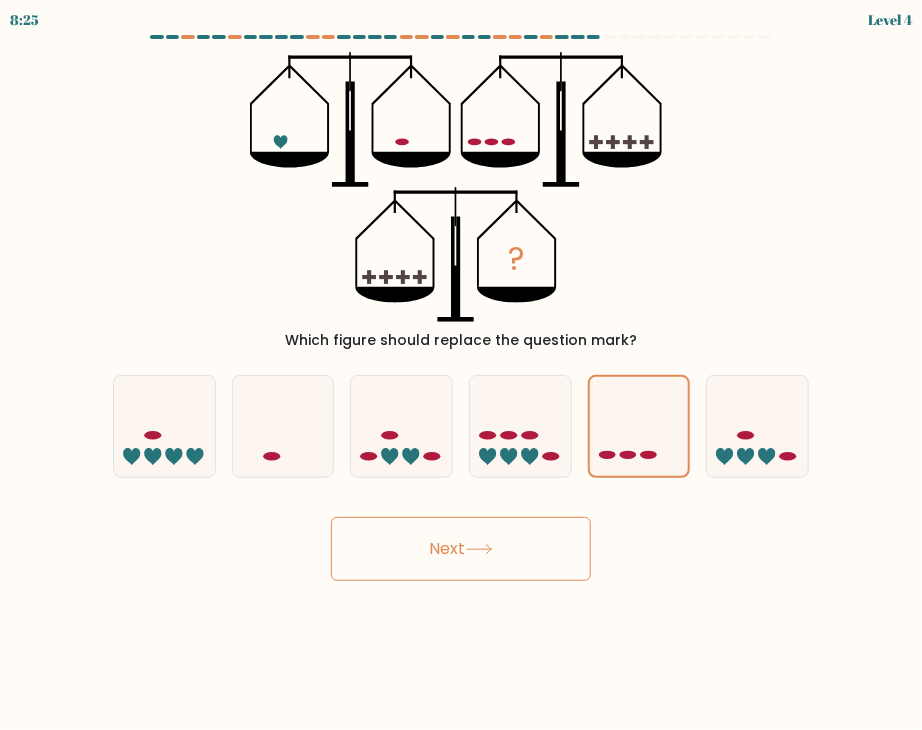click on "Next" at bounding box center (461, 549) 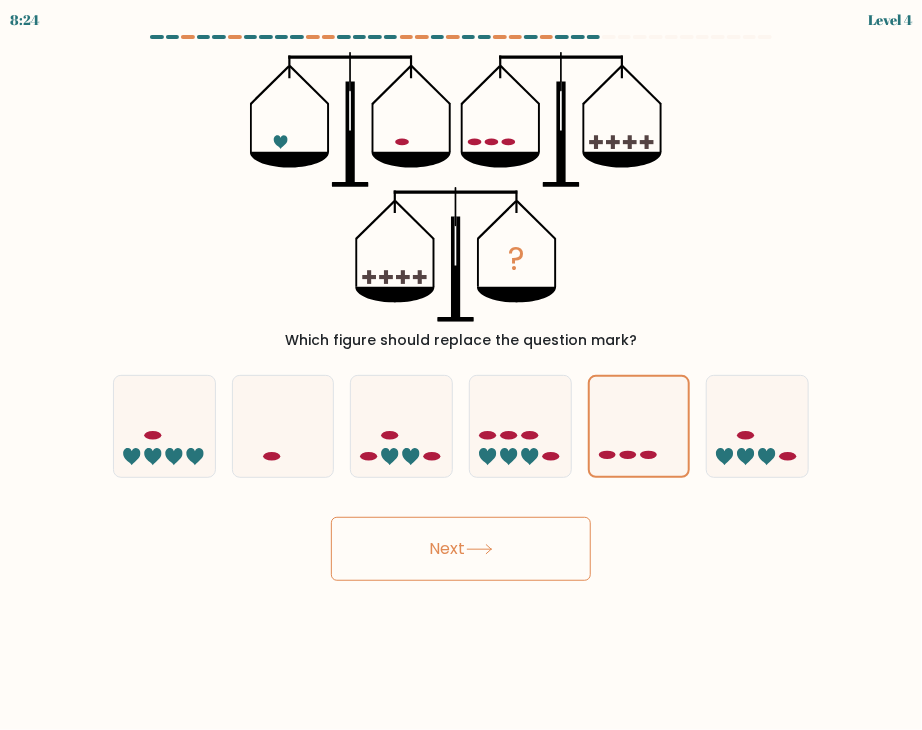 click on "Next" at bounding box center (461, 549) 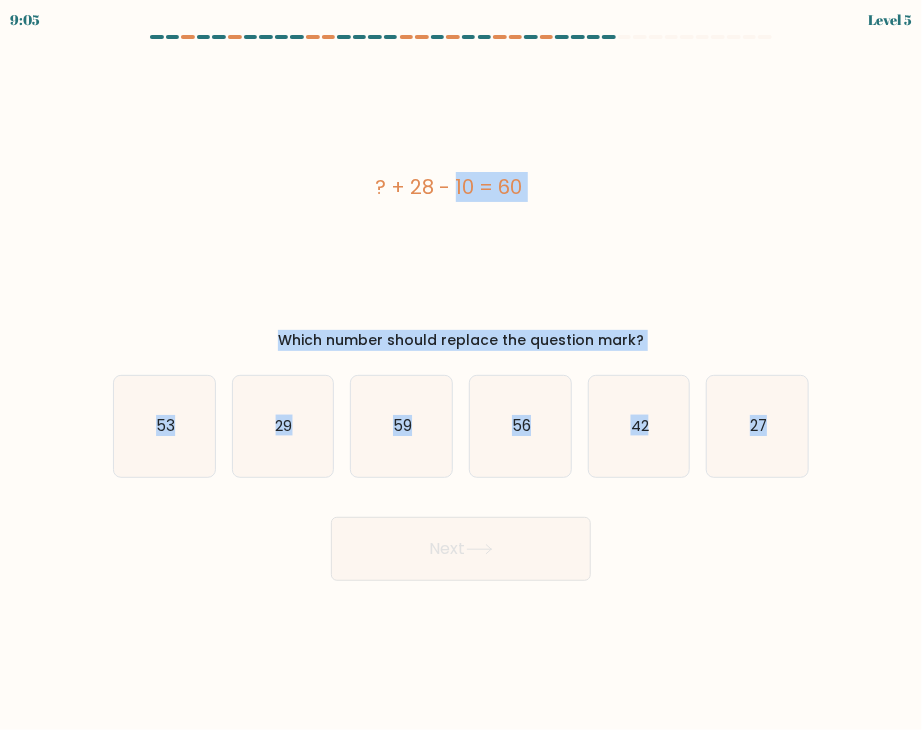 drag, startPoint x: 361, startPoint y: 185, endPoint x: 848, endPoint y: 456, distance: 557.324 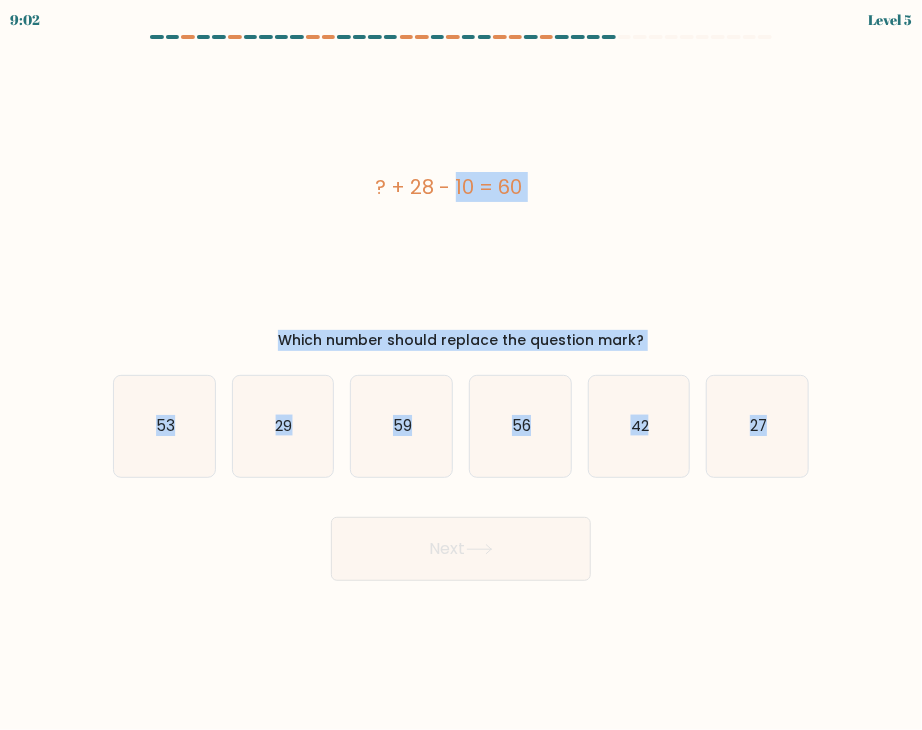 click on "? + 28 - 10 = 60" at bounding box center (449, 187) 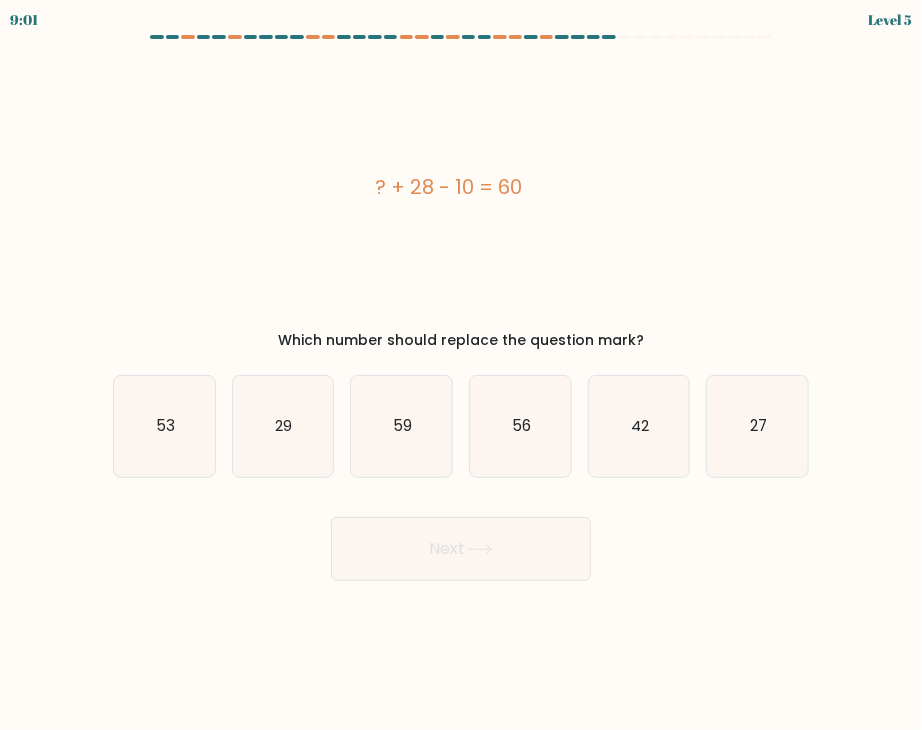 click on "a." at bounding box center [461, 308] 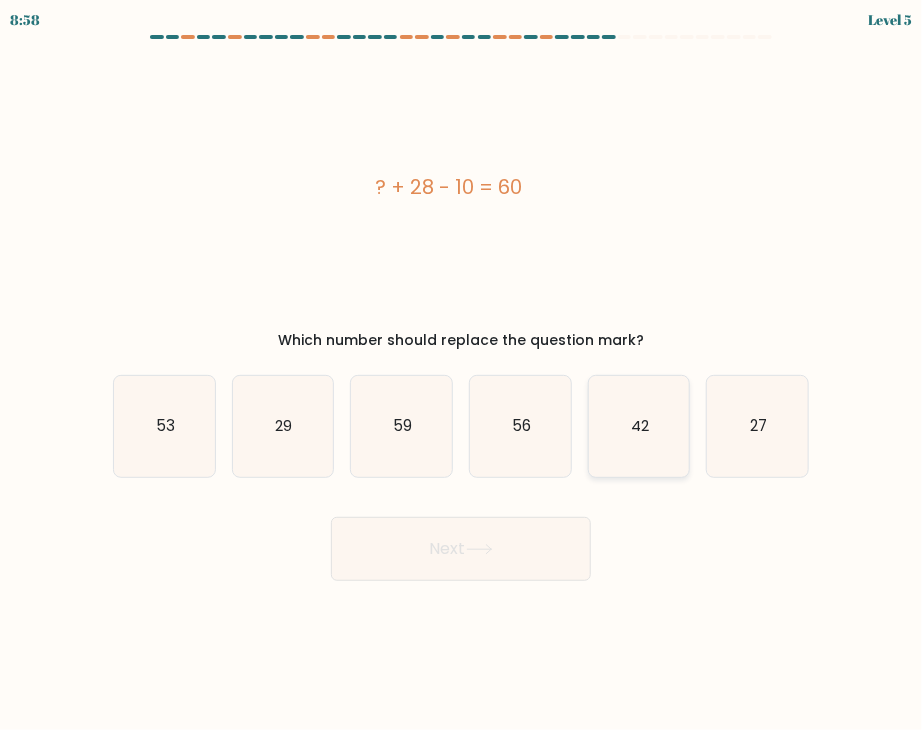 click on "42" 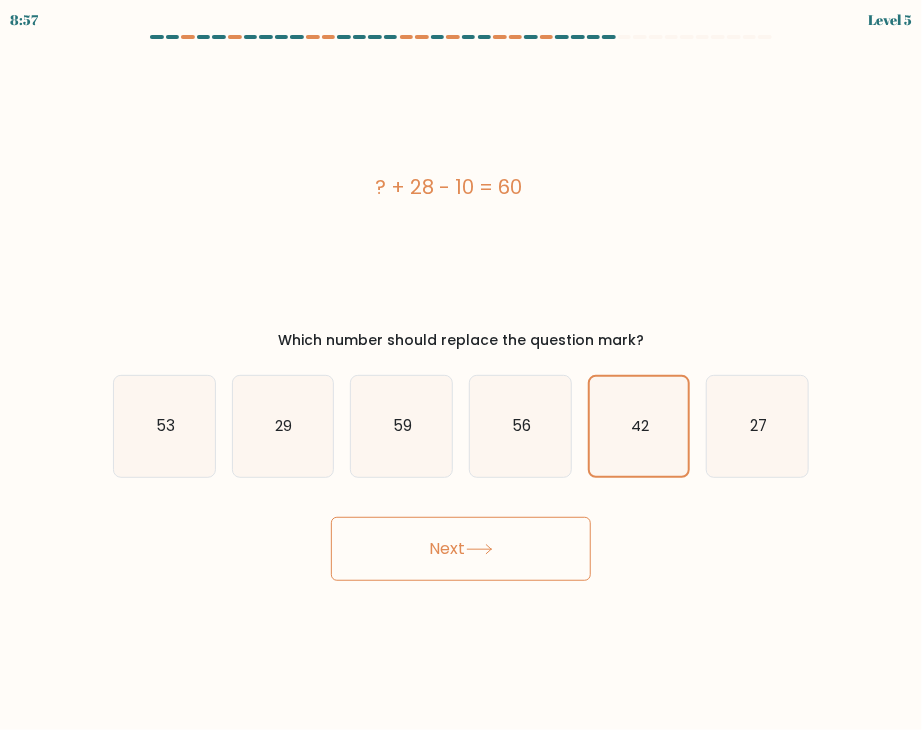 click on "Next" at bounding box center (461, 549) 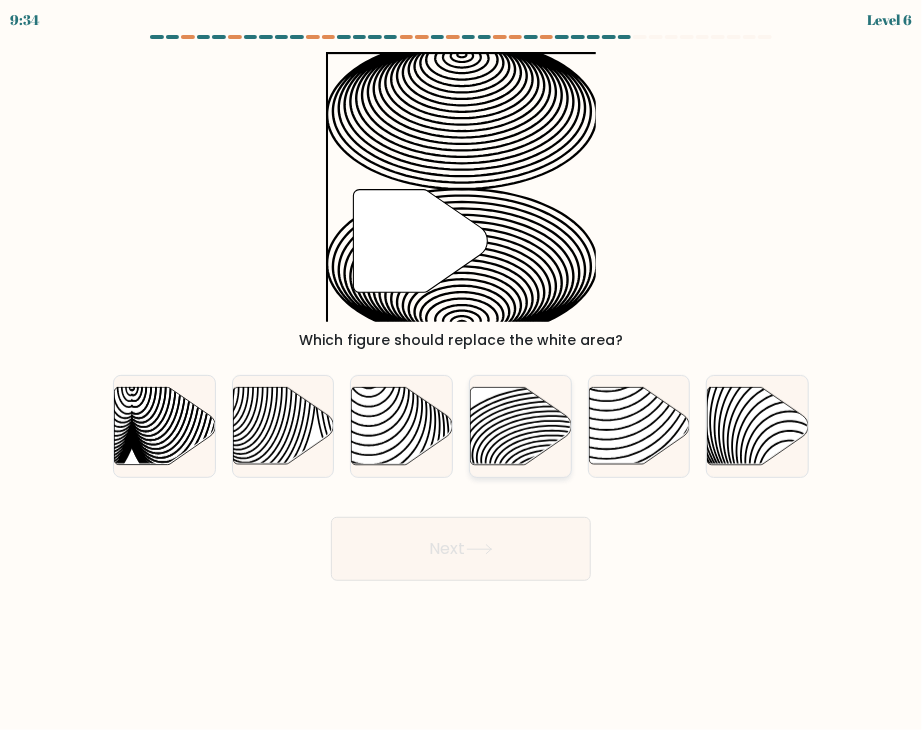 click 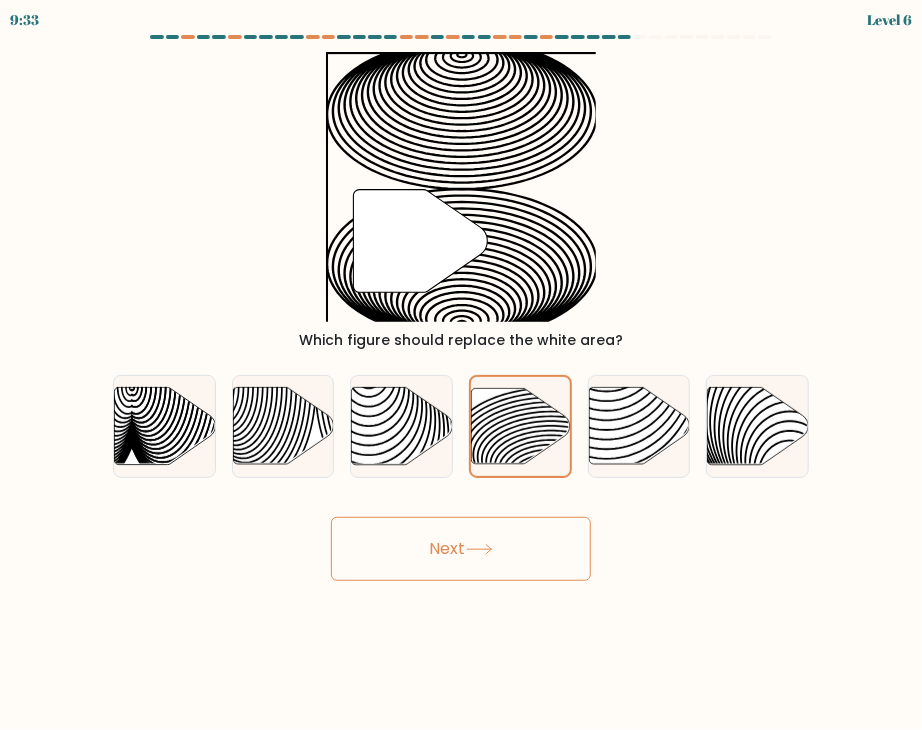 click on "Next" at bounding box center [461, 549] 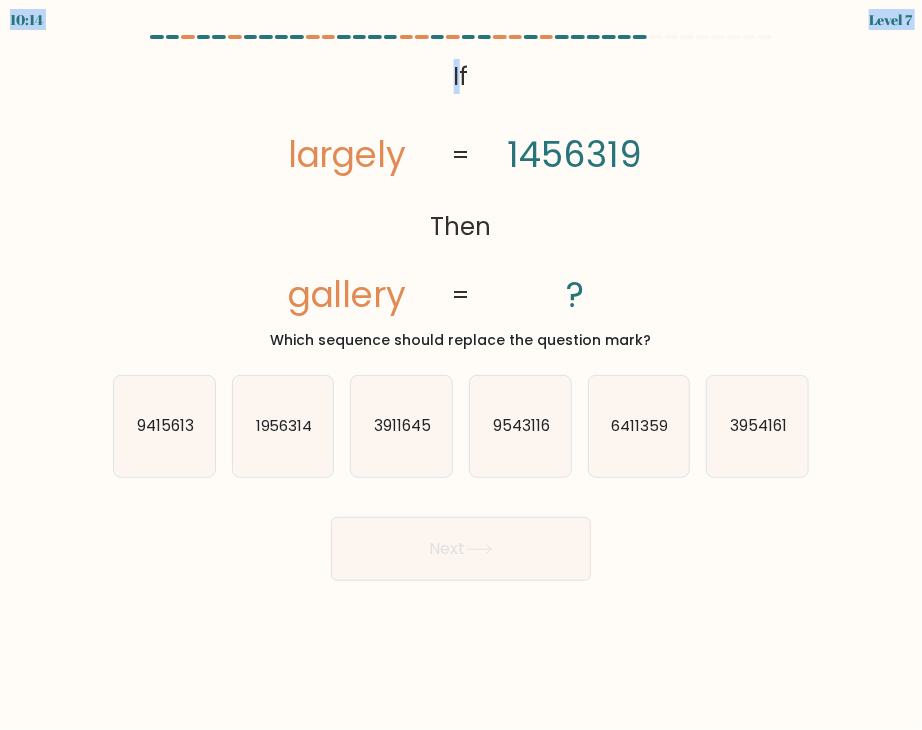 drag, startPoint x: 448, startPoint y: 30, endPoint x: 461, endPoint y: 71, distance: 43.011627 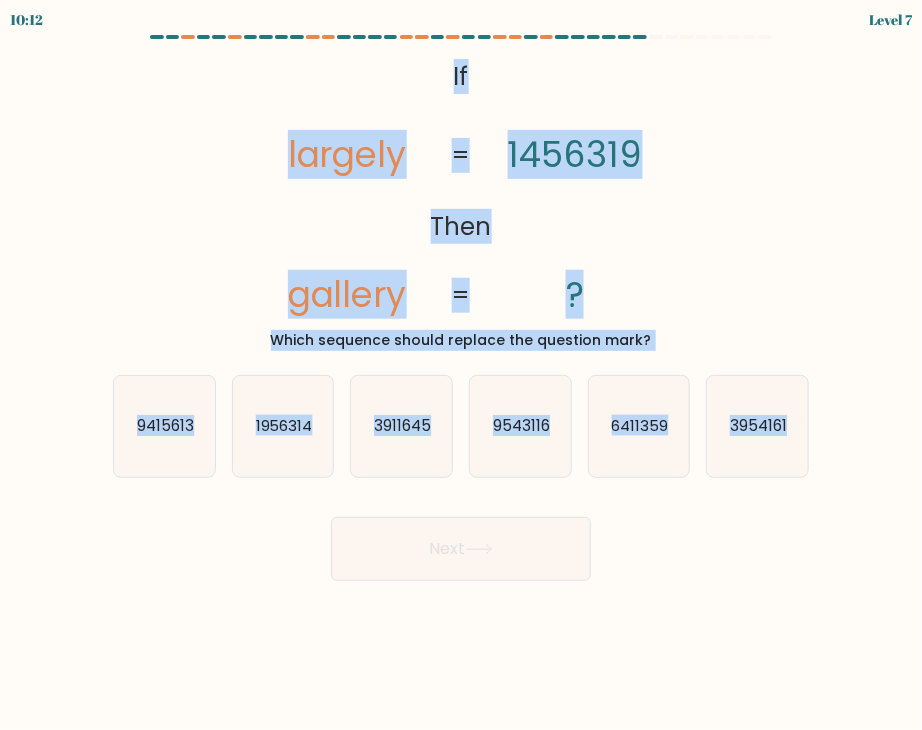 drag, startPoint x: 461, startPoint y: 83, endPoint x: 816, endPoint y: 445, distance: 507.0197 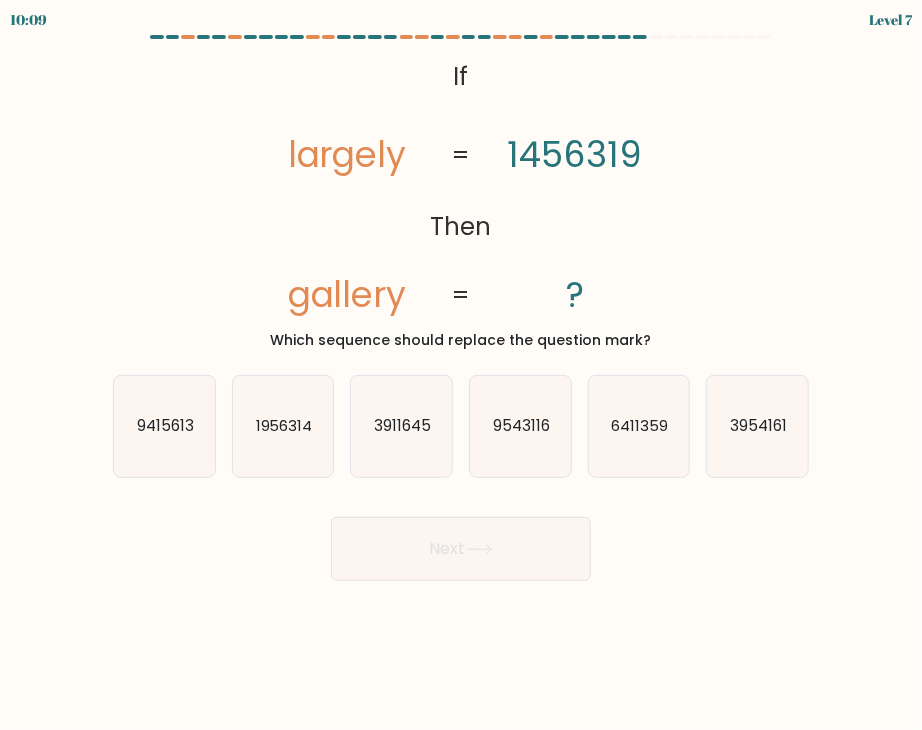 click on "If ?" at bounding box center [461, 308] 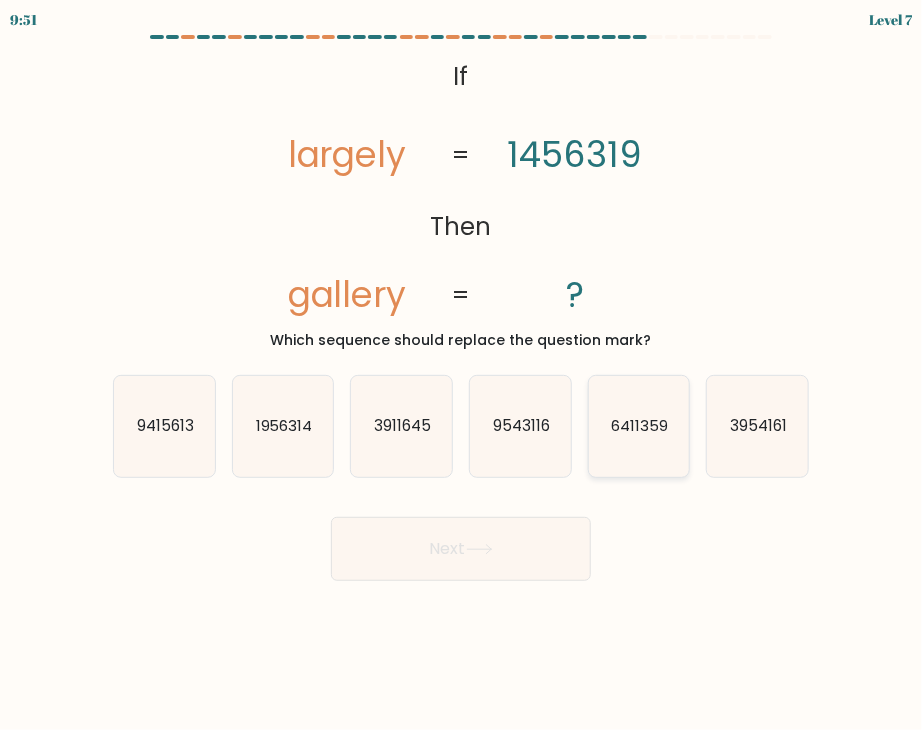 click on "6411359" 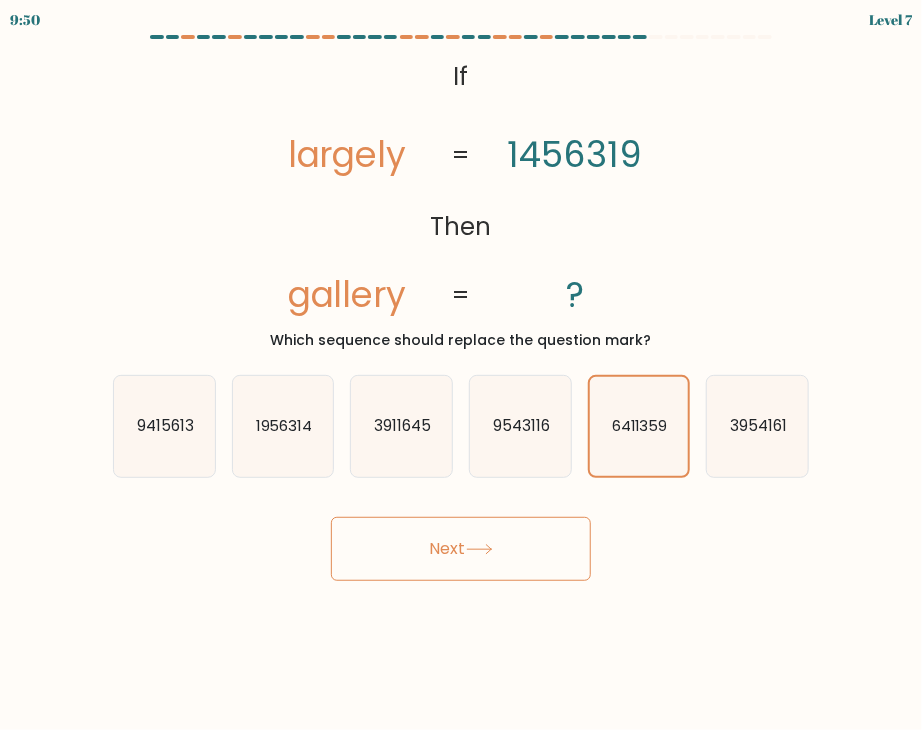 click on "Next" at bounding box center [461, 549] 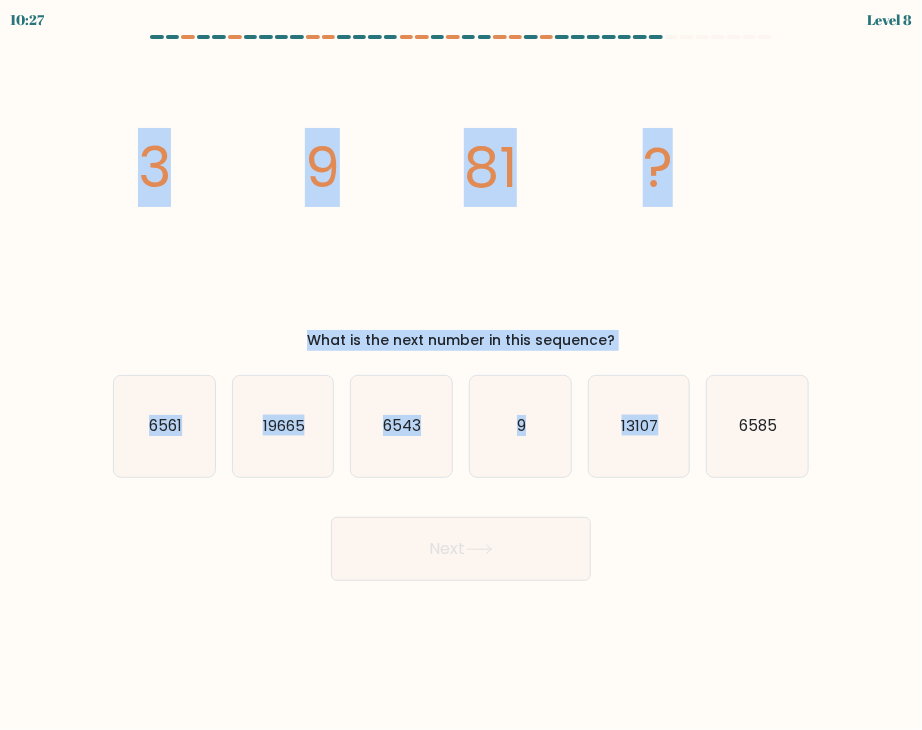drag, startPoint x: 148, startPoint y: 149, endPoint x: 757, endPoint y: 503, distance: 704.41254 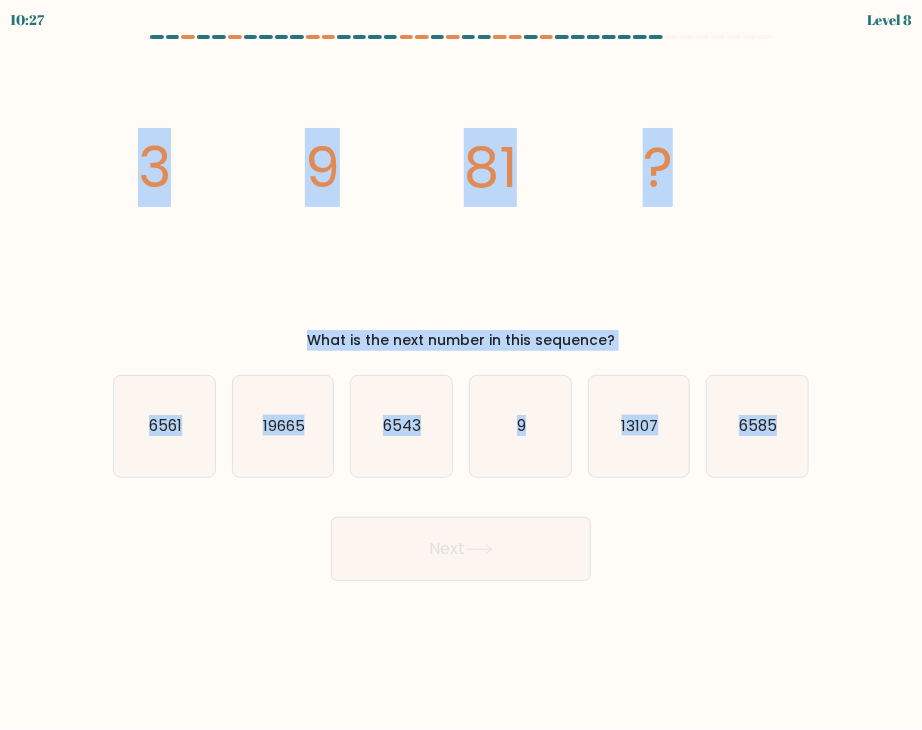 click at bounding box center (461, 308) 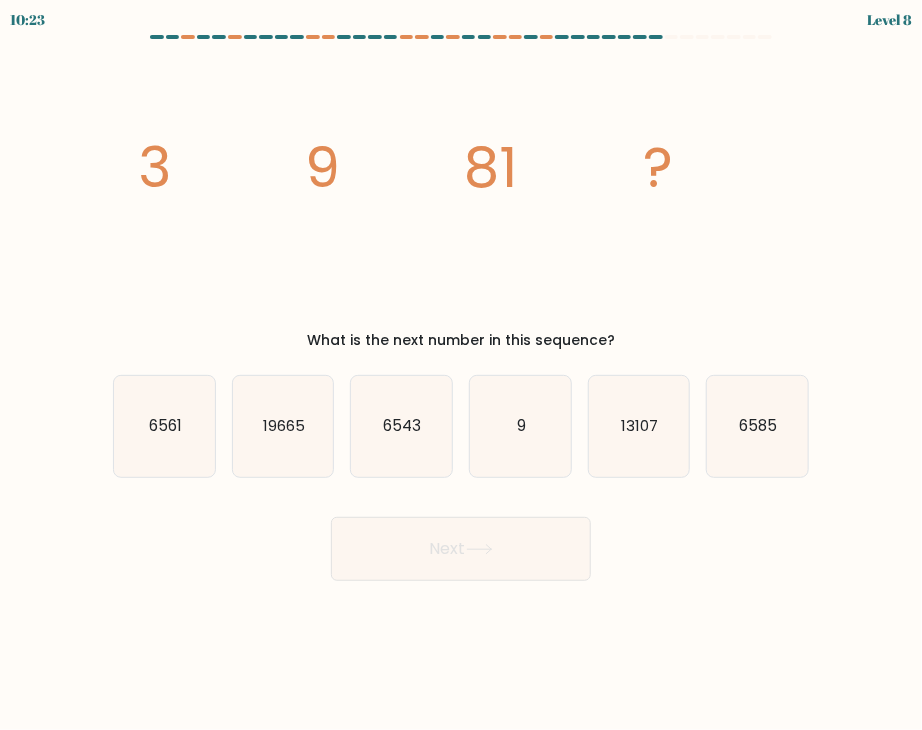 click on "10:23
Level 8" at bounding box center (461, 365) 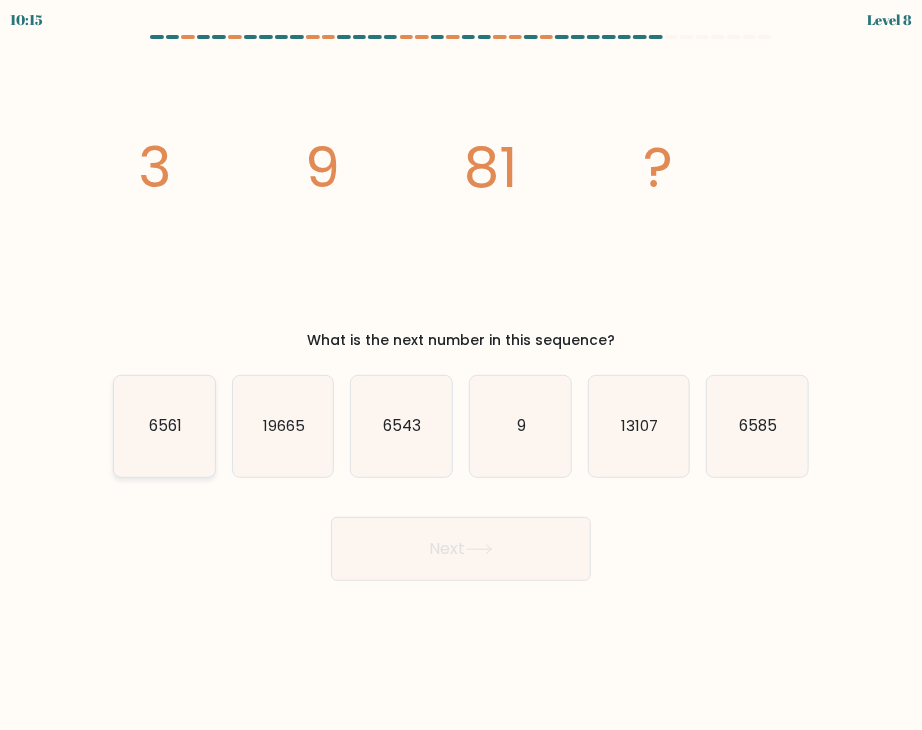 click on "6561" 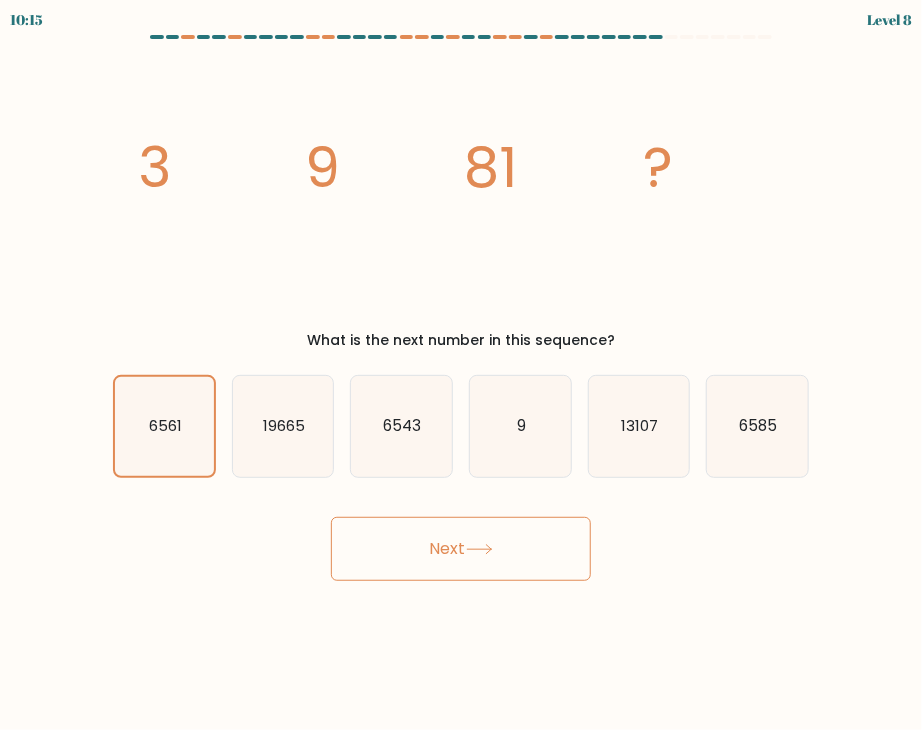 click on "Next" at bounding box center [461, 549] 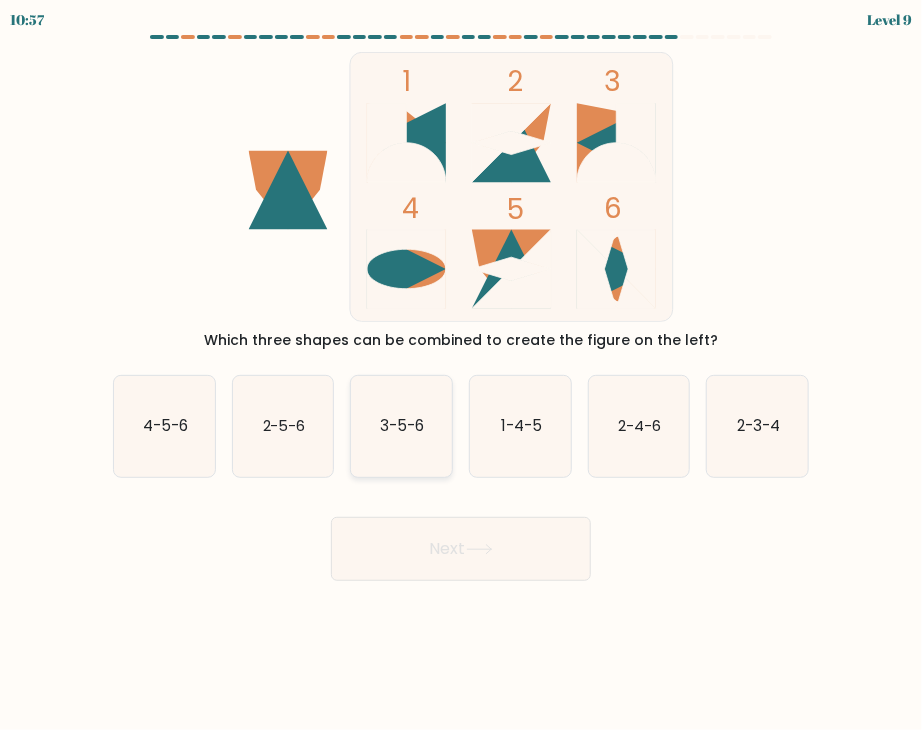 click on "3-5-6" 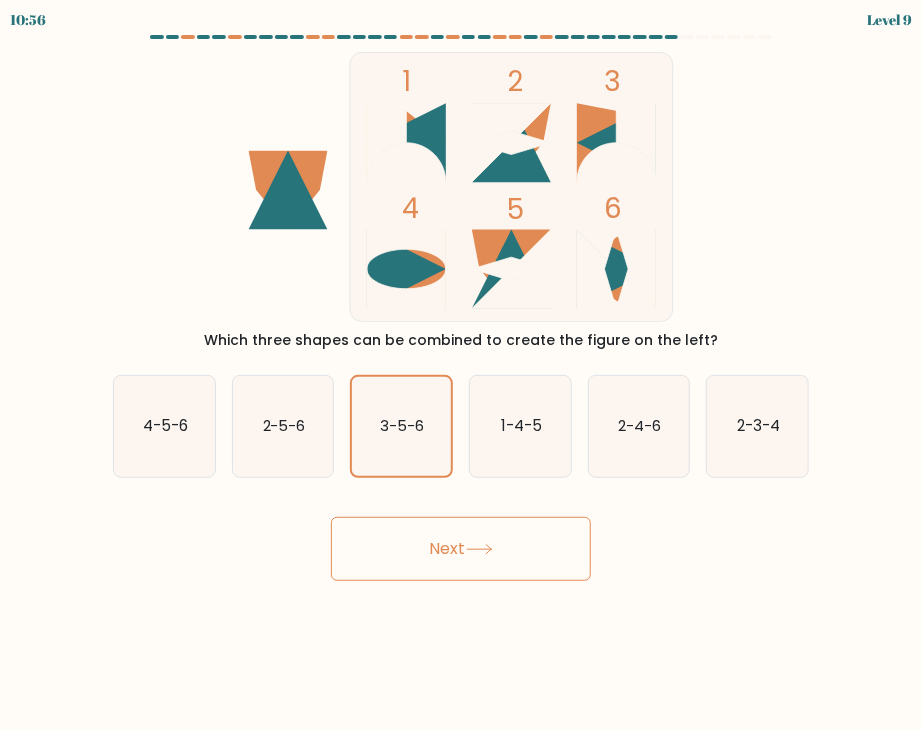 click on "10:56
Level 9" at bounding box center [461, 365] 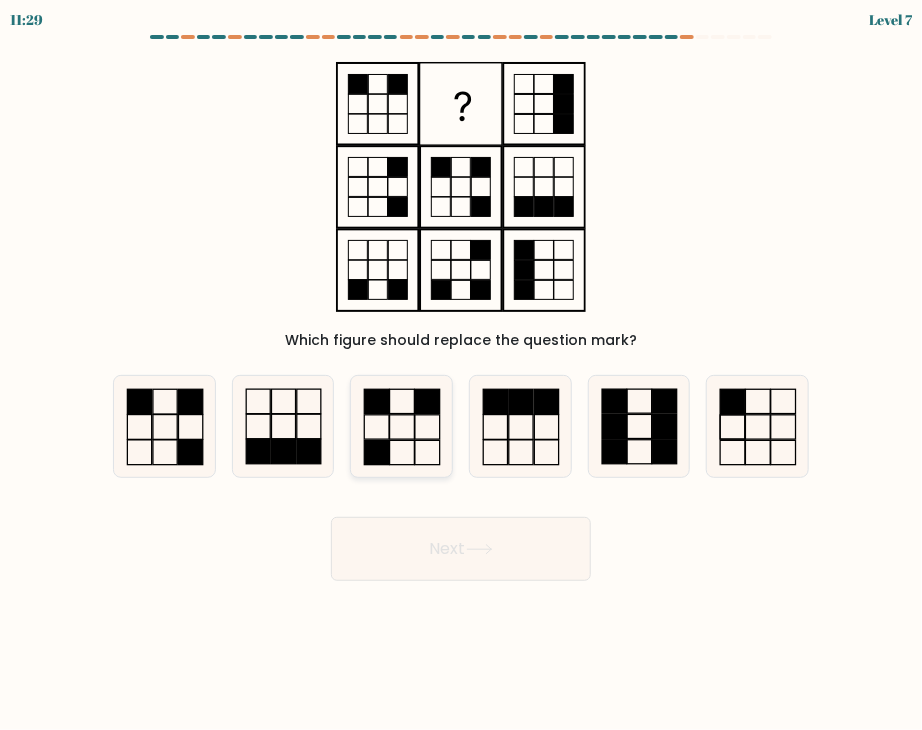 click 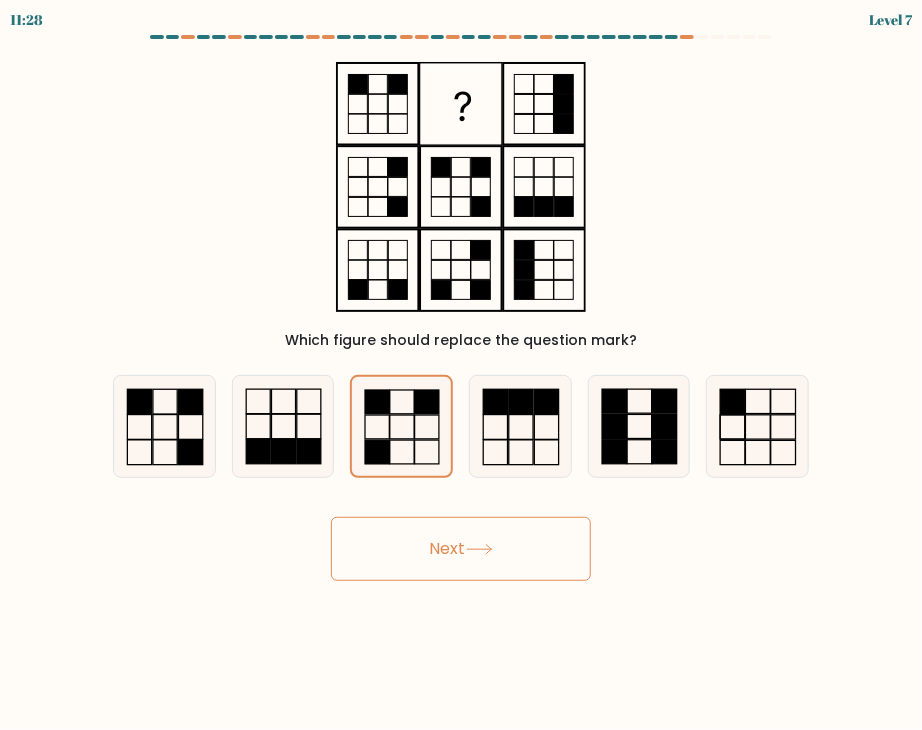 click on "Next" at bounding box center (461, 549) 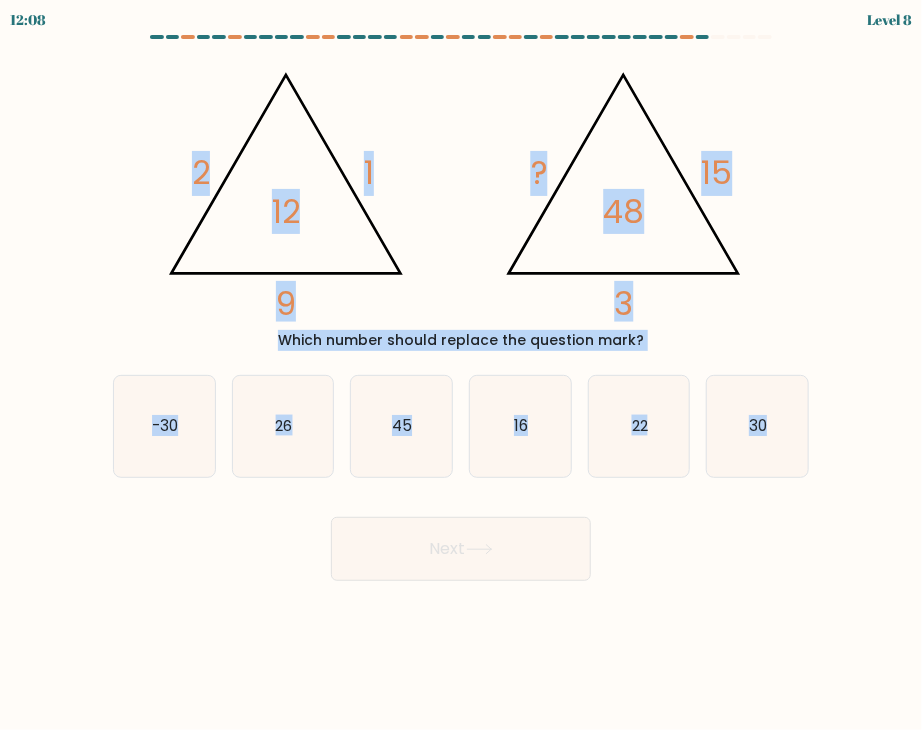 drag, startPoint x: 123, startPoint y: 78, endPoint x: 820, endPoint y: 463, distance: 796.2625 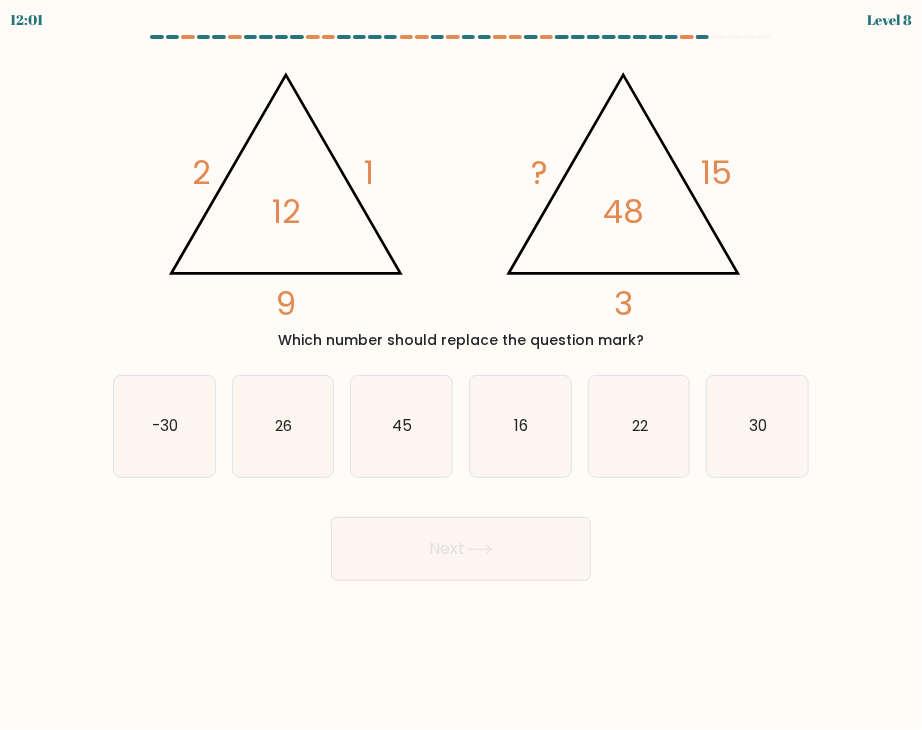click on "12:01
Level 8" at bounding box center (461, 365) 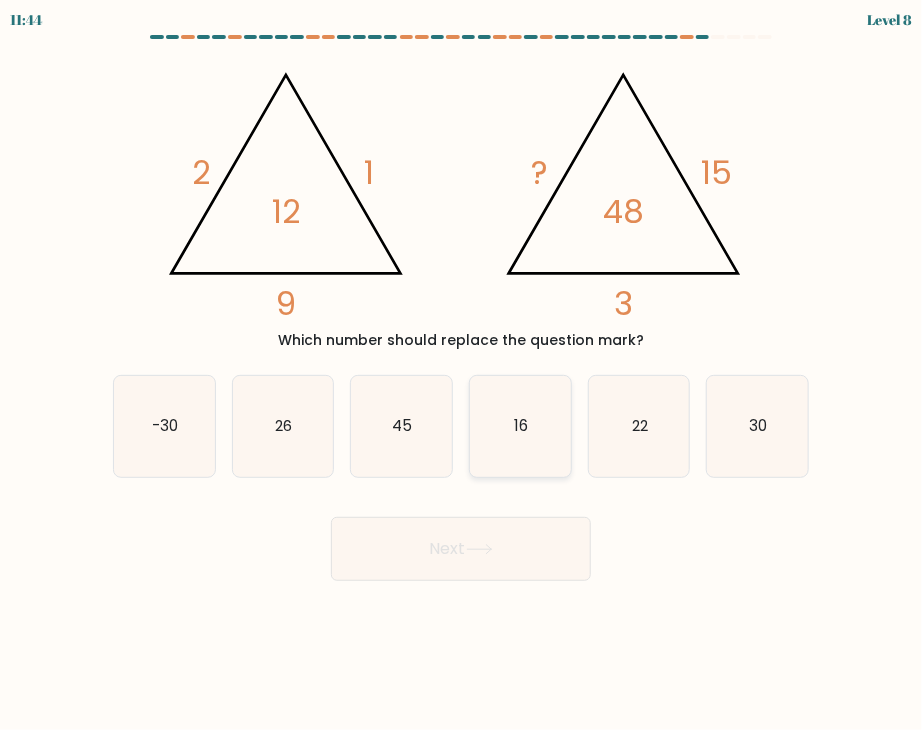 click on "16" 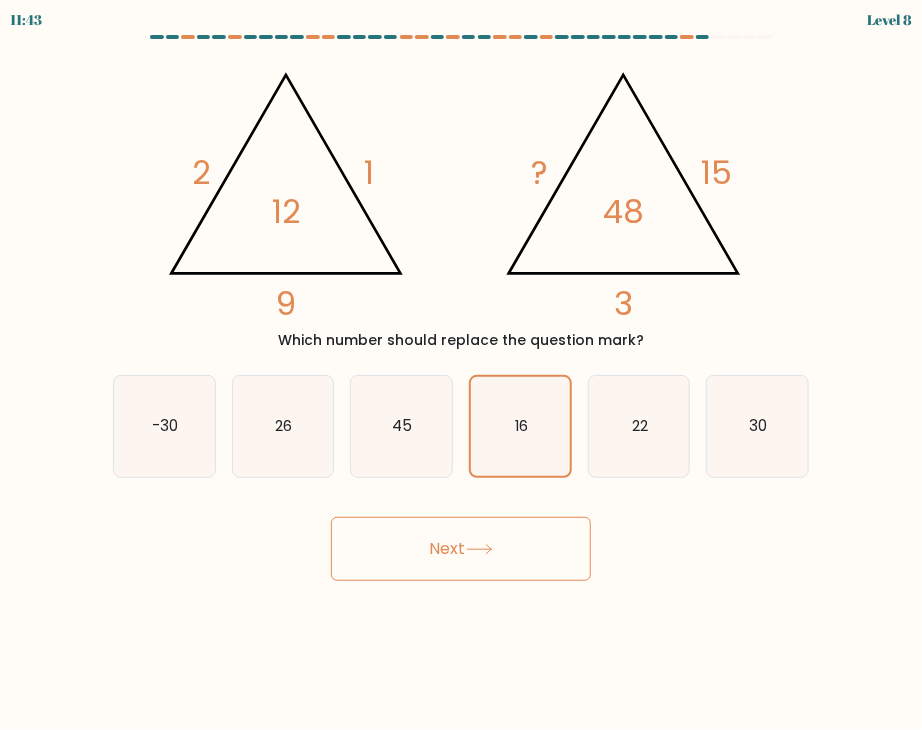 click on "Next" at bounding box center [461, 549] 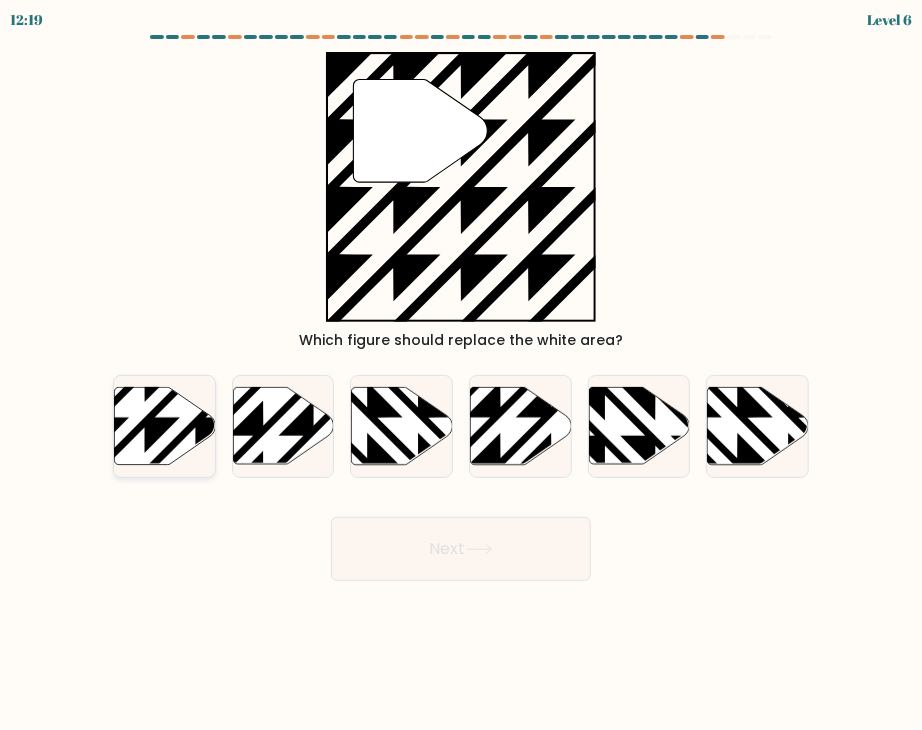click 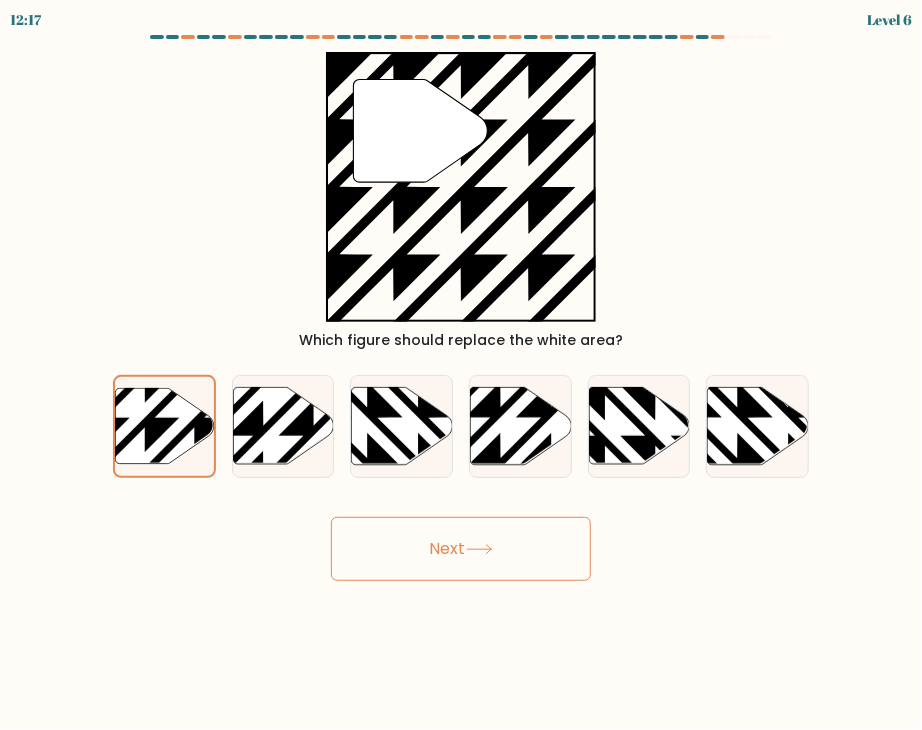 click on "Next" at bounding box center [461, 549] 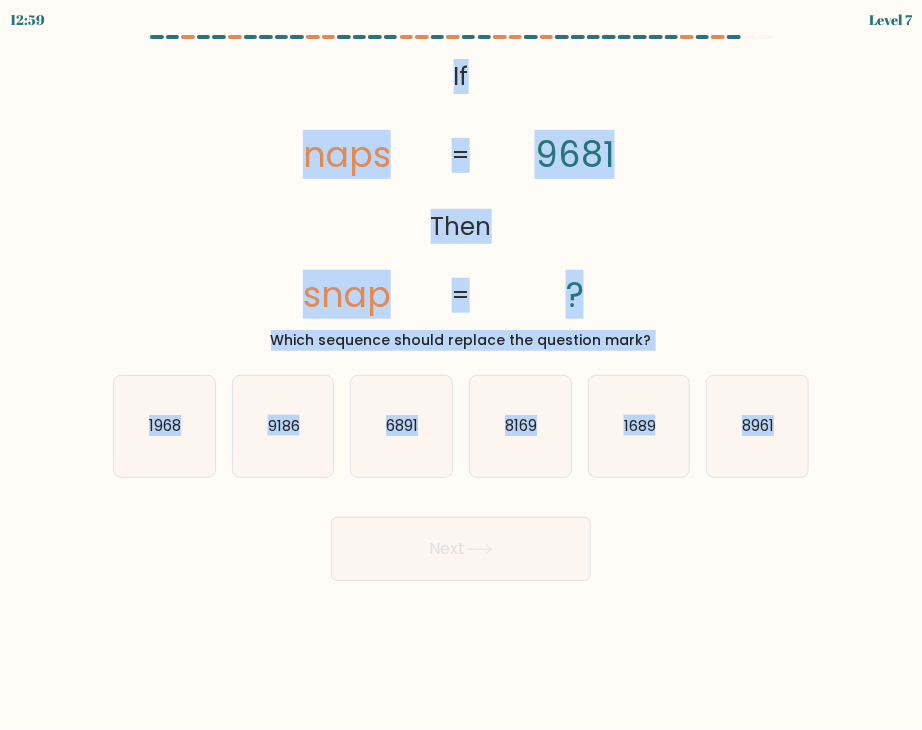drag, startPoint x: 426, startPoint y: 67, endPoint x: 904, endPoint y: 512, distance: 653.07654 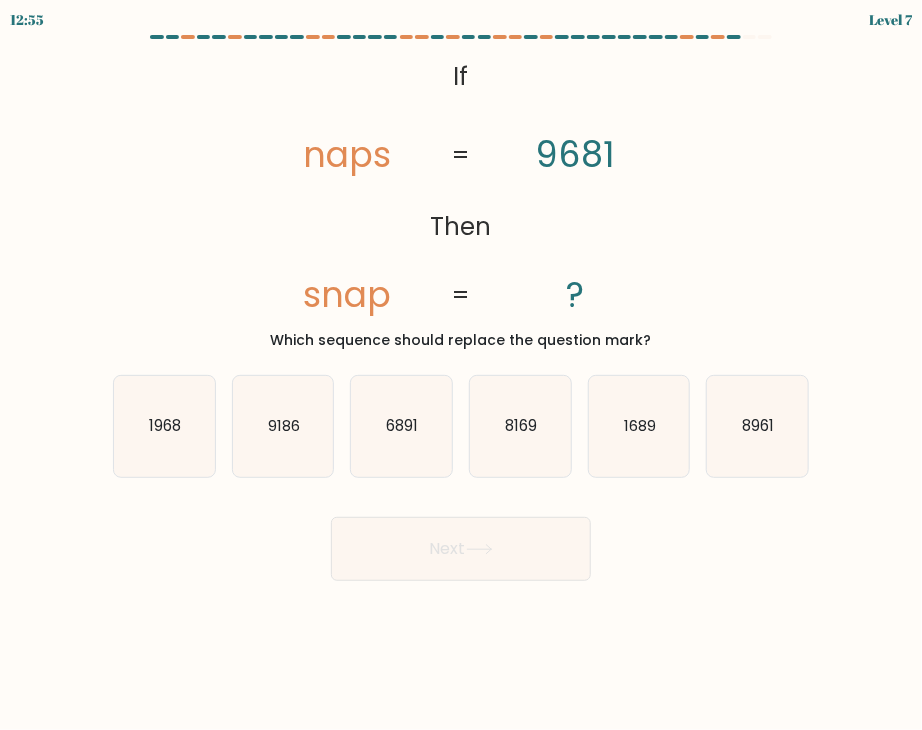 click on "Next" at bounding box center [461, 541] 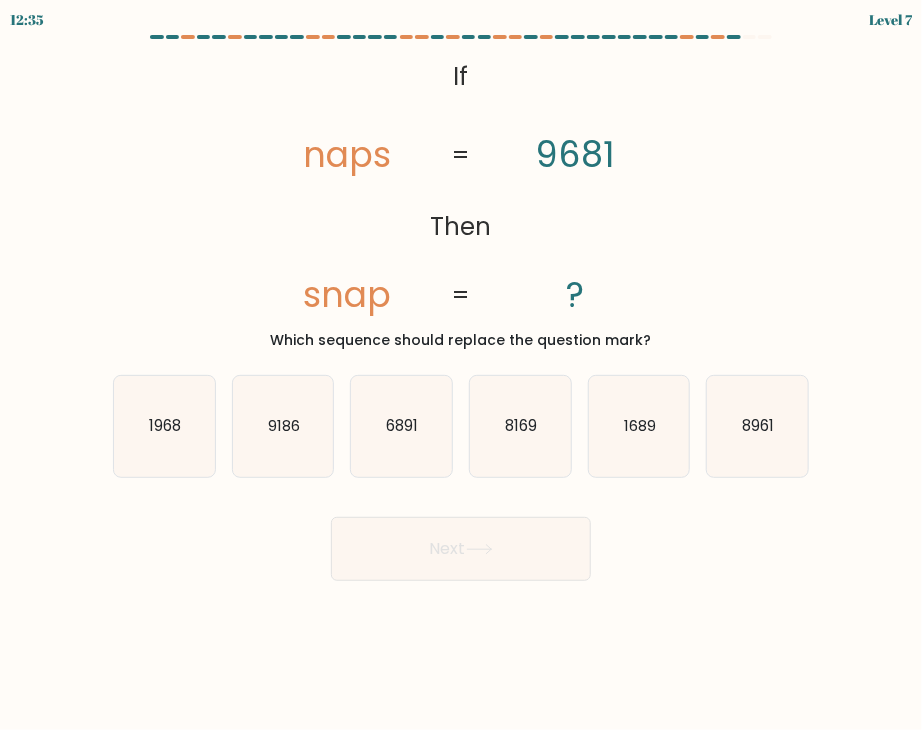 click on "@import url('https://fonts.googleapis.com/css?family=Abril+Fatface:400,100,100italic,300,300italic,400italic,500,500italic,700,700italic,900,900italic');           If       Then       naps       snap       9681       ?       =       =
Which sequence should replace the question mark?" at bounding box center (461, 201) 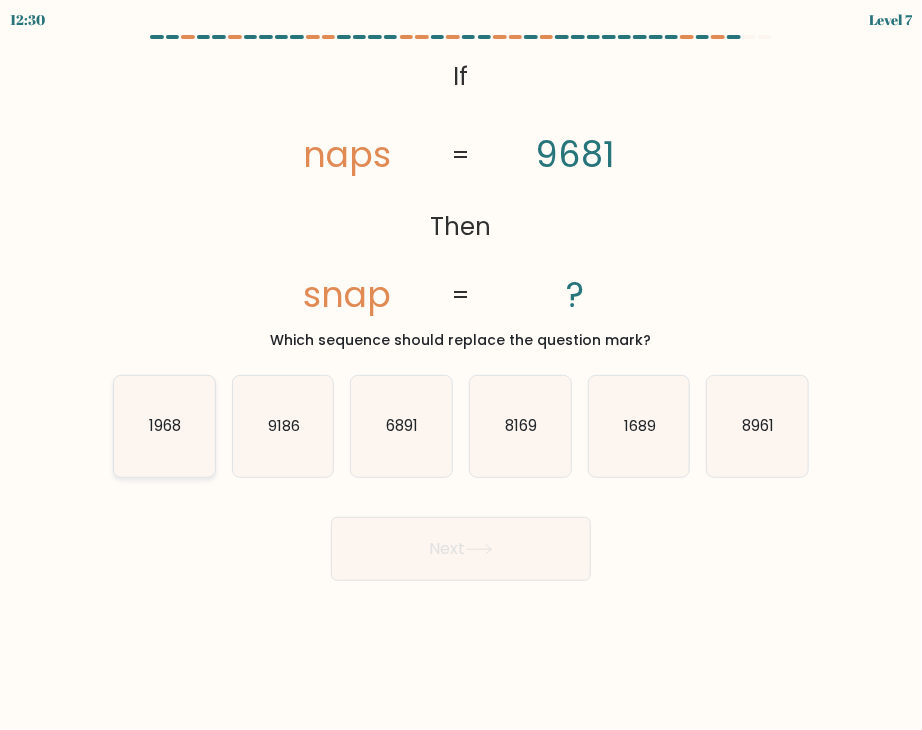 click on "1968" 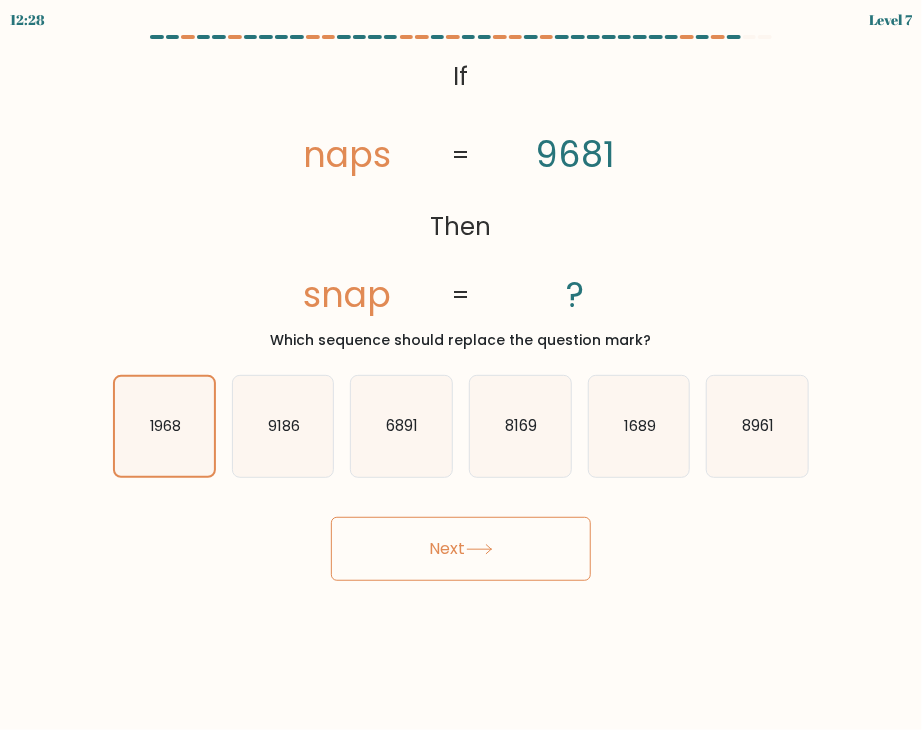 click 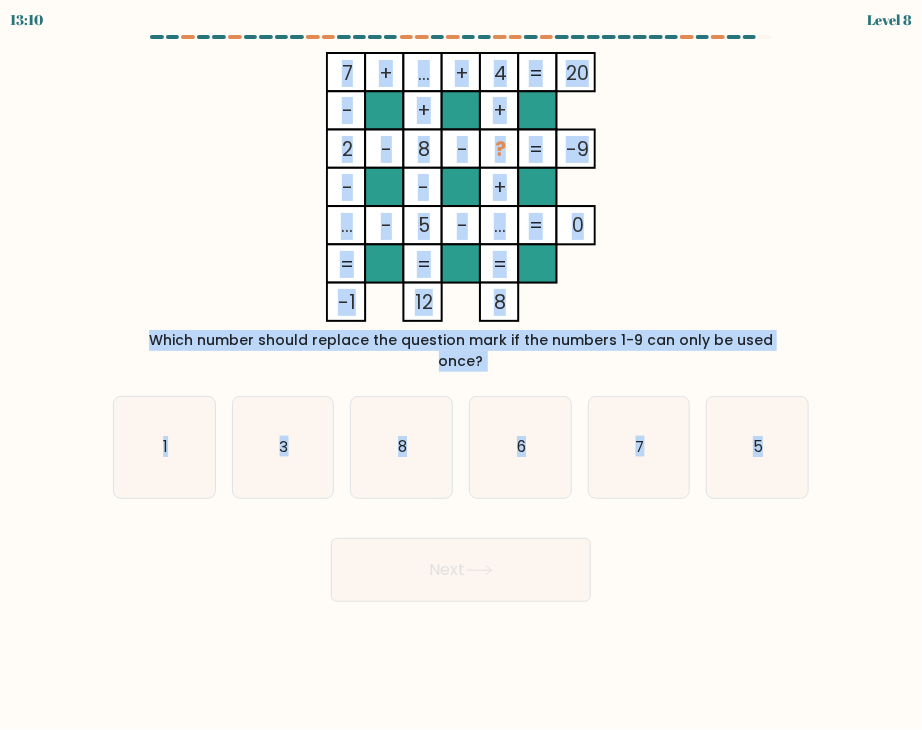 drag, startPoint x: 311, startPoint y: 65, endPoint x: 866, endPoint y: 541, distance: 731.1641 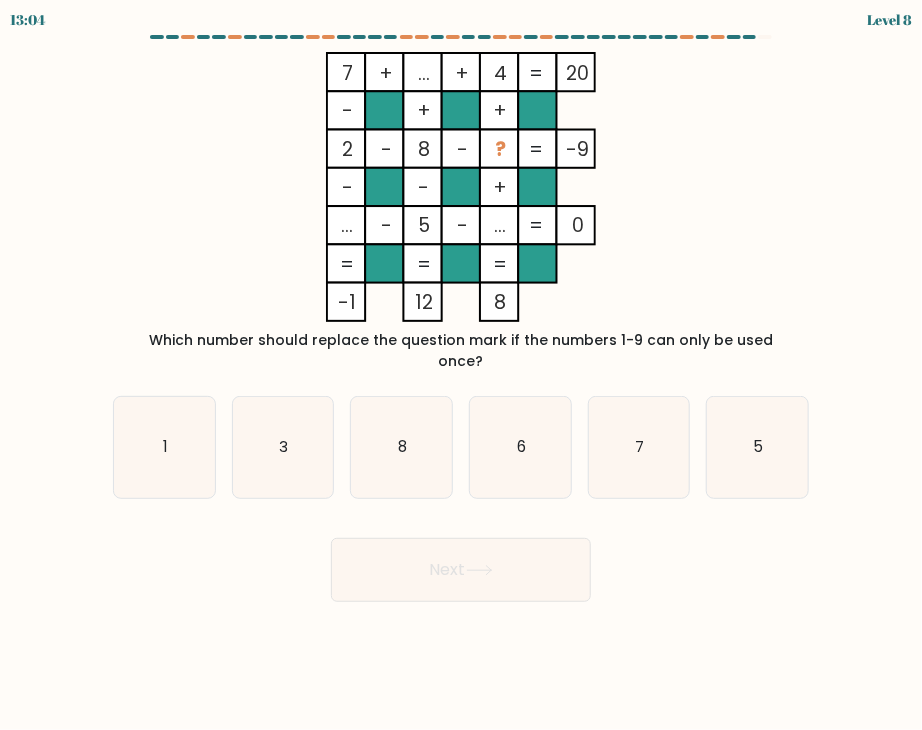 click on "Next" at bounding box center (461, 562) 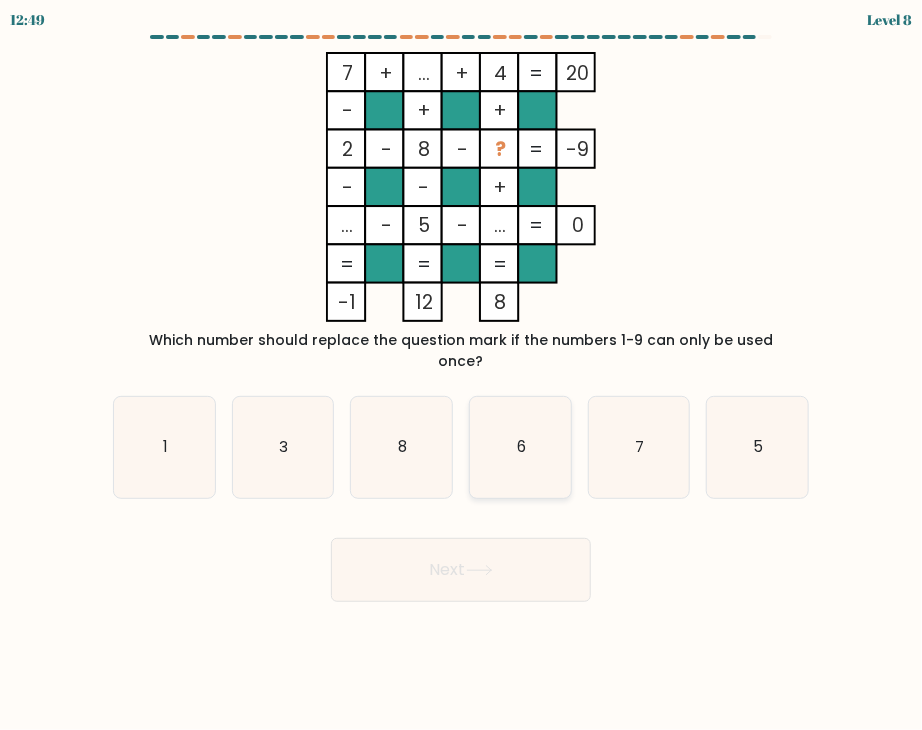 click on "6" 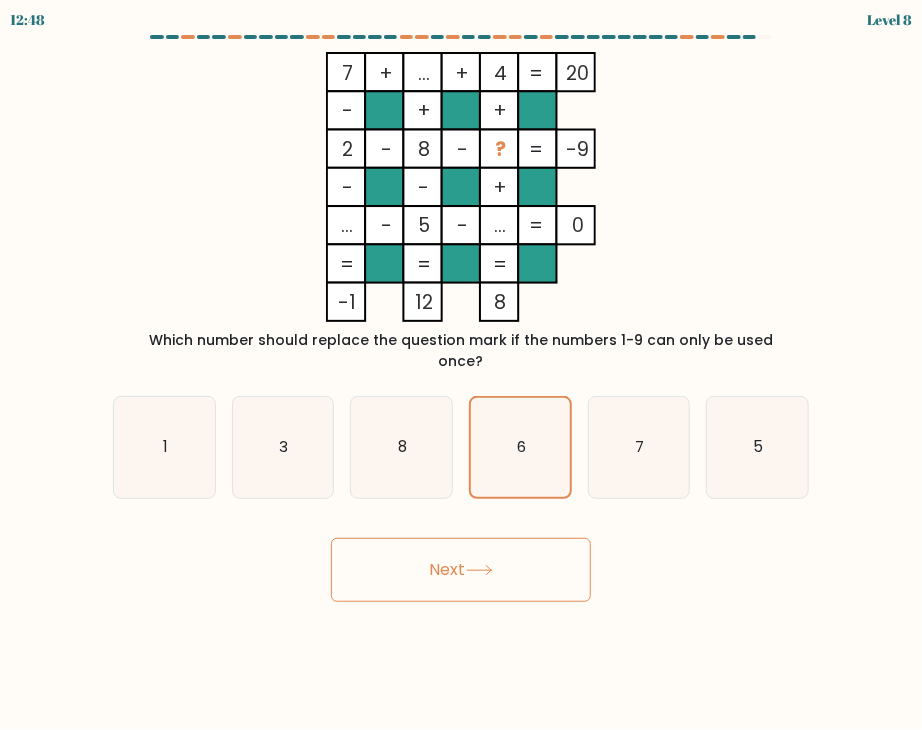 click on "Next" at bounding box center [461, 570] 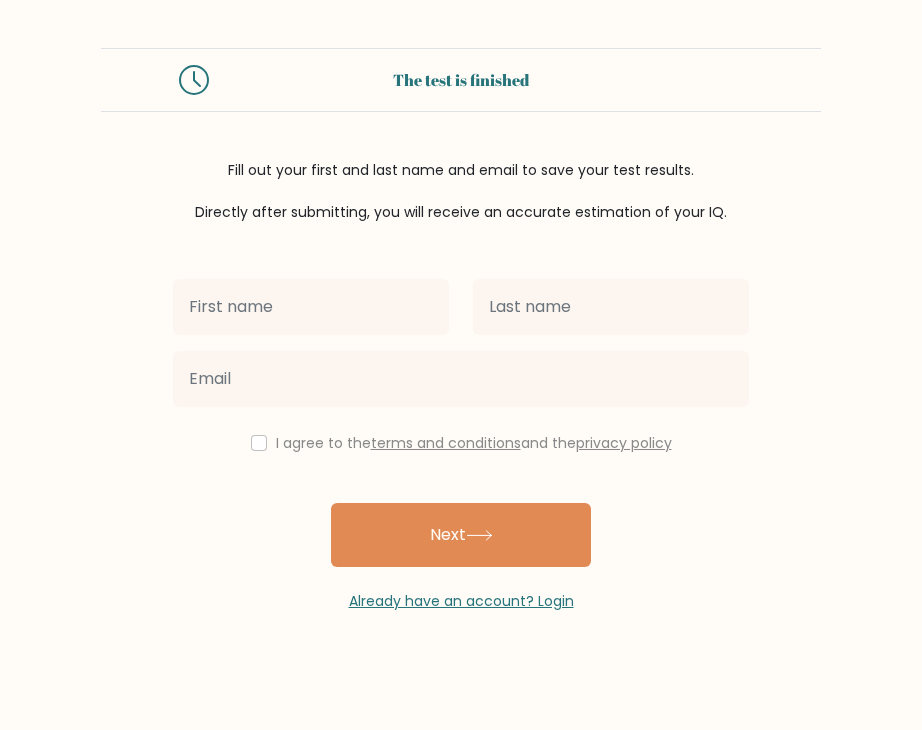 scroll, scrollTop: 0, scrollLeft: 0, axis: both 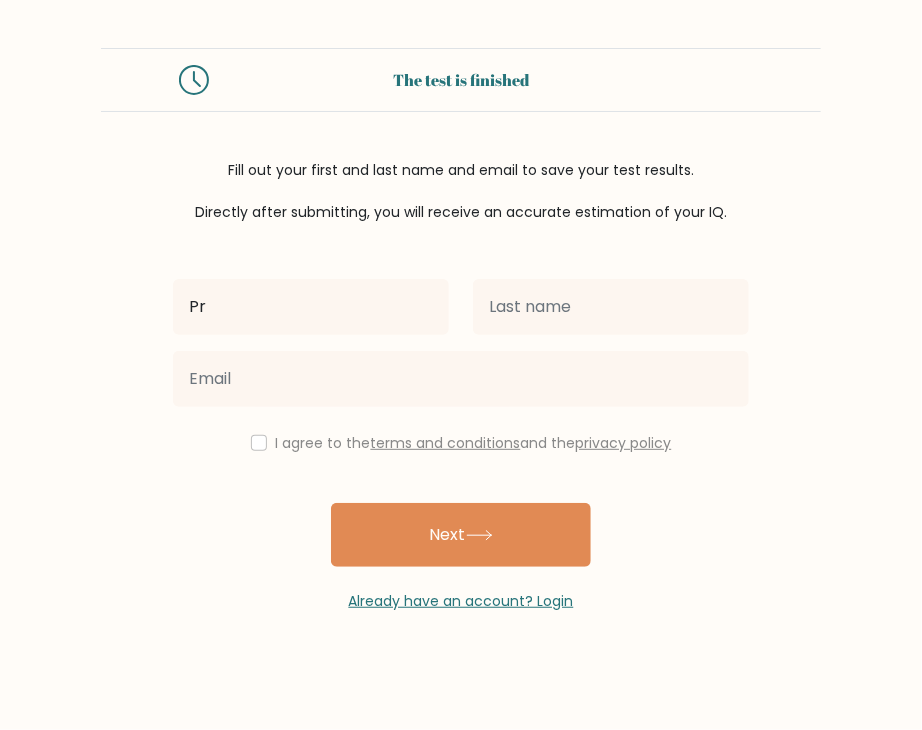 type on "Primafe" 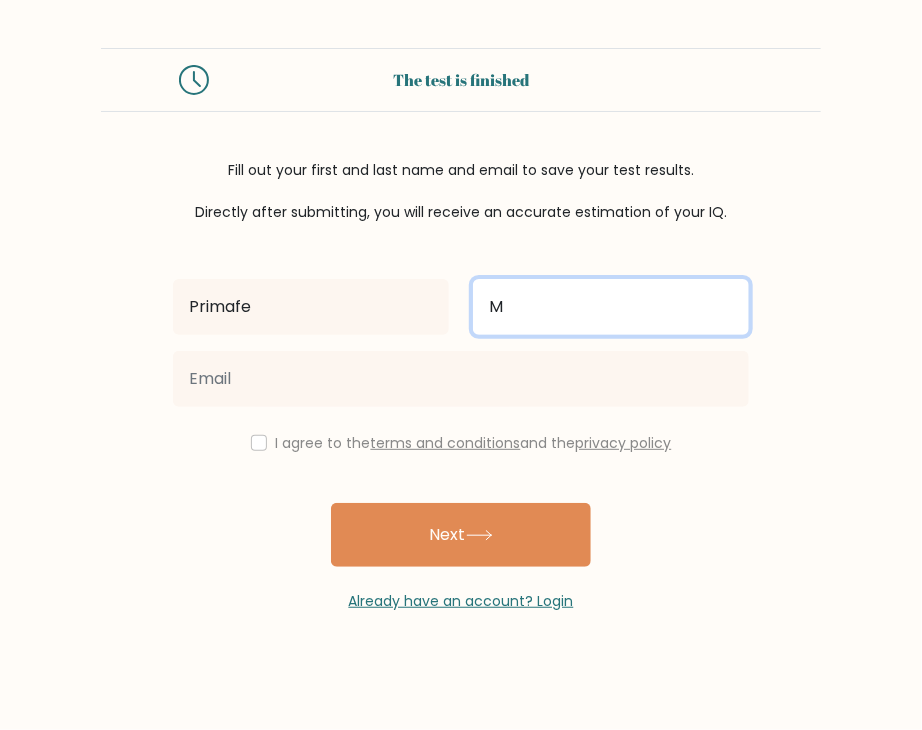 type on "Moceros" 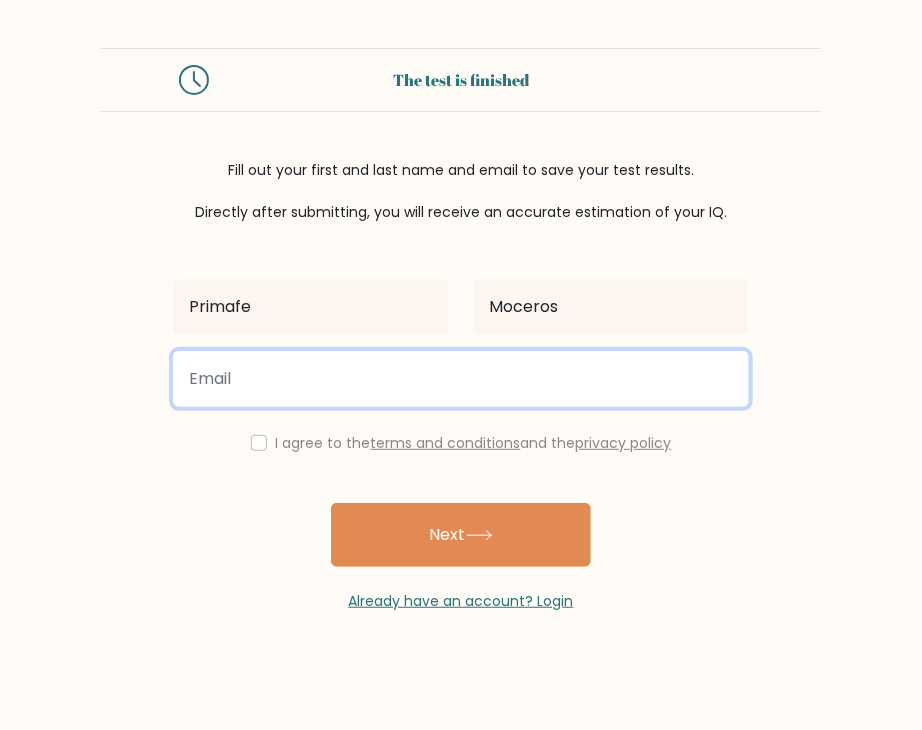 click at bounding box center [461, 379] 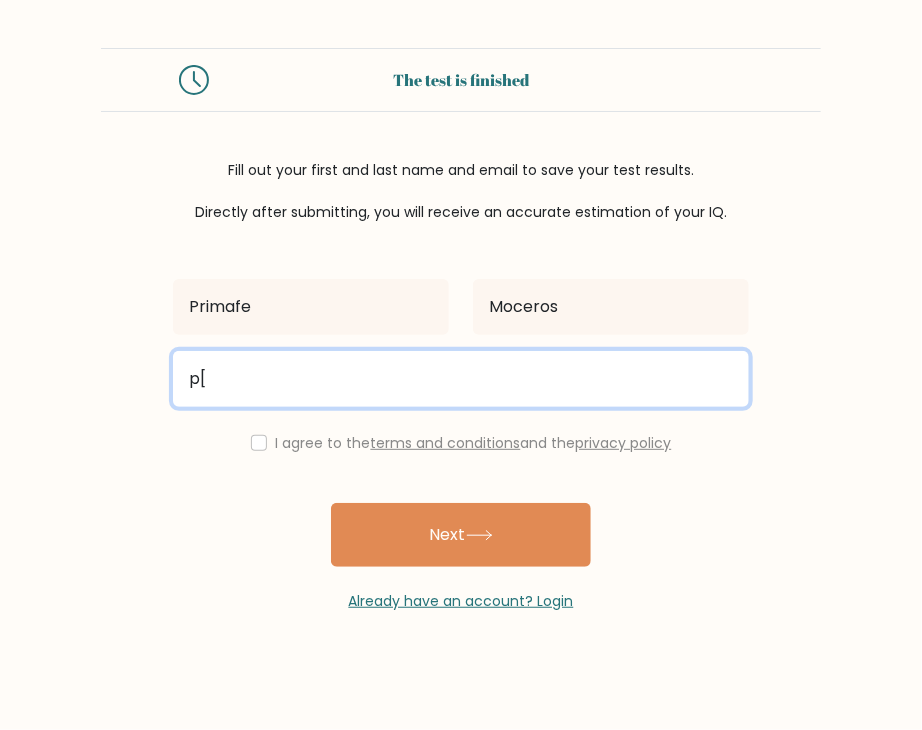 type on "p" 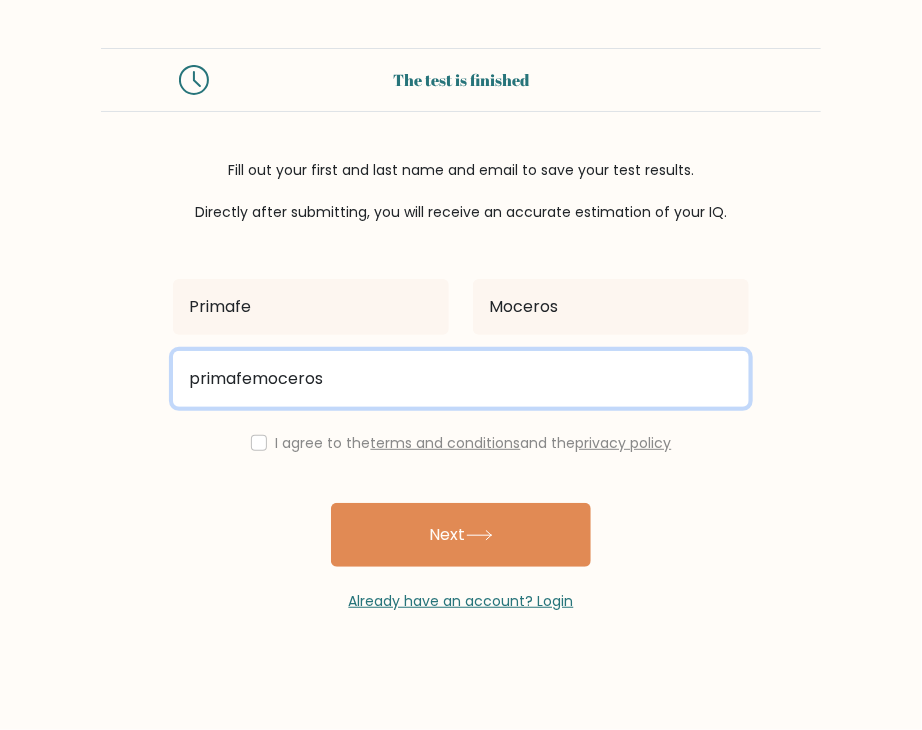 type on "[EMAIL]" 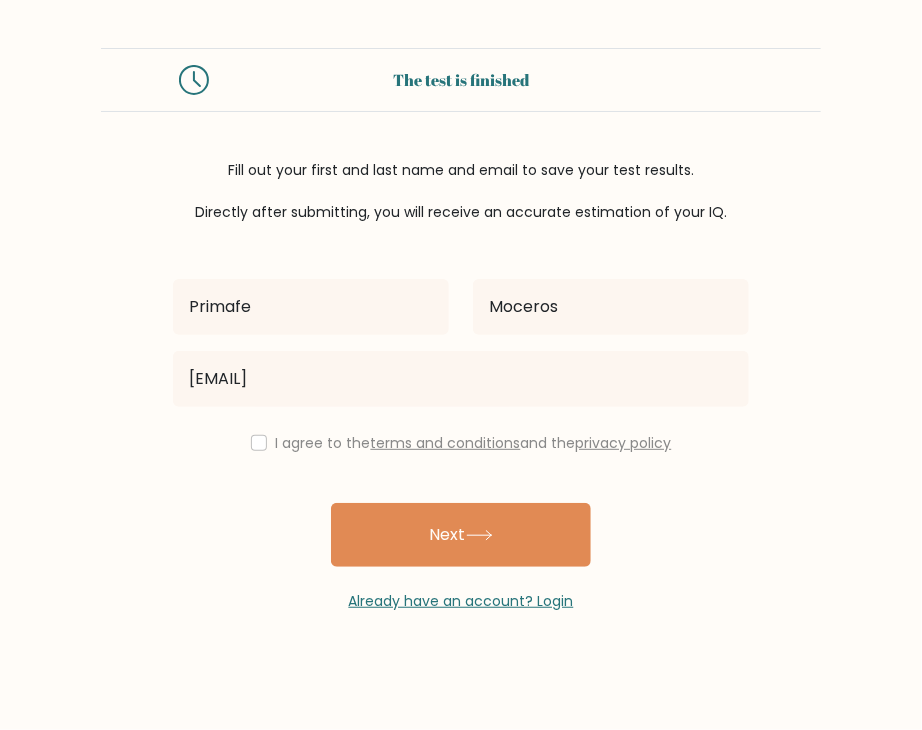 click on "I agree to the  terms and conditions  and the  privacy policy" at bounding box center [461, 443] 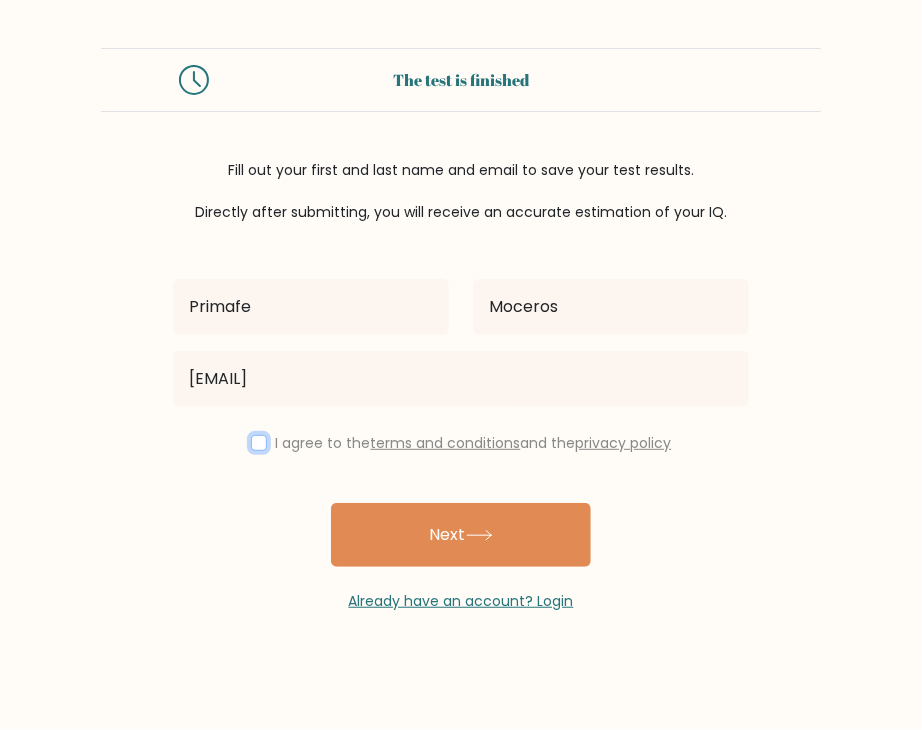 click at bounding box center [259, 443] 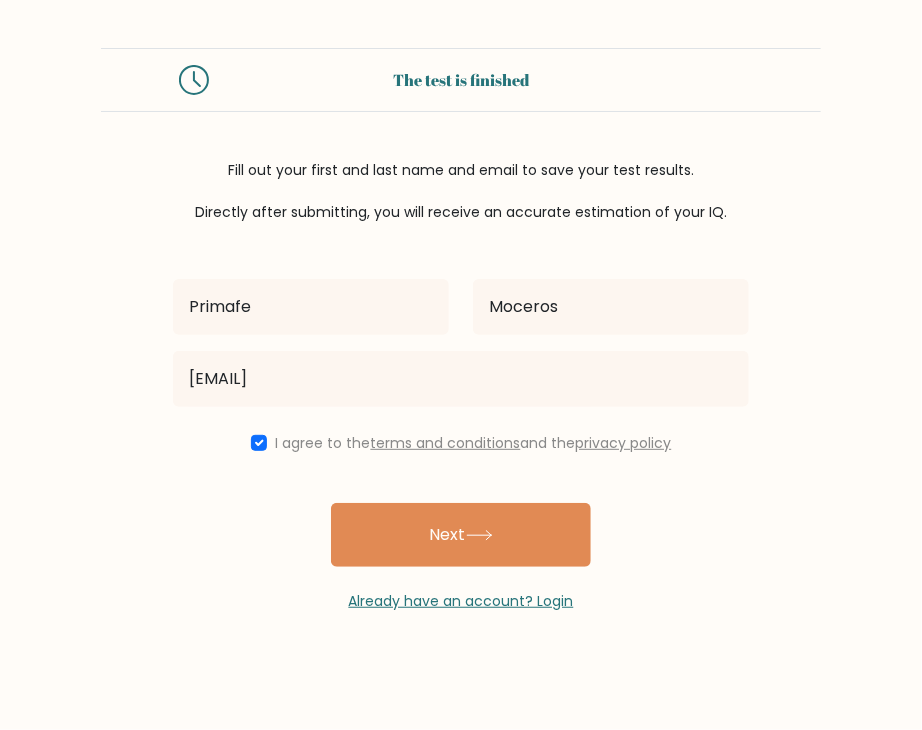 click 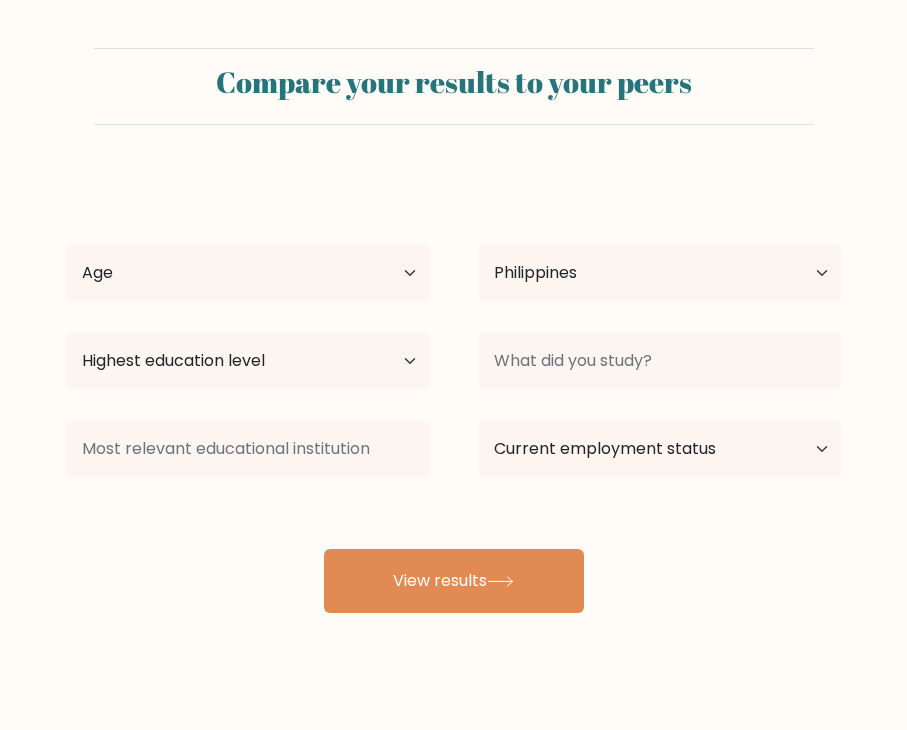 select on "PH" 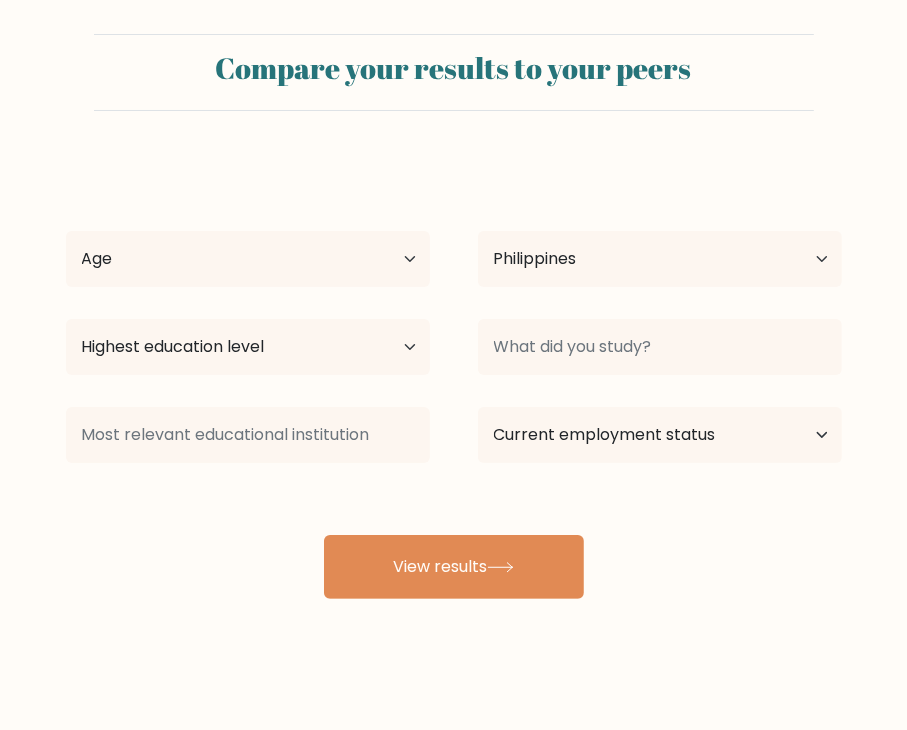 scroll, scrollTop: 28, scrollLeft: 0, axis: vertical 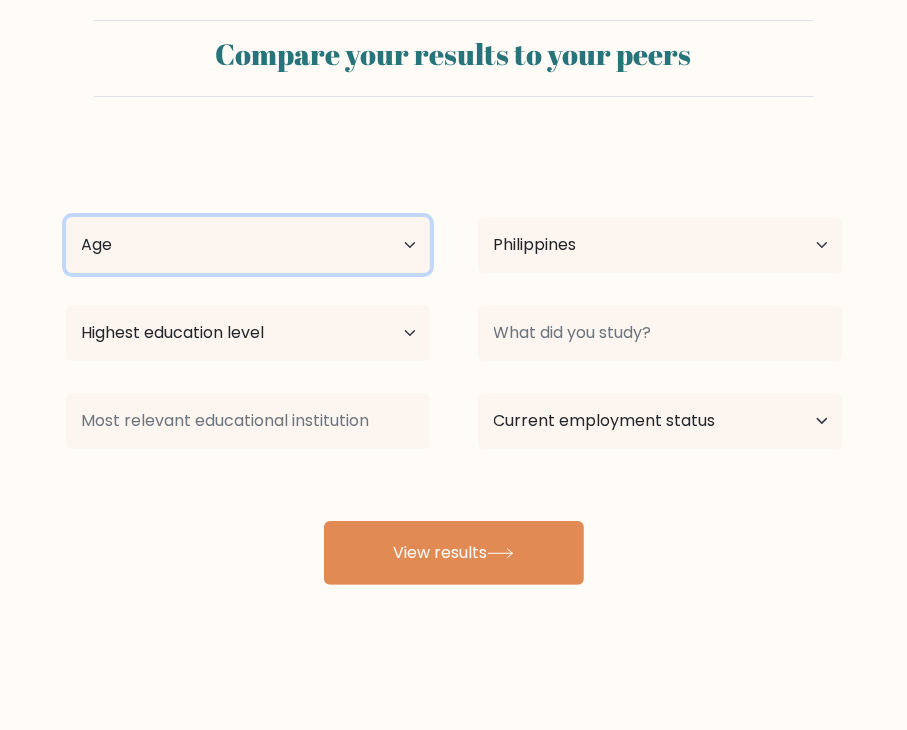 click on "Age
Under 18 years old
18-24 years old
25-34 years old
35-44 years old
45-54 years old
55-64 years old
65 years old and above" at bounding box center (248, 245) 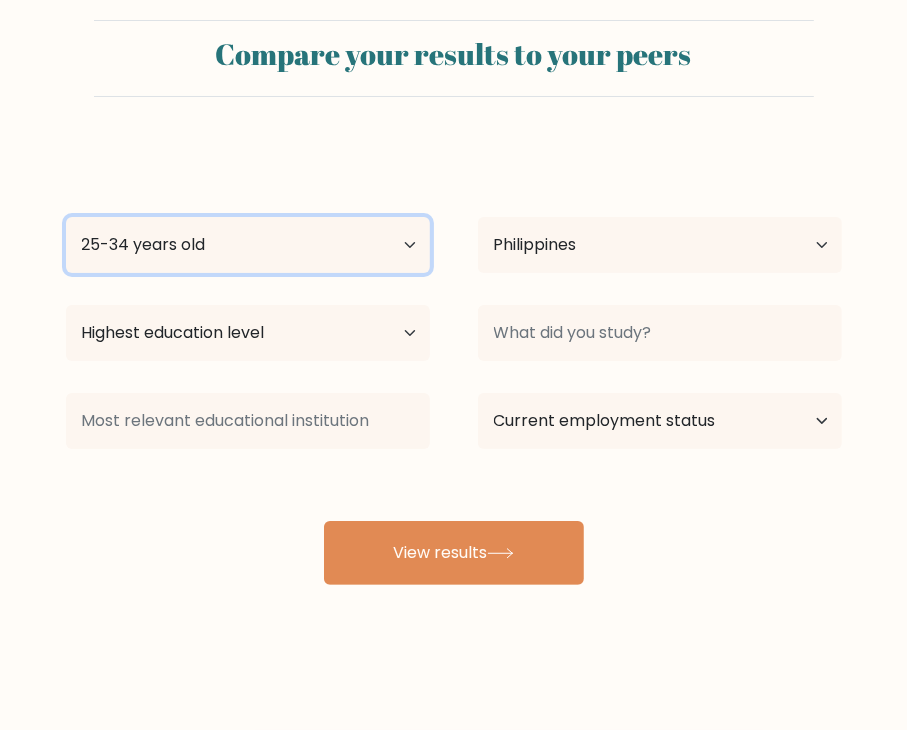 click on "Age
Under 18 years old
18-24 years old
25-34 years old
35-44 years old
45-54 years old
55-64 years old
65 years old and above" at bounding box center (248, 245) 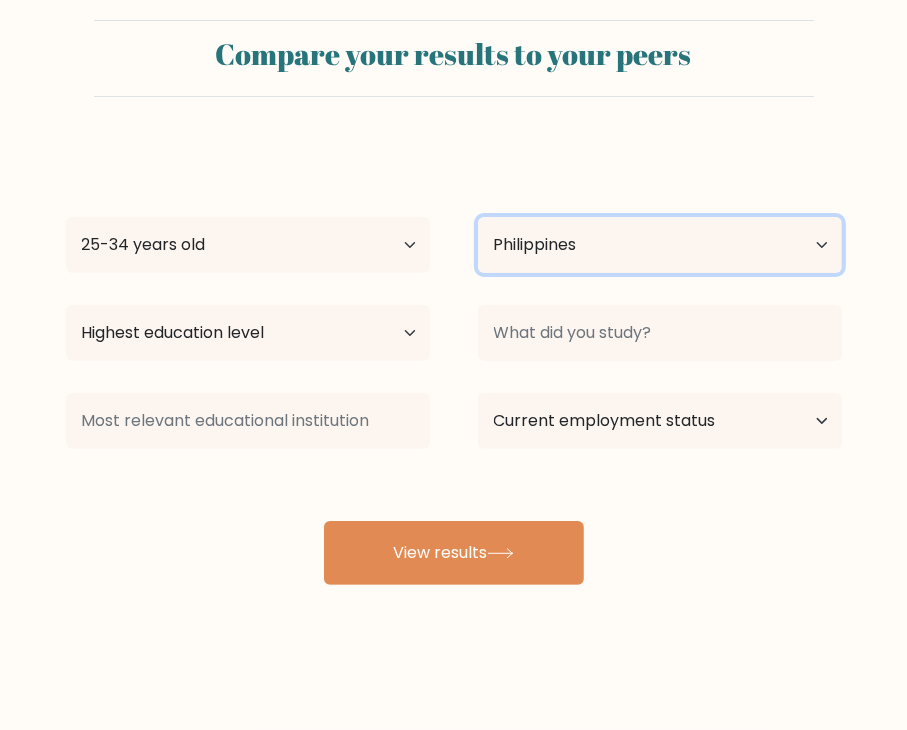 click on "Country
Afghanistan
Albania
Algeria
American Samoa
Andorra
Angola
Anguilla
Antarctica
Antigua and Barbuda
Argentina
Armenia
Aruba
Australia
Austria
Azerbaijan
Bahamas
Bahrain
Bangladesh
Barbados
Belarus
Belgium
Belize
Benin
Bermuda
Bhutan
Bolivia
Bonaire, Sint Eustatius and Saba
Bosnia and Herzegovina
Botswana
Bouvet Island
Brazil
British Indian Ocean Territory
Brunei
Bulgaria
Burkina Faso
Burundi
Cabo Verde
Cambodia
Cameroon
Canada
Cayman Islands
Central African Republic
Chad
Chile
China
Christmas Island
Cocos (Keeling) Islands
Colombia
Comoros
Congo
Congo (the Democratic Republic of the)
Cook Islands
Costa Rica
Côte d'Ivoire
Croatia
Cuba" at bounding box center [660, 245] 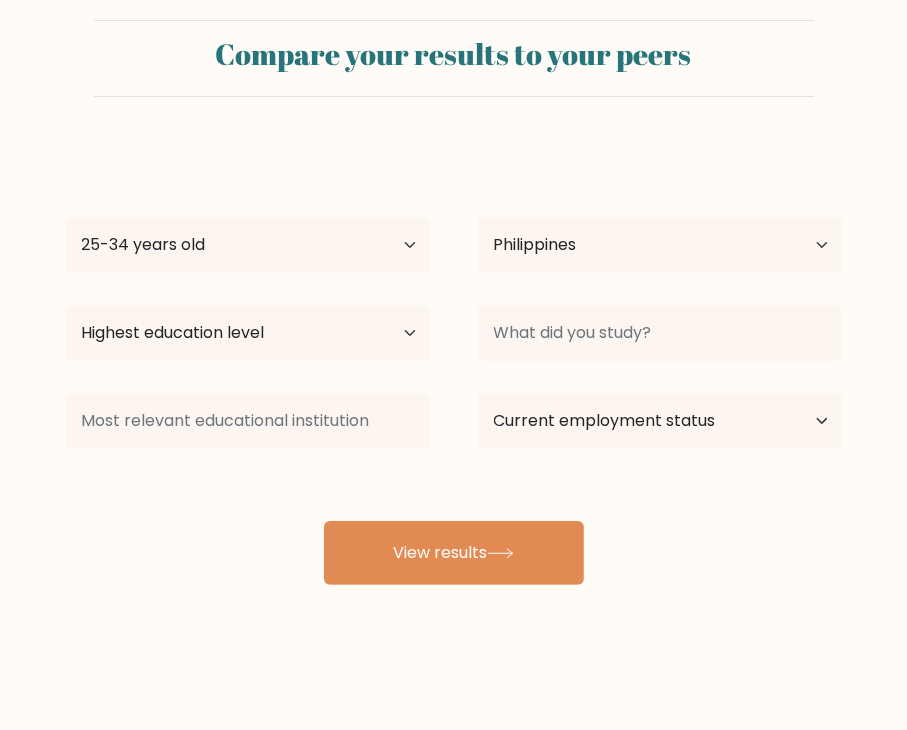 click on "Primafe
Moceros
Age
Under 18 years old
18-24 years old
25-34 years old
35-44 years old
45-54 years old
55-64 years old
65 years old and above
Country
Afghanistan
Albania
Algeria
American Samoa
Andorra
Angola
Anguilla
Antarctica
Antigua and Barbuda
Argentina
Armenia
Aruba
Australia
Austria
Azerbaijan
Bahamas
Bahrain
Bangladesh
Barbados
Belarus
Belgium
Belize
Benin
Bermuda
Bhutan
Bolivia
Bonaire, Sint Eustatius and Saba
Bosnia and Herzegovina
Botswana
Bouvet Island
Brazil
Brunei" at bounding box center (454, 365) 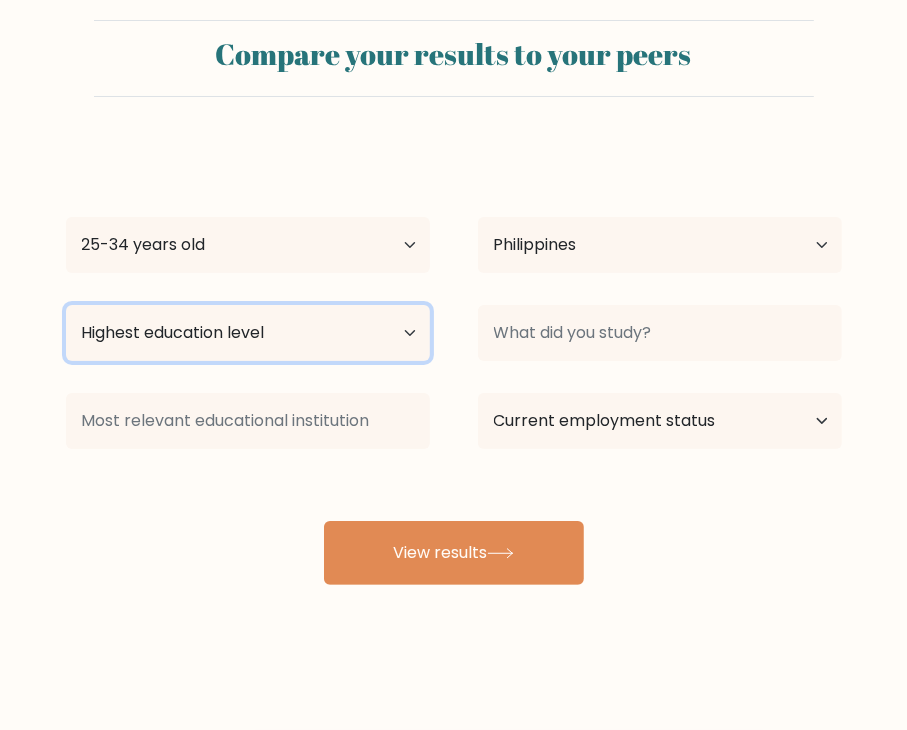 click on "Highest education level
No schooling
Primary
Lower Secondary
Upper Secondary
Occupation Specific
Bachelor's degree
Master's degree
Doctoral degree" at bounding box center [248, 333] 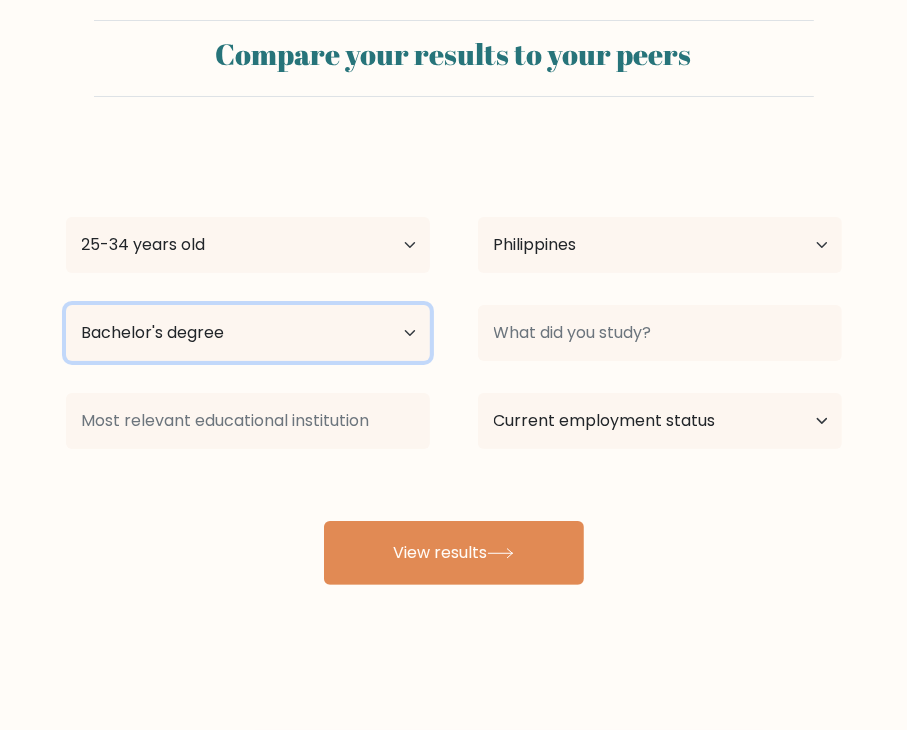 click on "Highest education level
No schooling
Primary
Lower Secondary
Upper Secondary
Occupation Specific
Bachelor's degree
Master's degree
Doctoral degree" at bounding box center [248, 333] 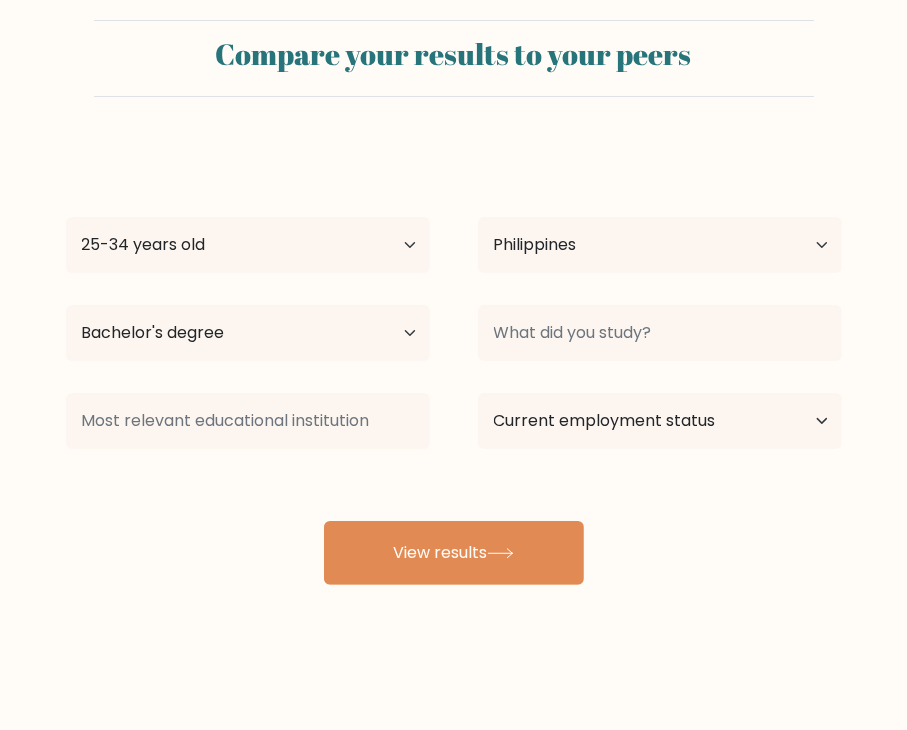 click at bounding box center (660, 333) 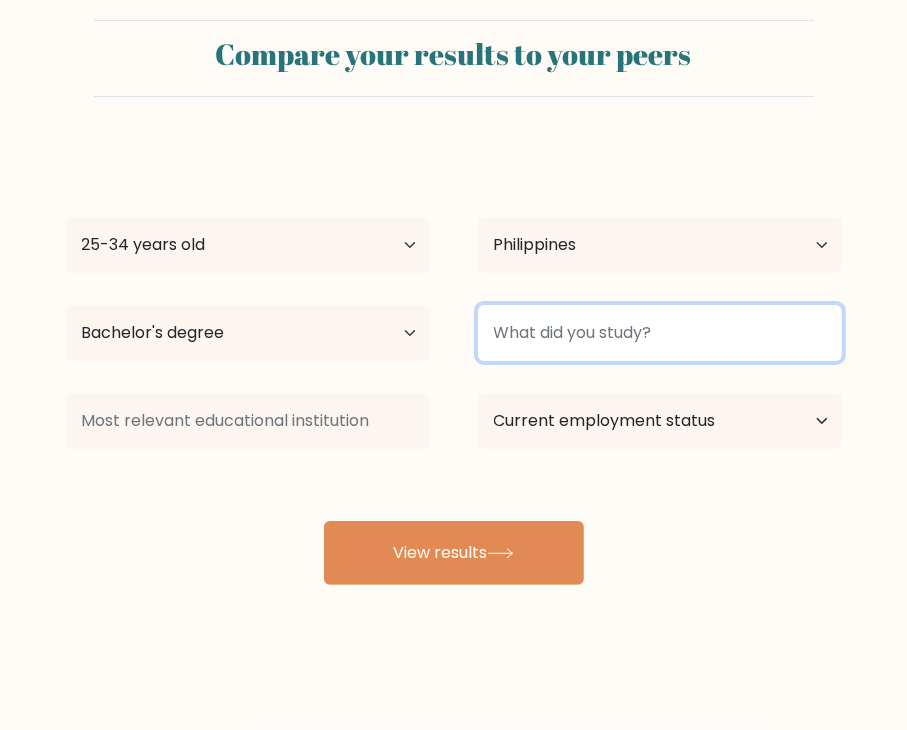 click at bounding box center [660, 333] 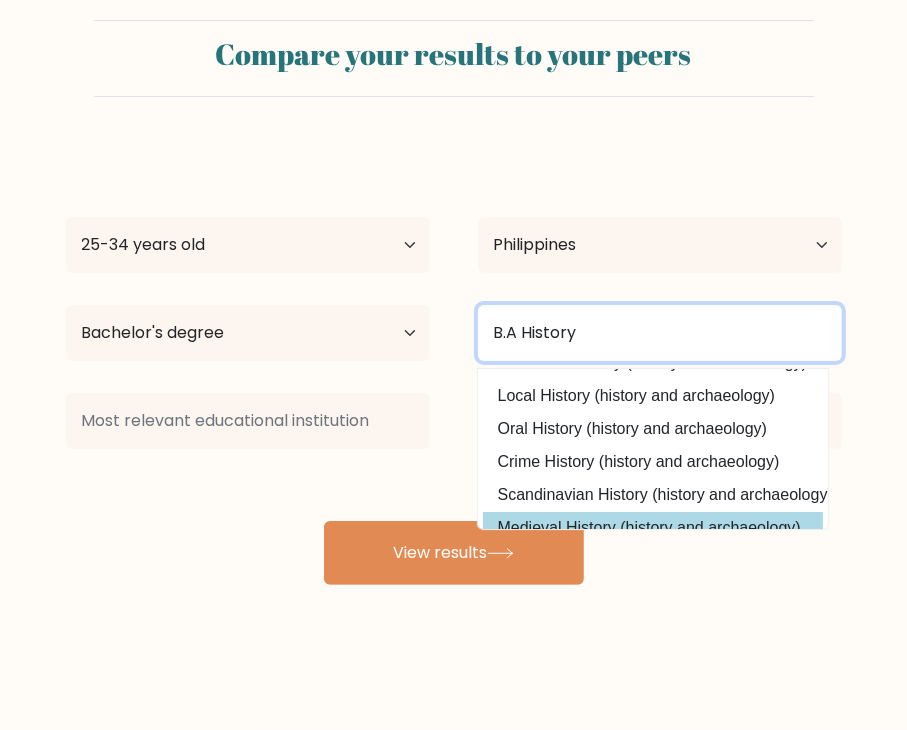 scroll, scrollTop: 0, scrollLeft: 0, axis: both 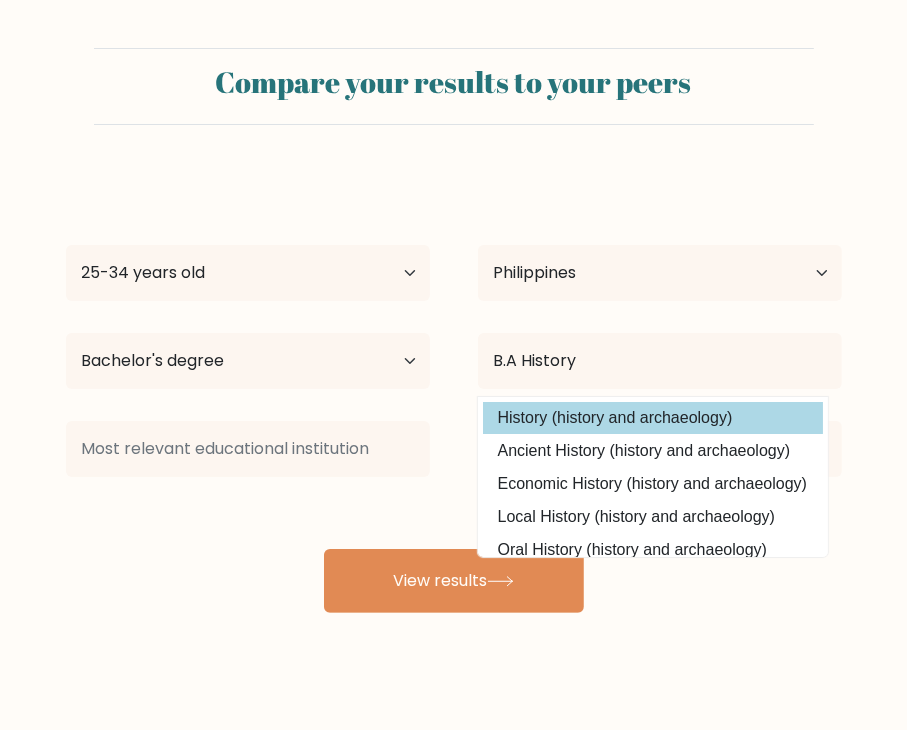 click on "History (history and archaeology)" at bounding box center [653, 418] 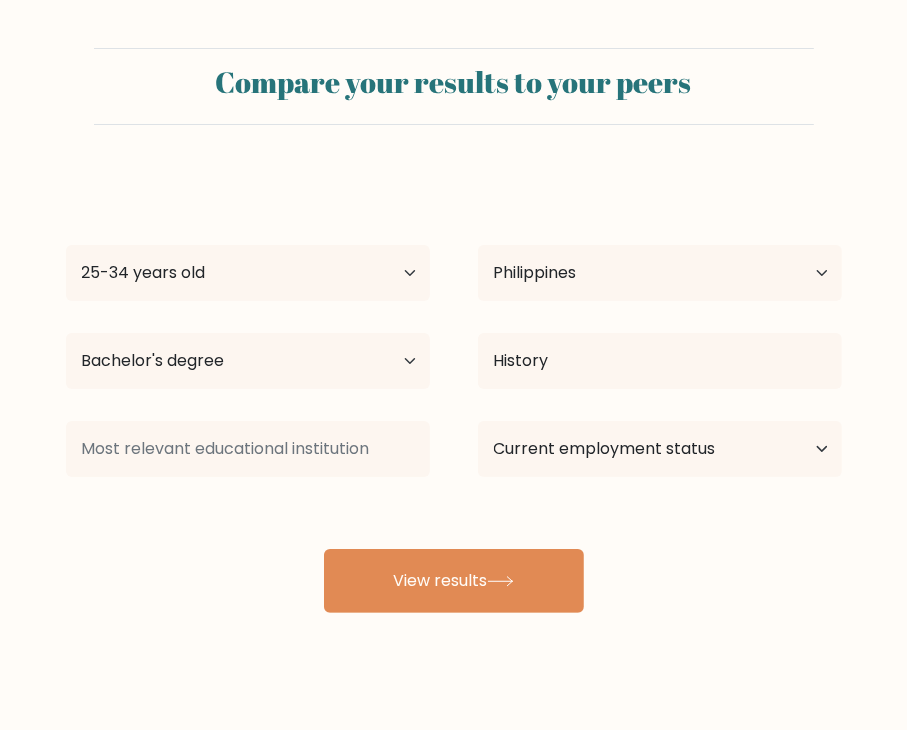 click at bounding box center (248, 449) 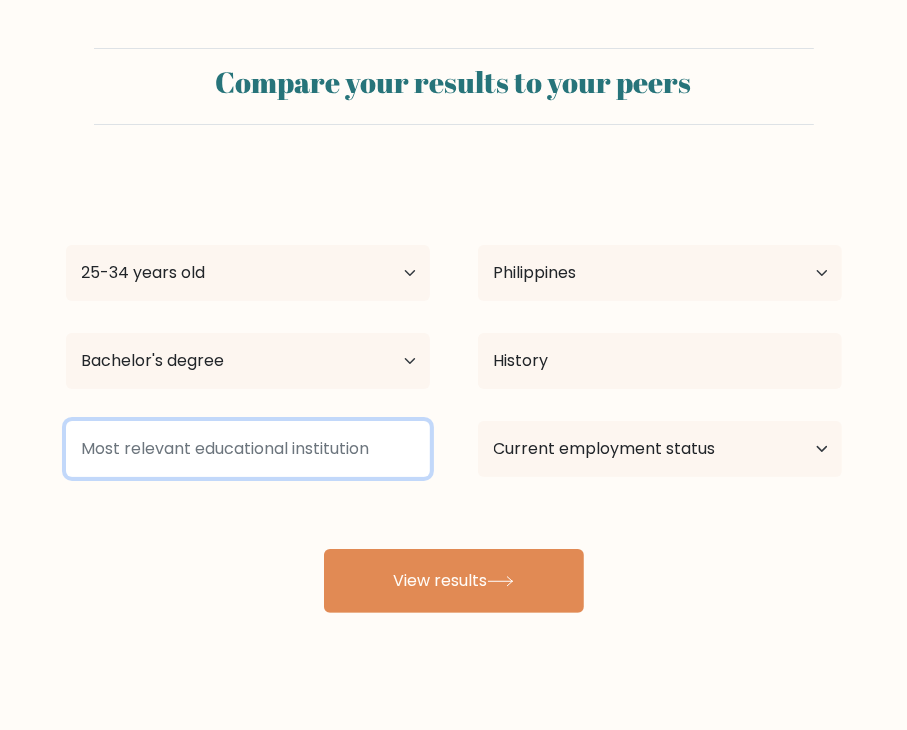 click at bounding box center (248, 449) 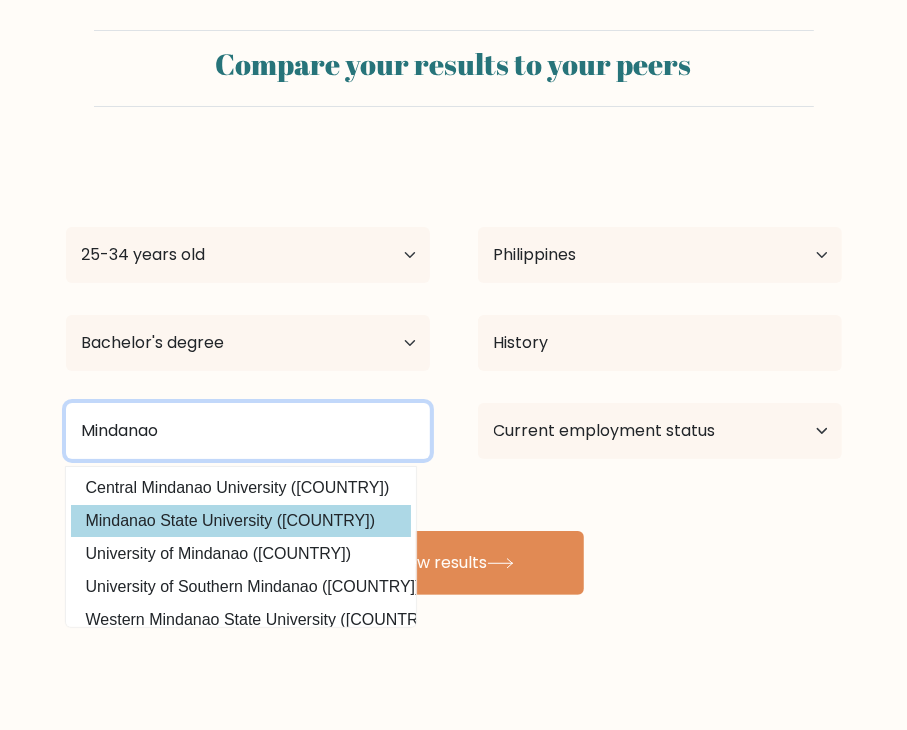 scroll, scrollTop: 28, scrollLeft: 0, axis: vertical 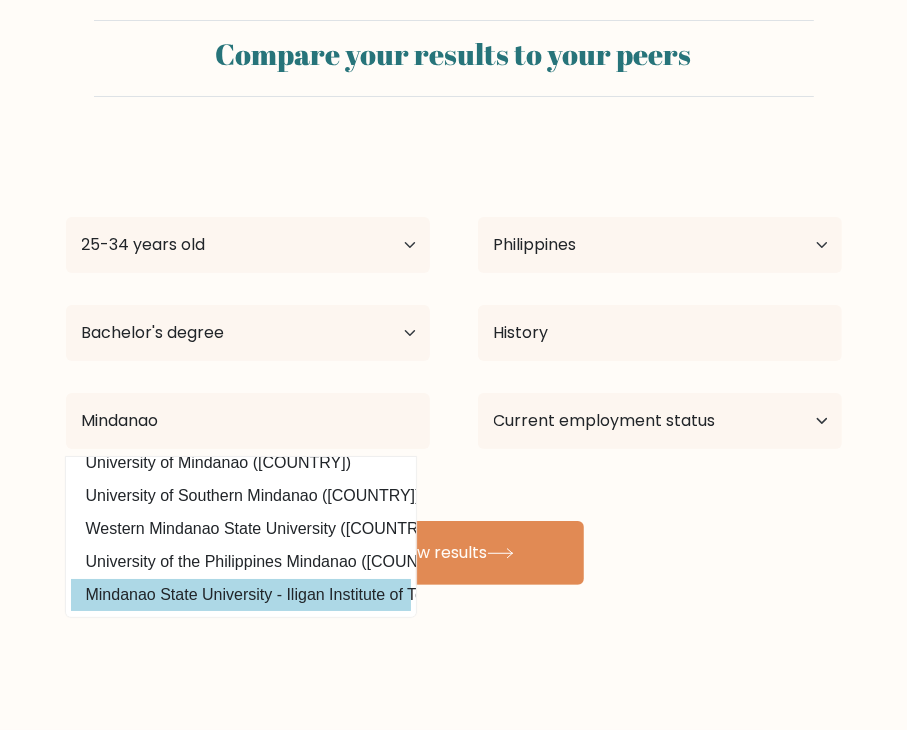 click on "Mindanao State University - Iligan Institute of Technology (Philippines)" at bounding box center (241, 595) 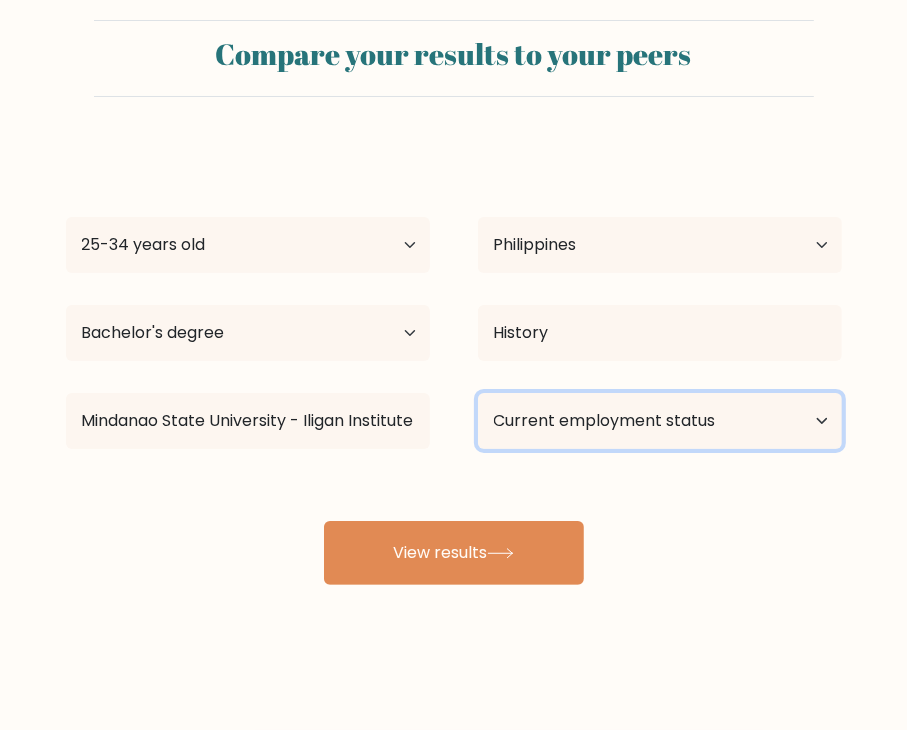 click on "Current employment status
Employed
Student
Retired
Other / prefer not to answer" at bounding box center (660, 421) 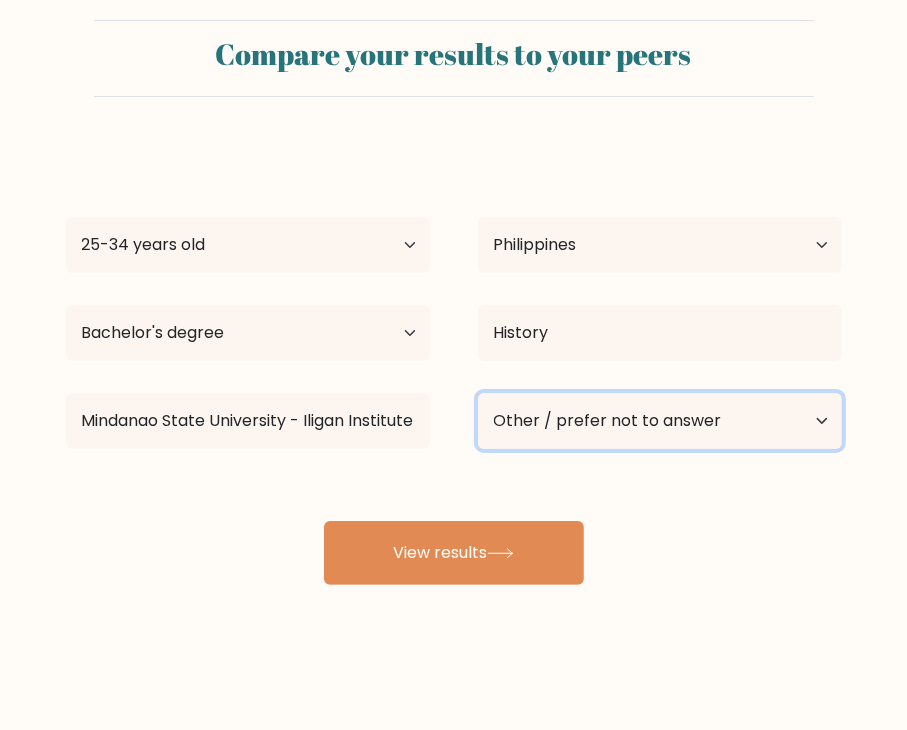 click on "Current employment status
Employed
Student
Retired
Other / prefer not to answer" at bounding box center [660, 421] 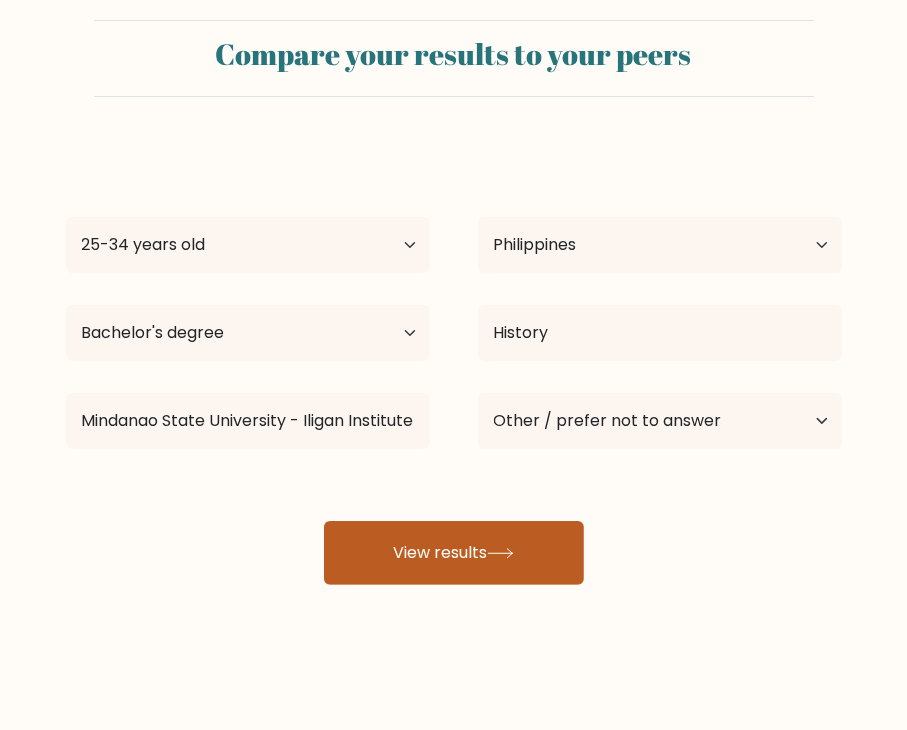 click on "View results" at bounding box center (454, 553) 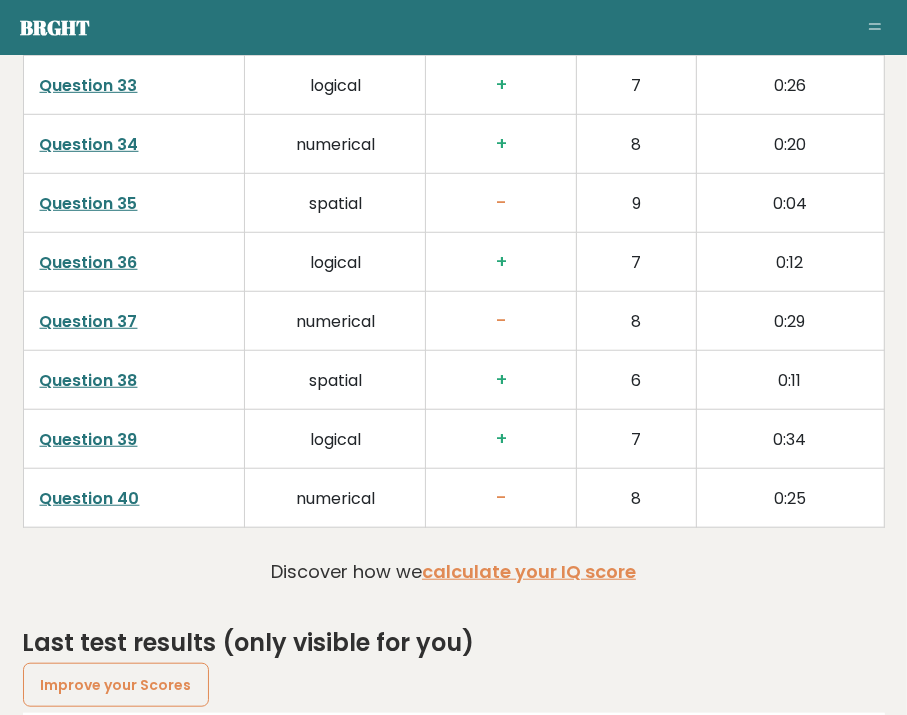 scroll, scrollTop: 5492, scrollLeft: 0, axis: vertical 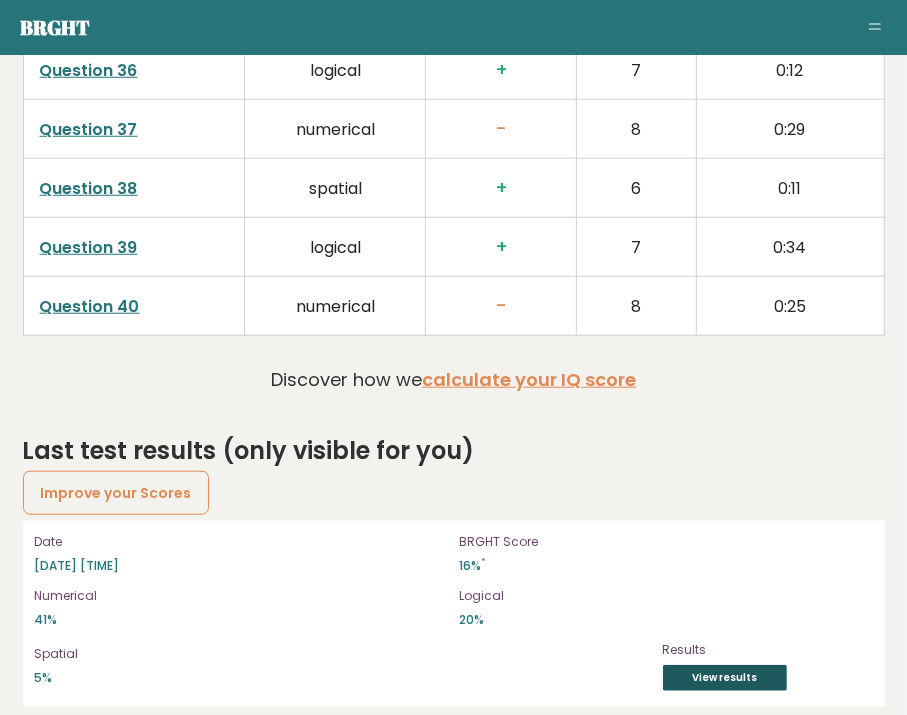 click on "View results" at bounding box center [725, 678] 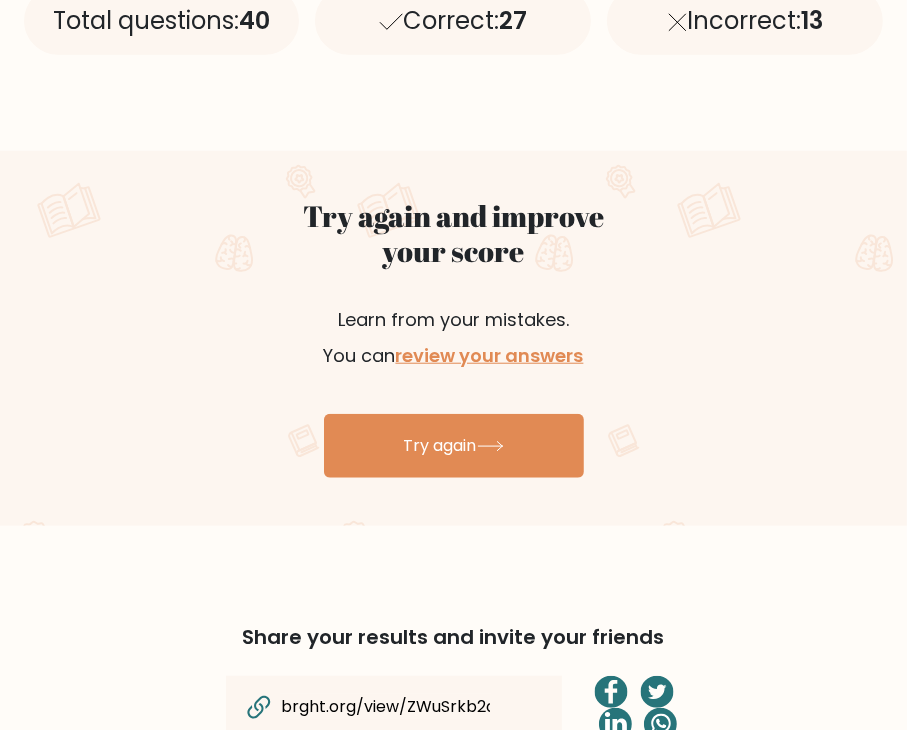 scroll, scrollTop: 1000, scrollLeft: 0, axis: vertical 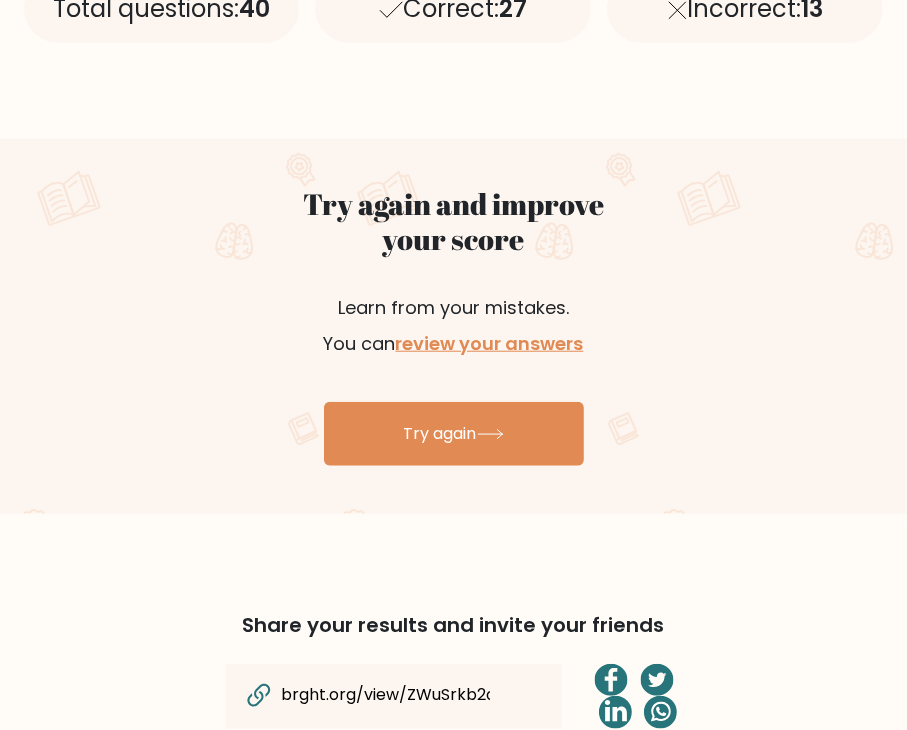 click at bounding box center [132, 294] 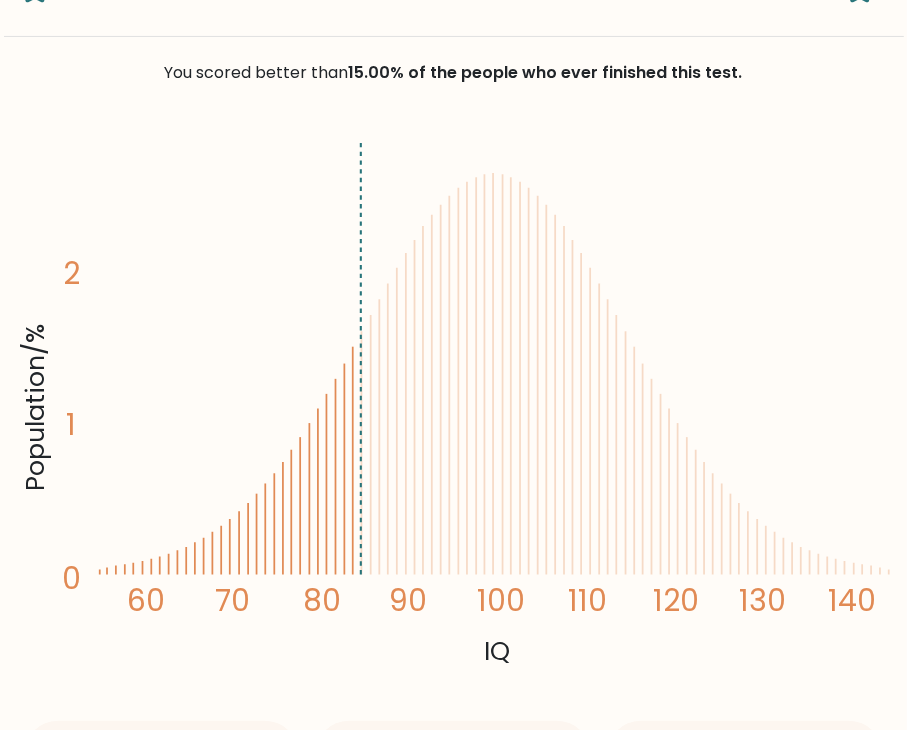 scroll, scrollTop: 200, scrollLeft: 0, axis: vertical 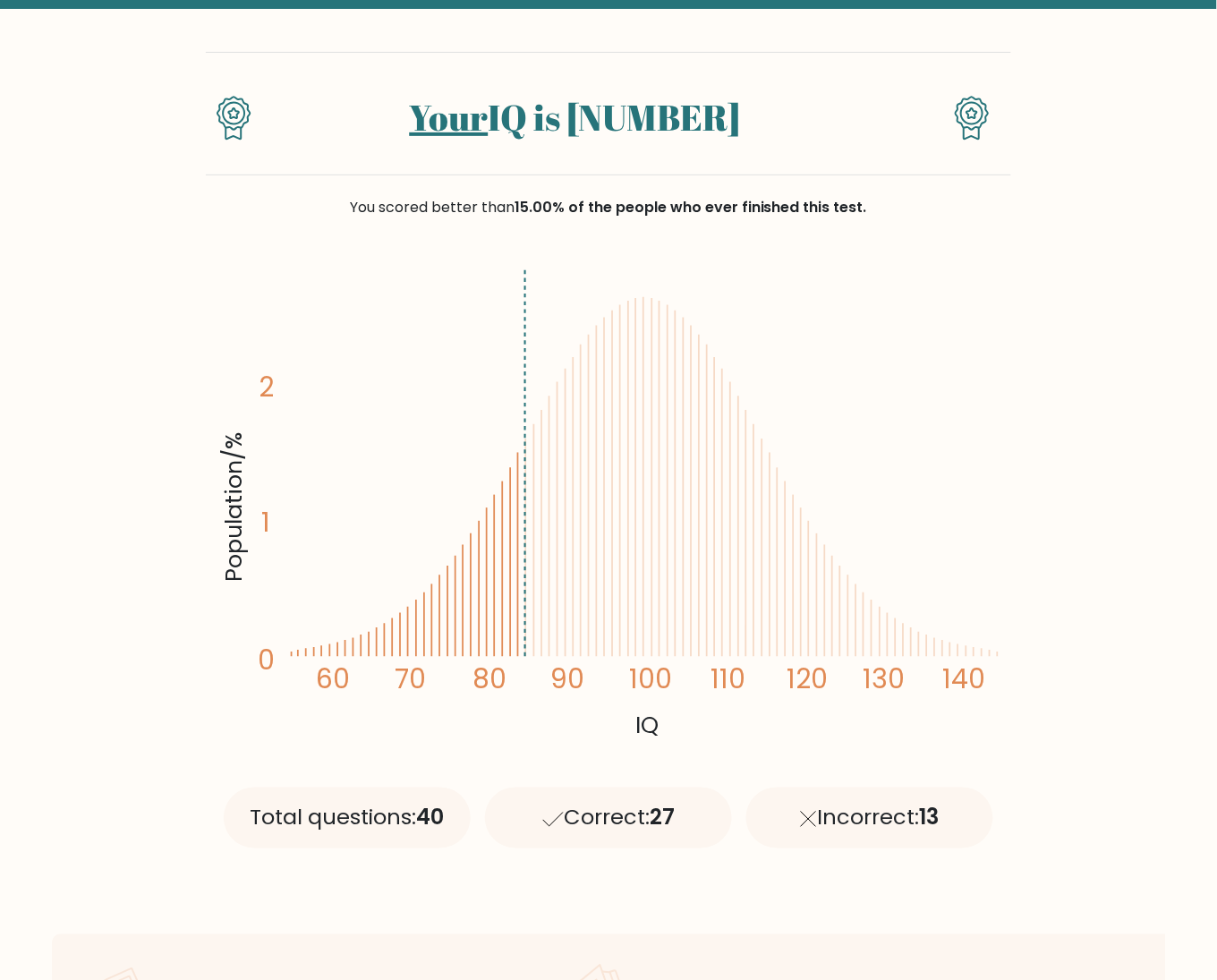 drag, startPoint x: 666, startPoint y: 2, endPoint x: 137, endPoint y: 553, distance: 763.83375 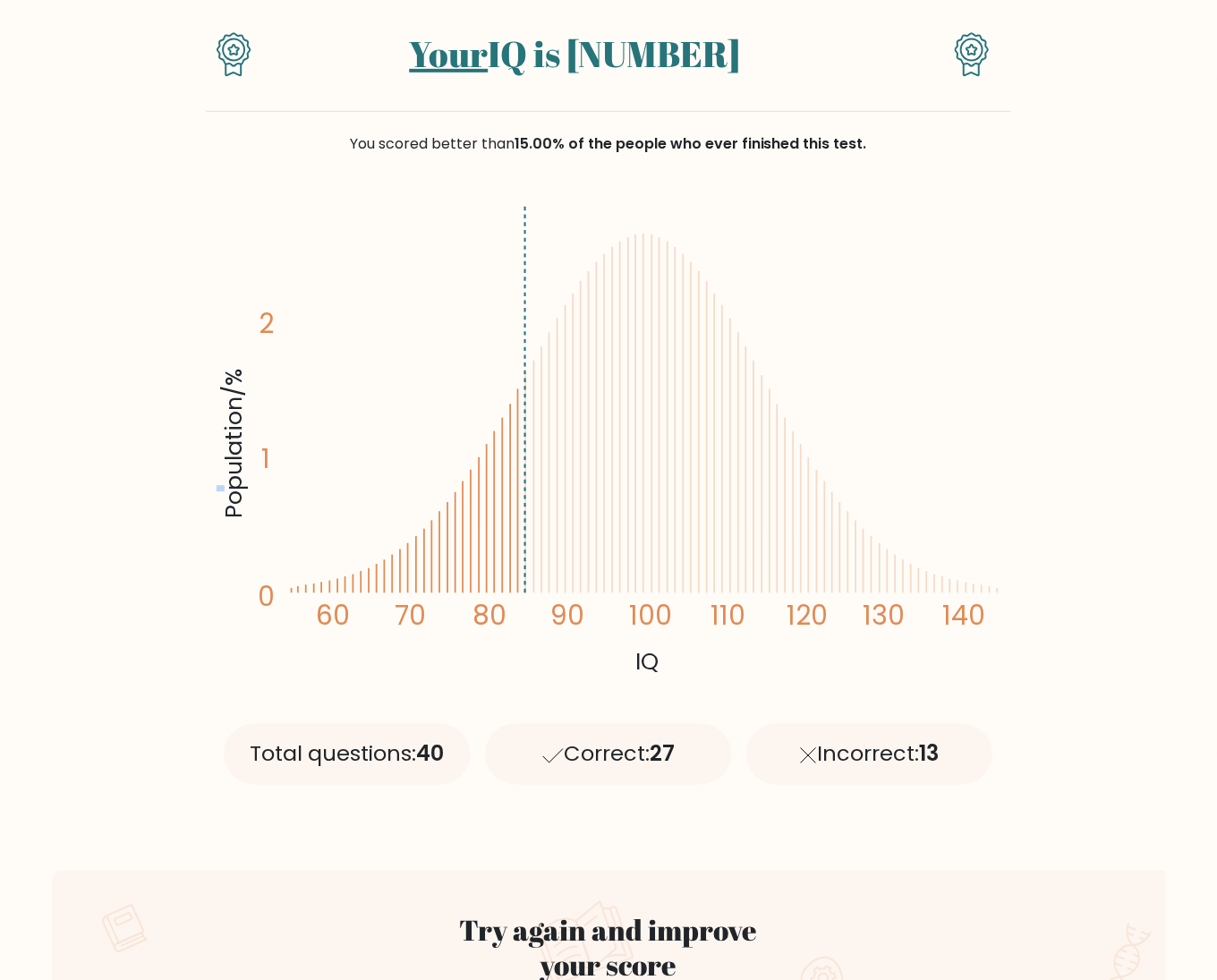scroll, scrollTop: 89, scrollLeft: 0, axis: vertical 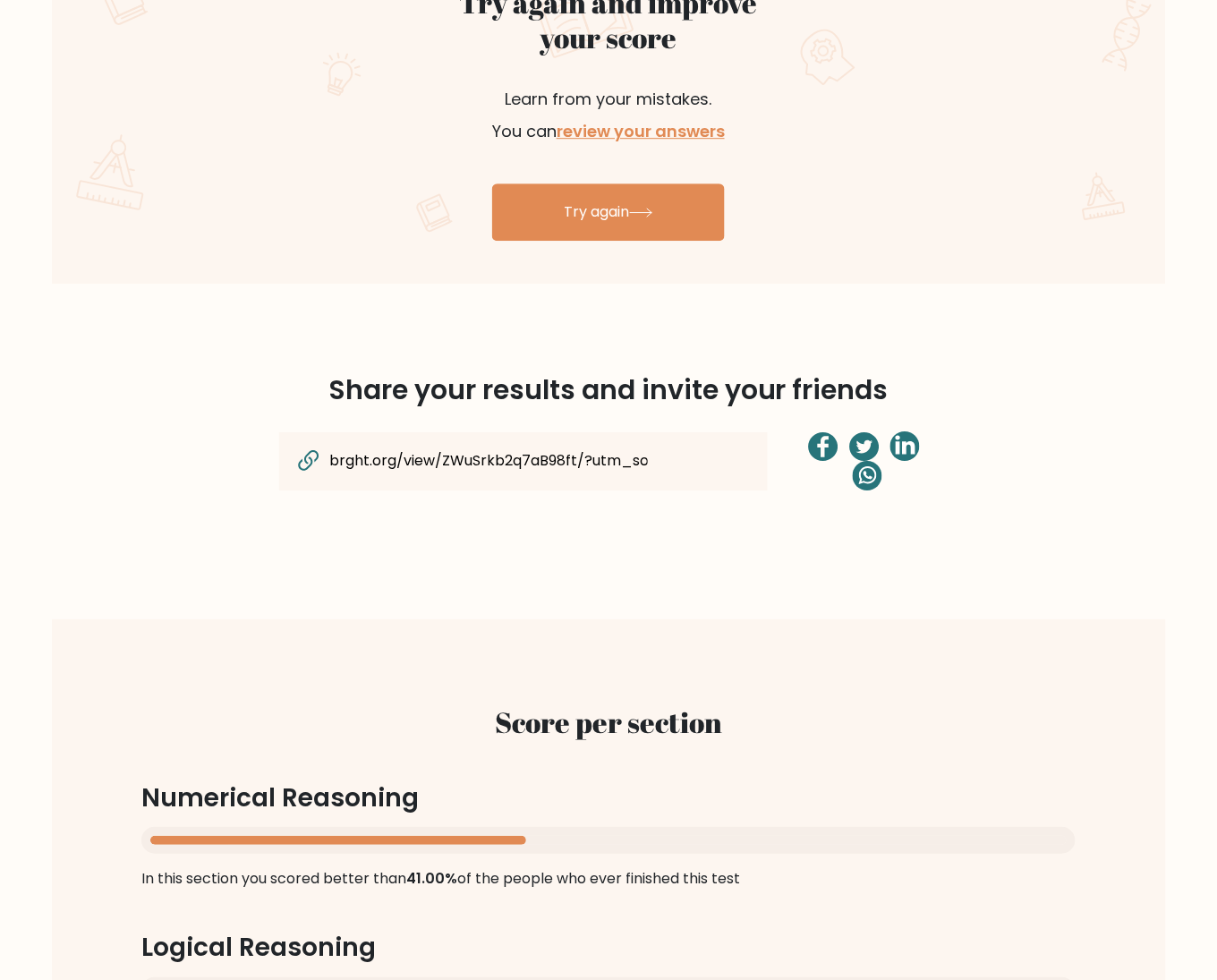 drag, startPoint x: 84, startPoint y: 18, endPoint x: 1013, endPoint y: 1001, distance: 1352.5273 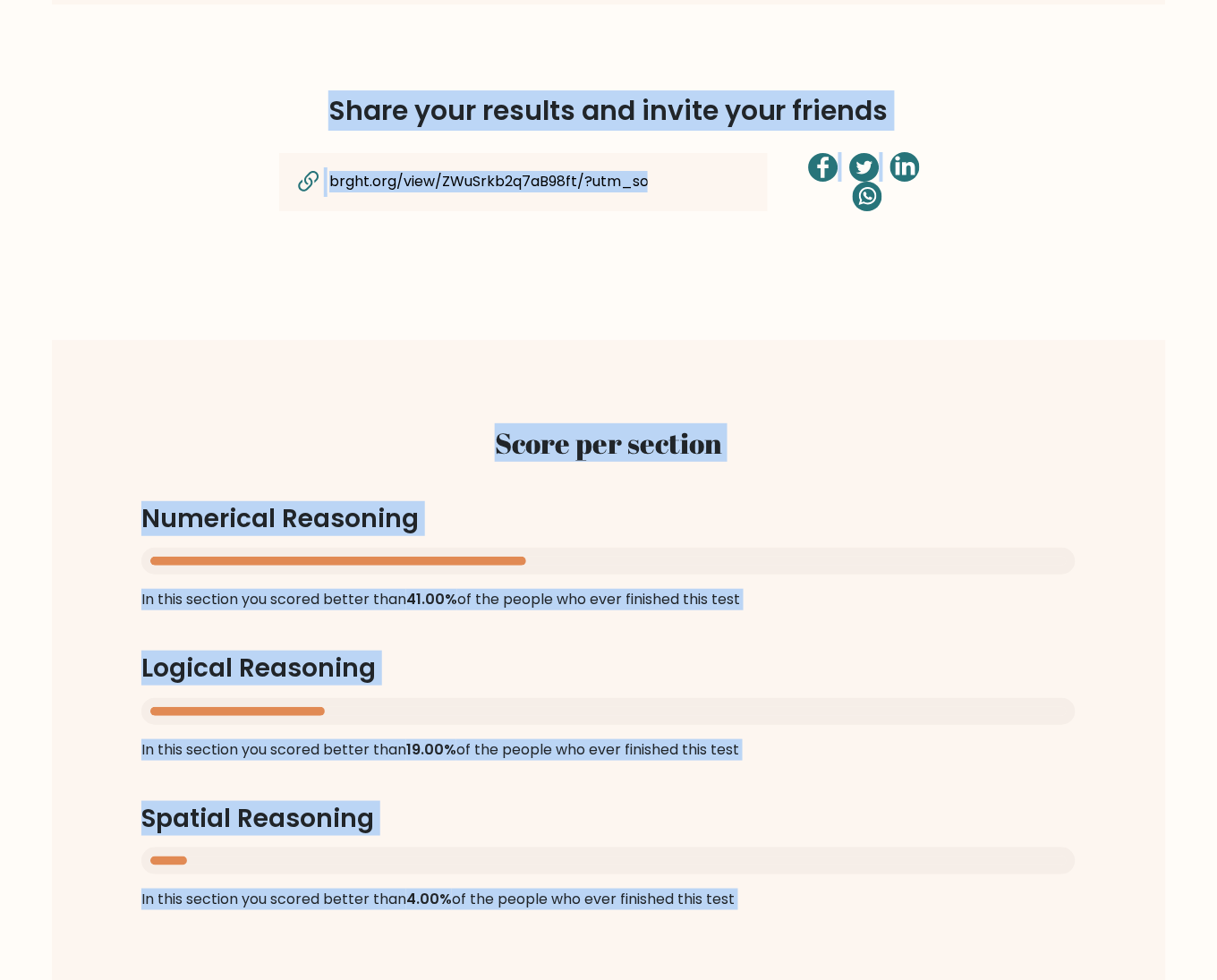 click on "Share your results and invite your friends
brght.org/view/ZWuSrkb2q7aB98ft/?utm_source=share&utm_medium=copy&utm_campaign=result" at bounding box center (608, 172) 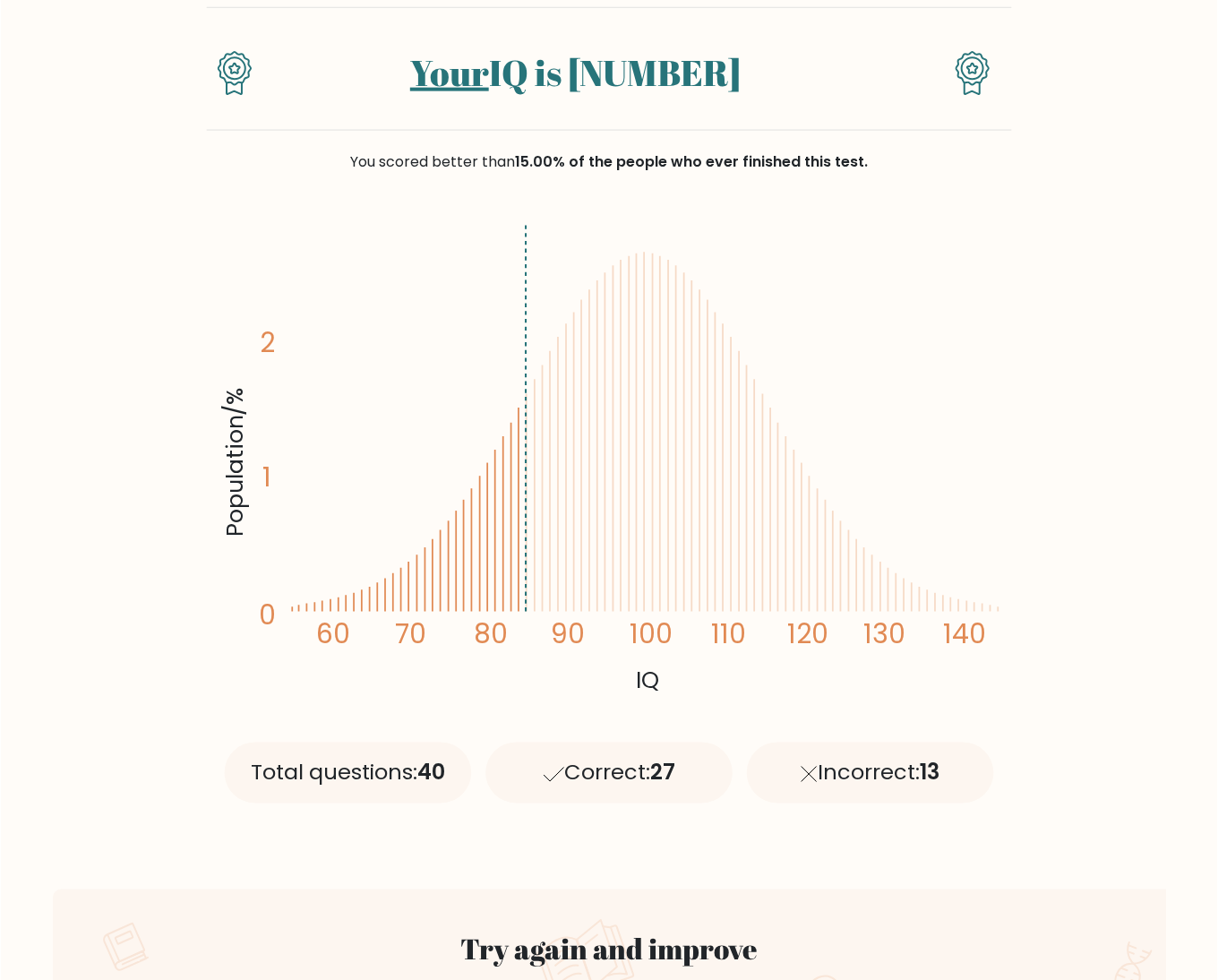 scroll, scrollTop: 0, scrollLeft: 0, axis: both 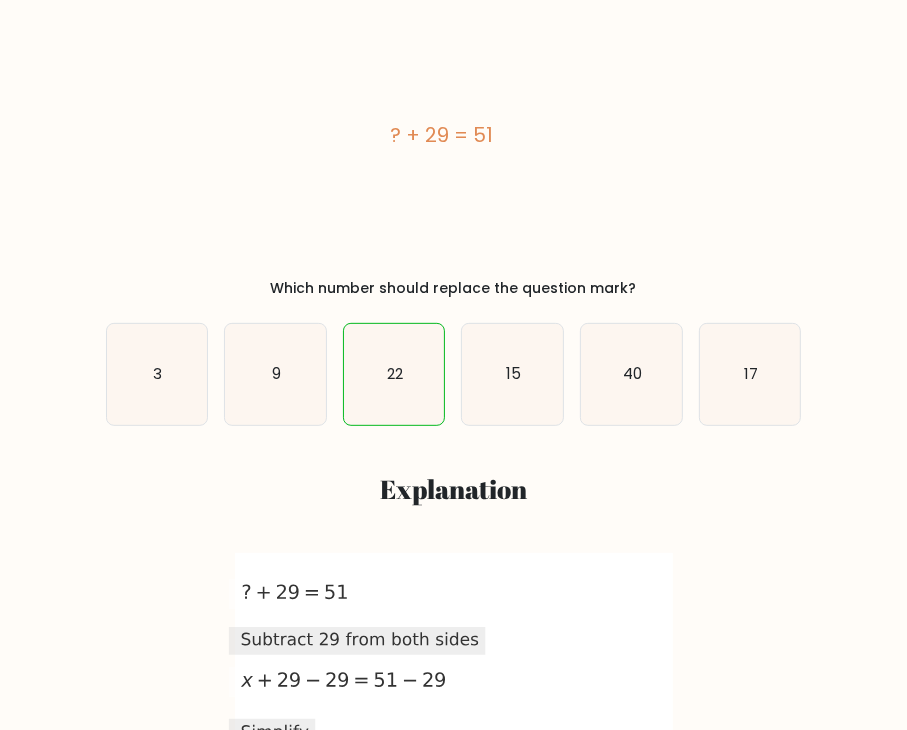 click on "? + 29 = 51" at bounding box center [442, 135] 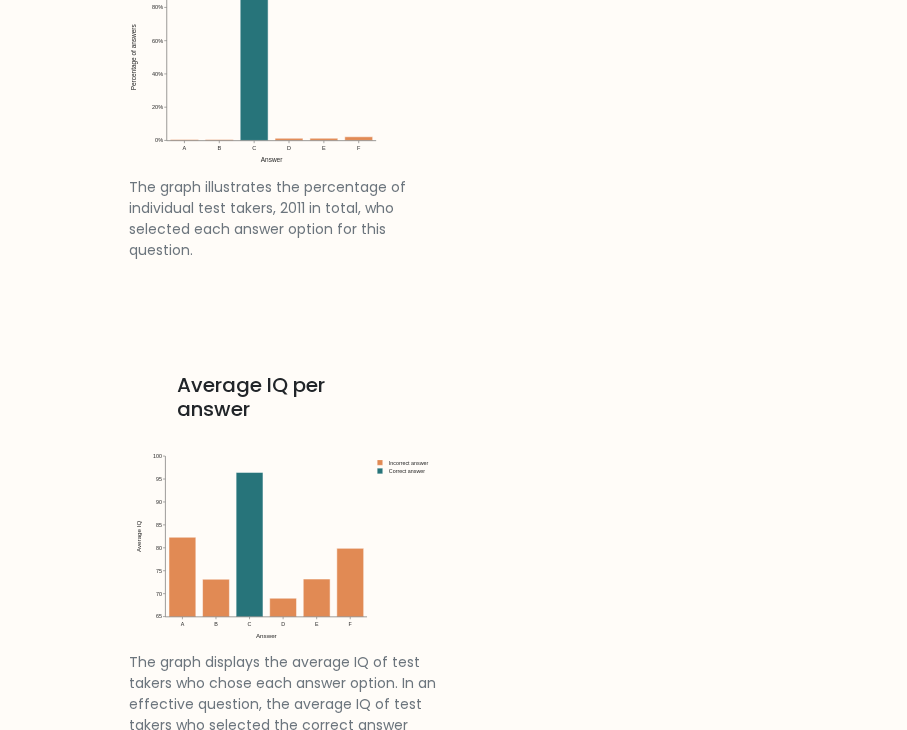 scroll, scrollTop: 2182, scrollLeft: 0, axis: vertical 